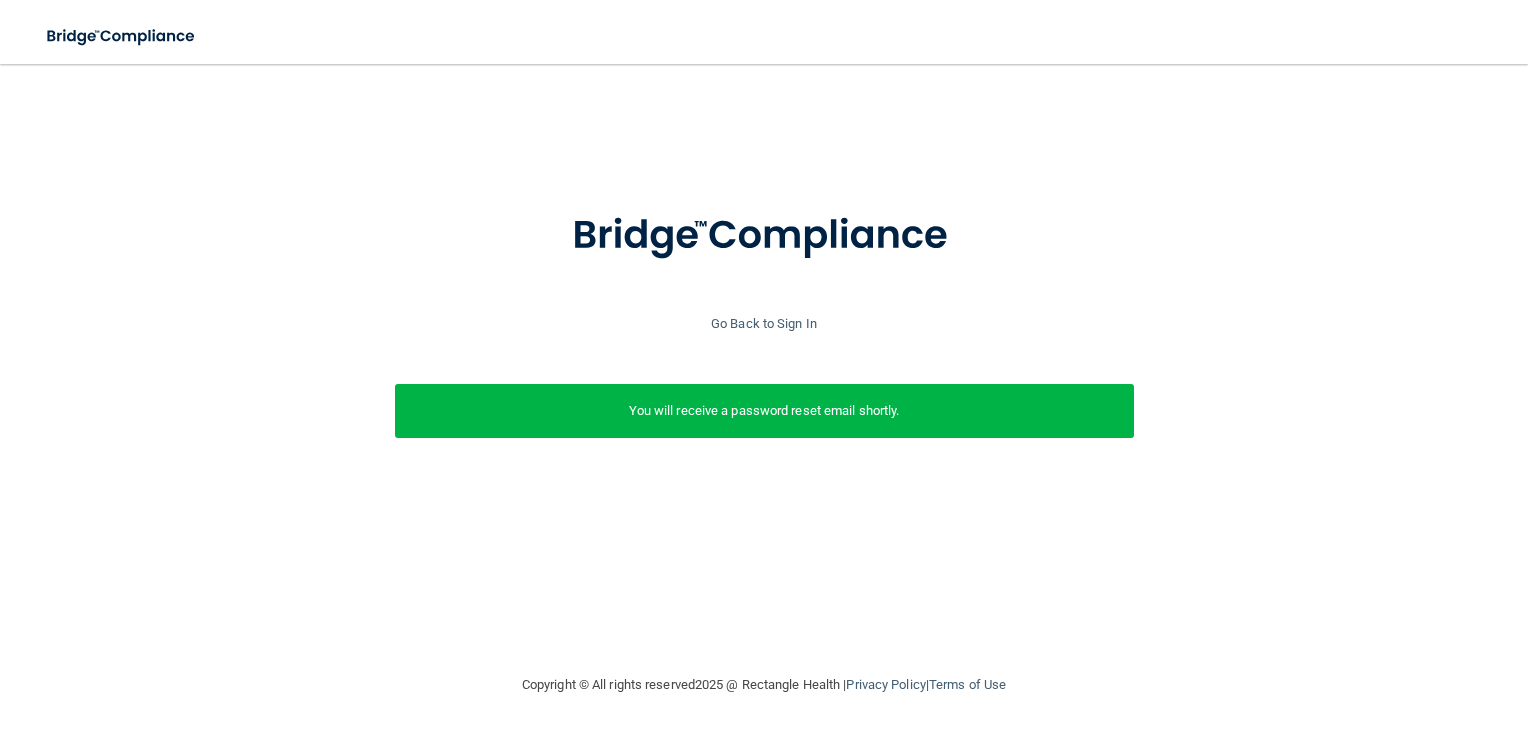 scroll, scrollTop: 0, scrollLeft: 0, axis: both 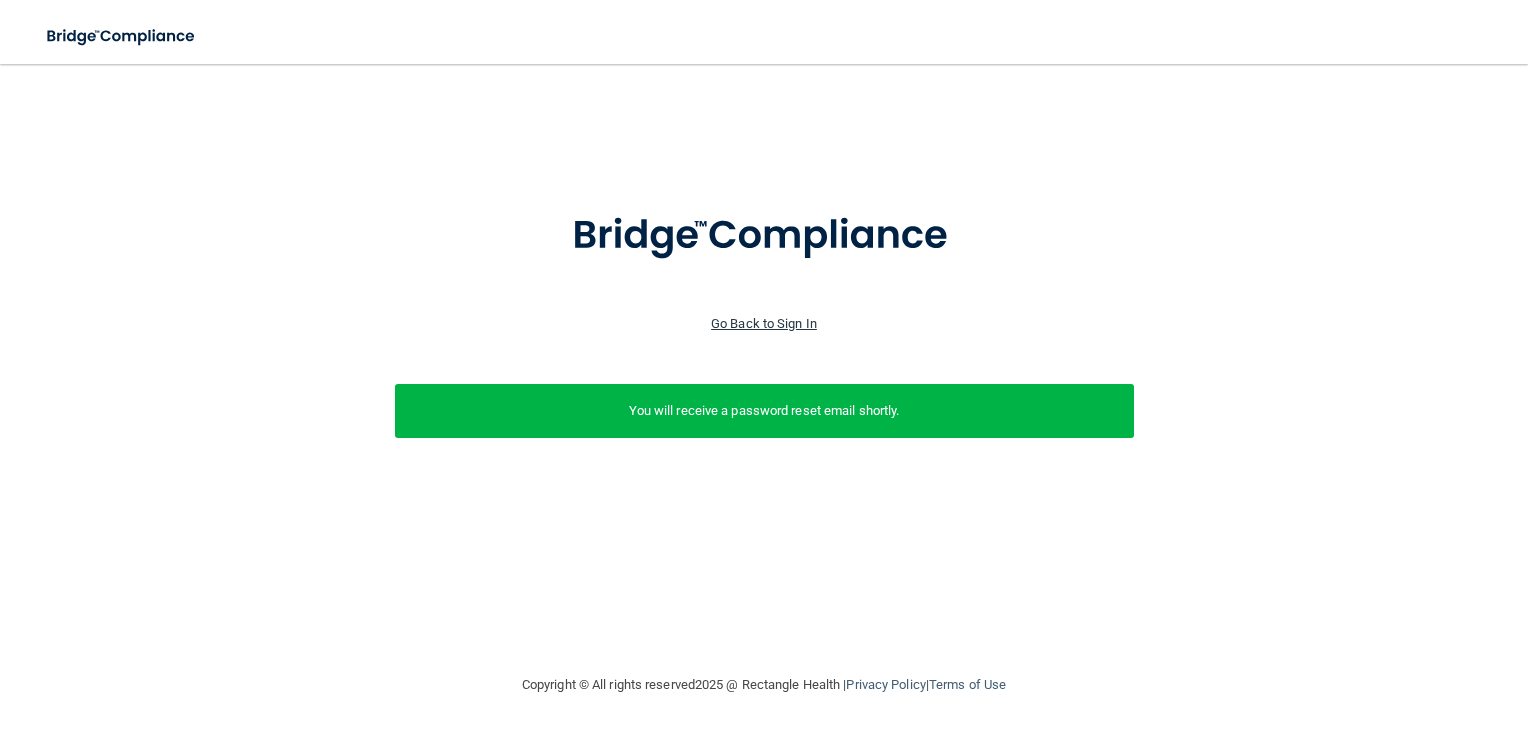 click on "Go Back to Sign In" at bounding box center [764, 323] 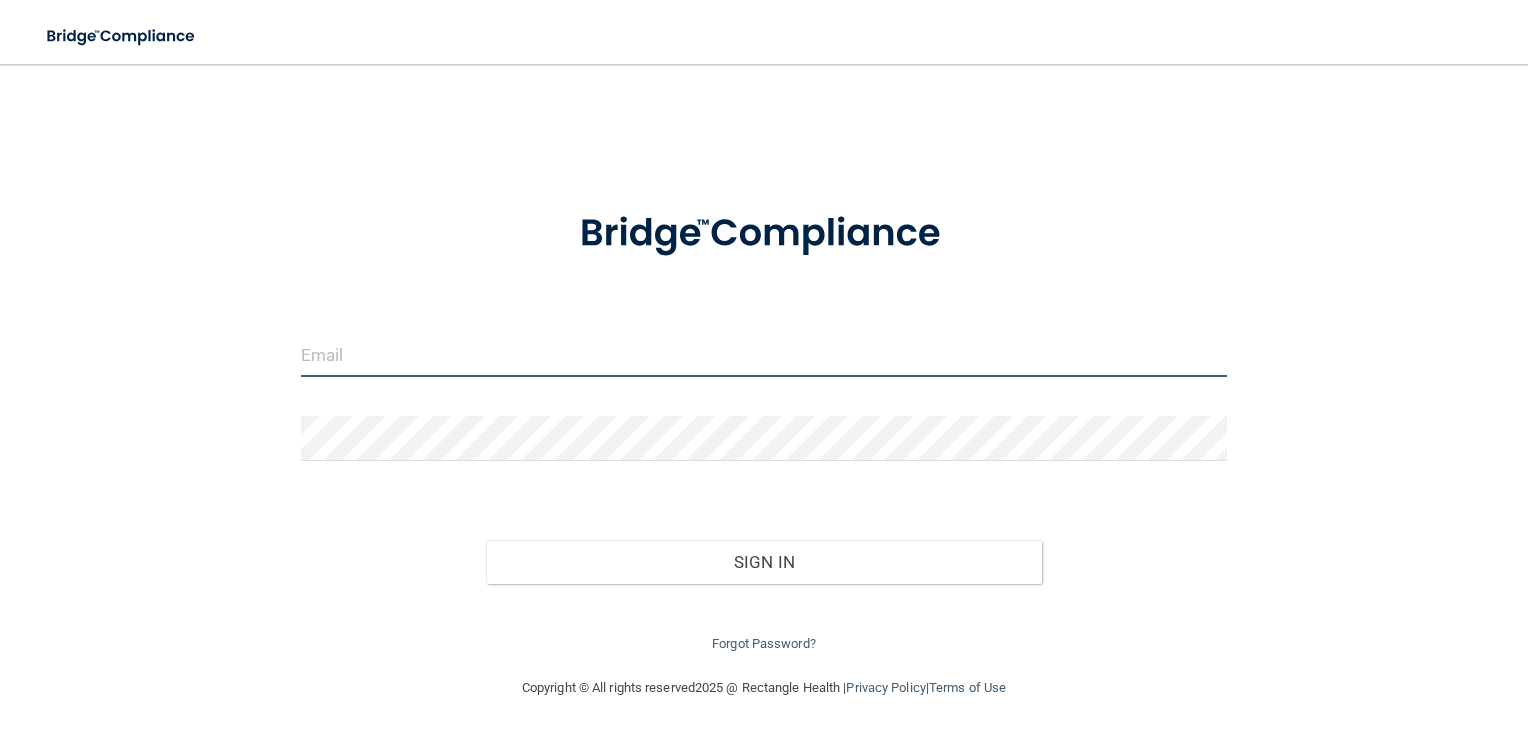 click at bounding box center (764, 354) 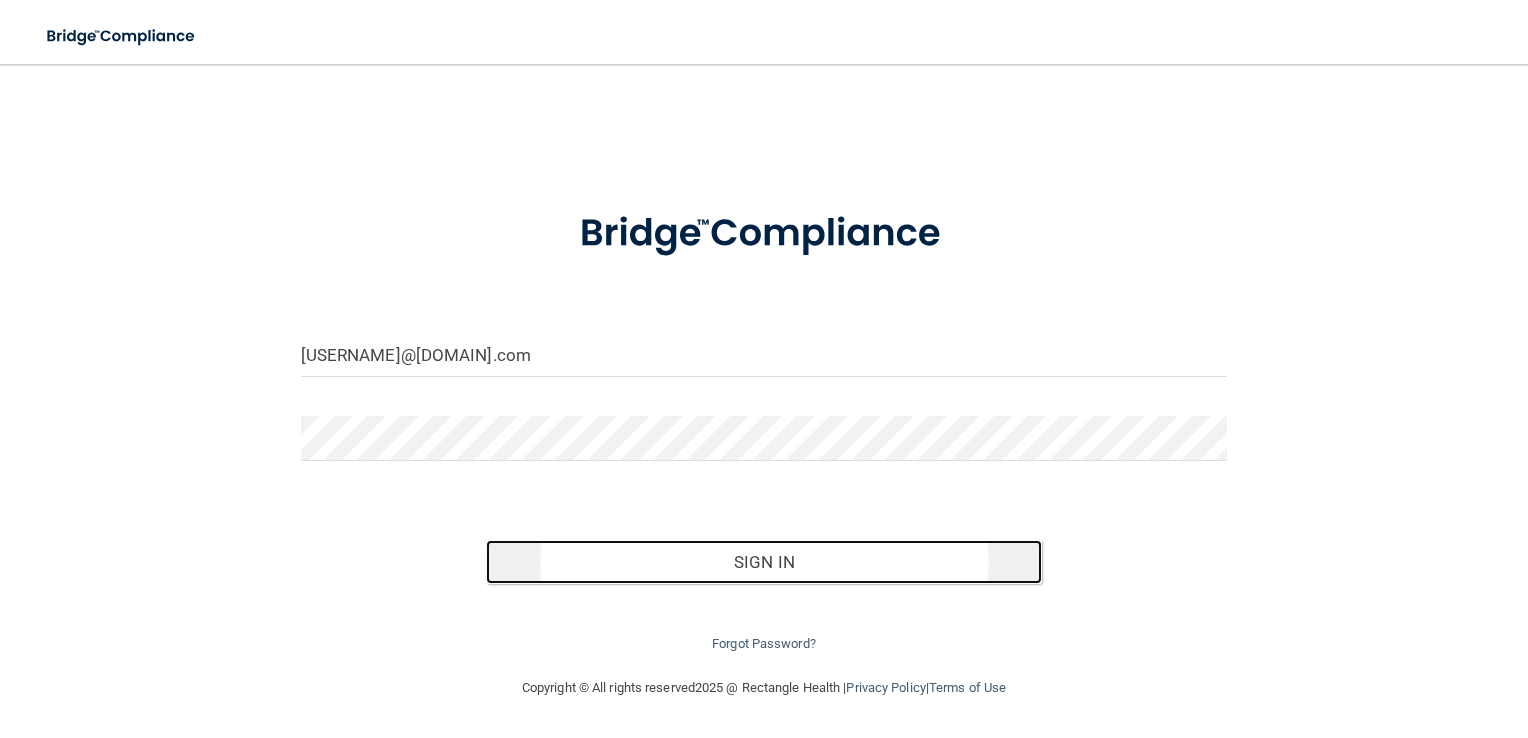 click on "Sign In" at bounding box center [764, 562] 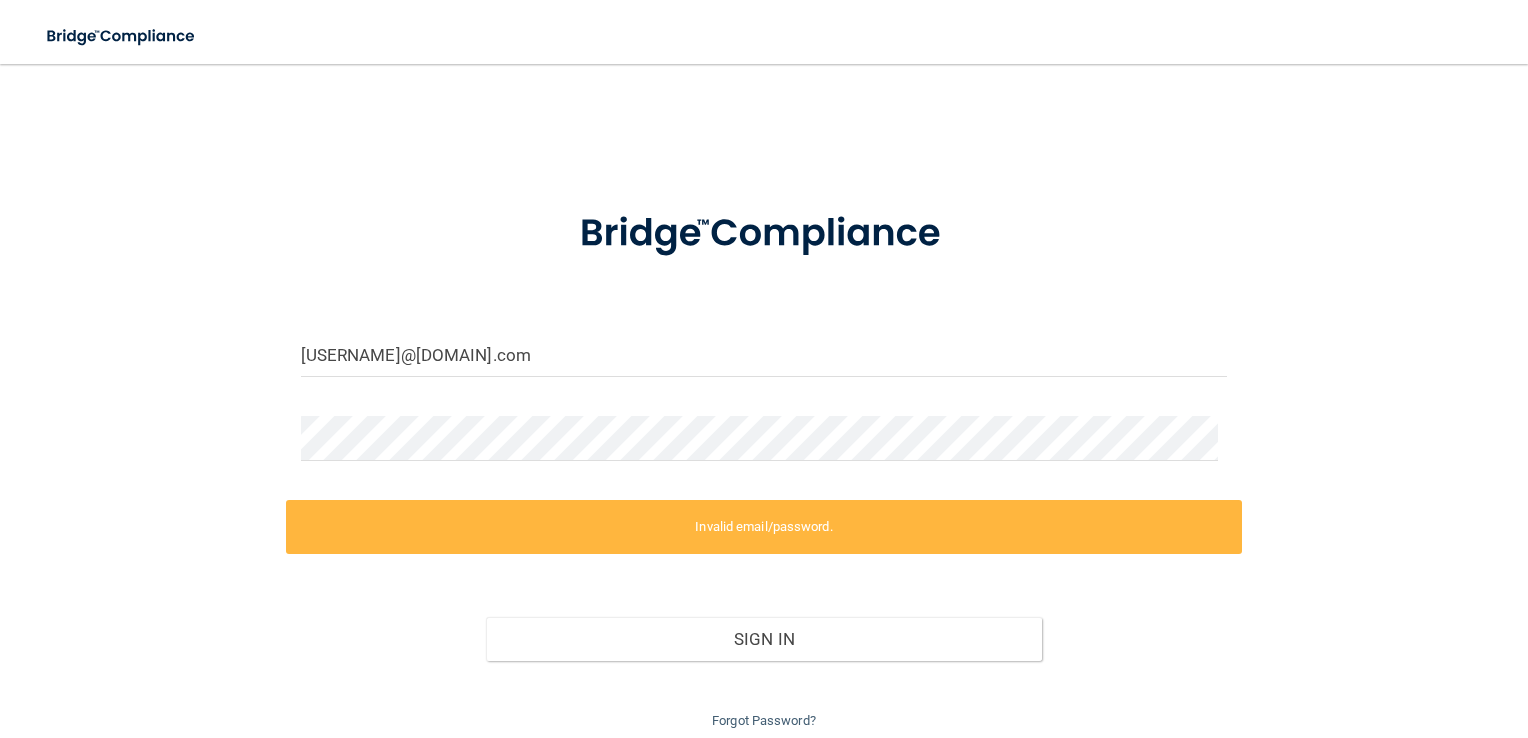 click on "Invalid email/password." at bounding box center [764, 527] 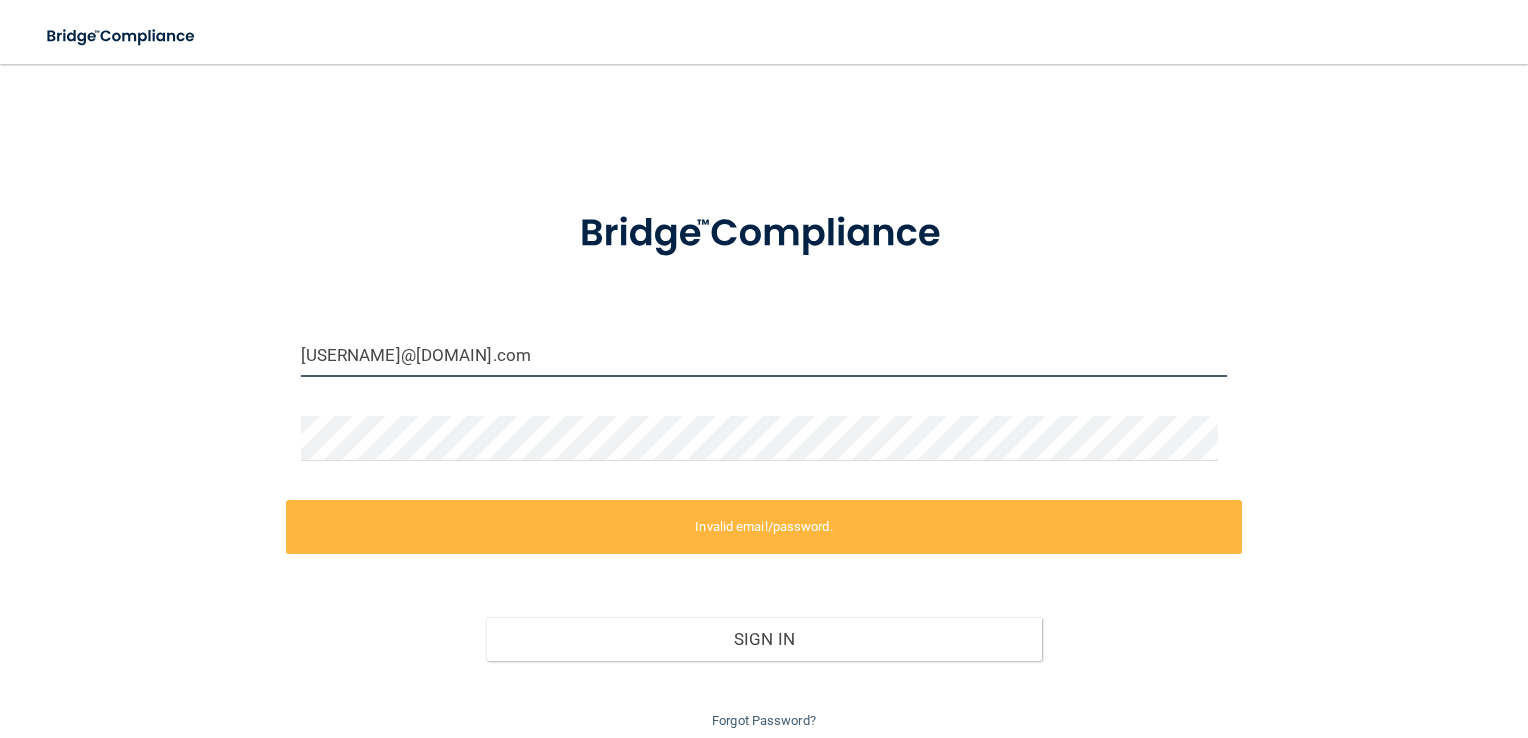 click on "jackiestaton6@gmail.com" at bounding box center (764, 354) 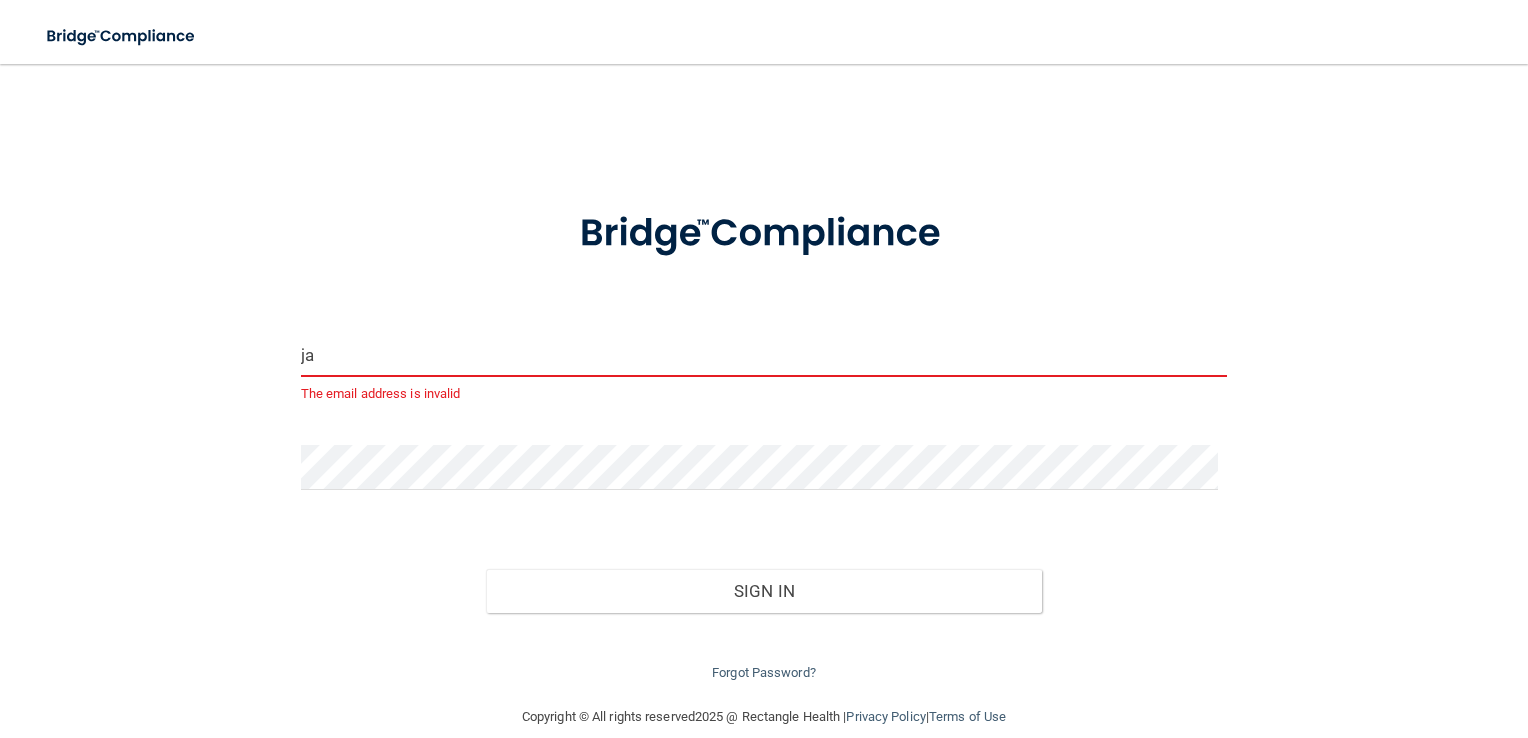 type on "j" 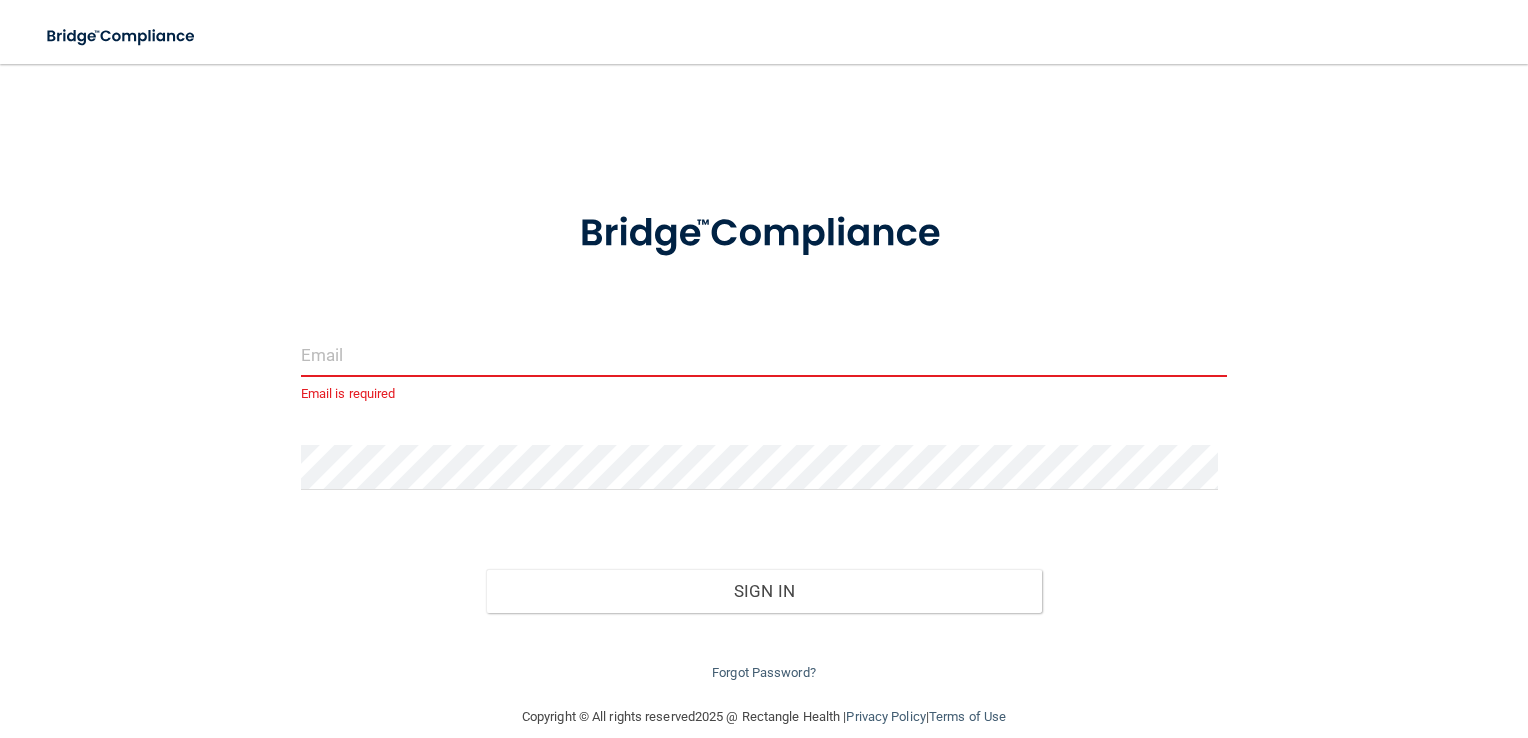 click at bounding box center (764, 354) 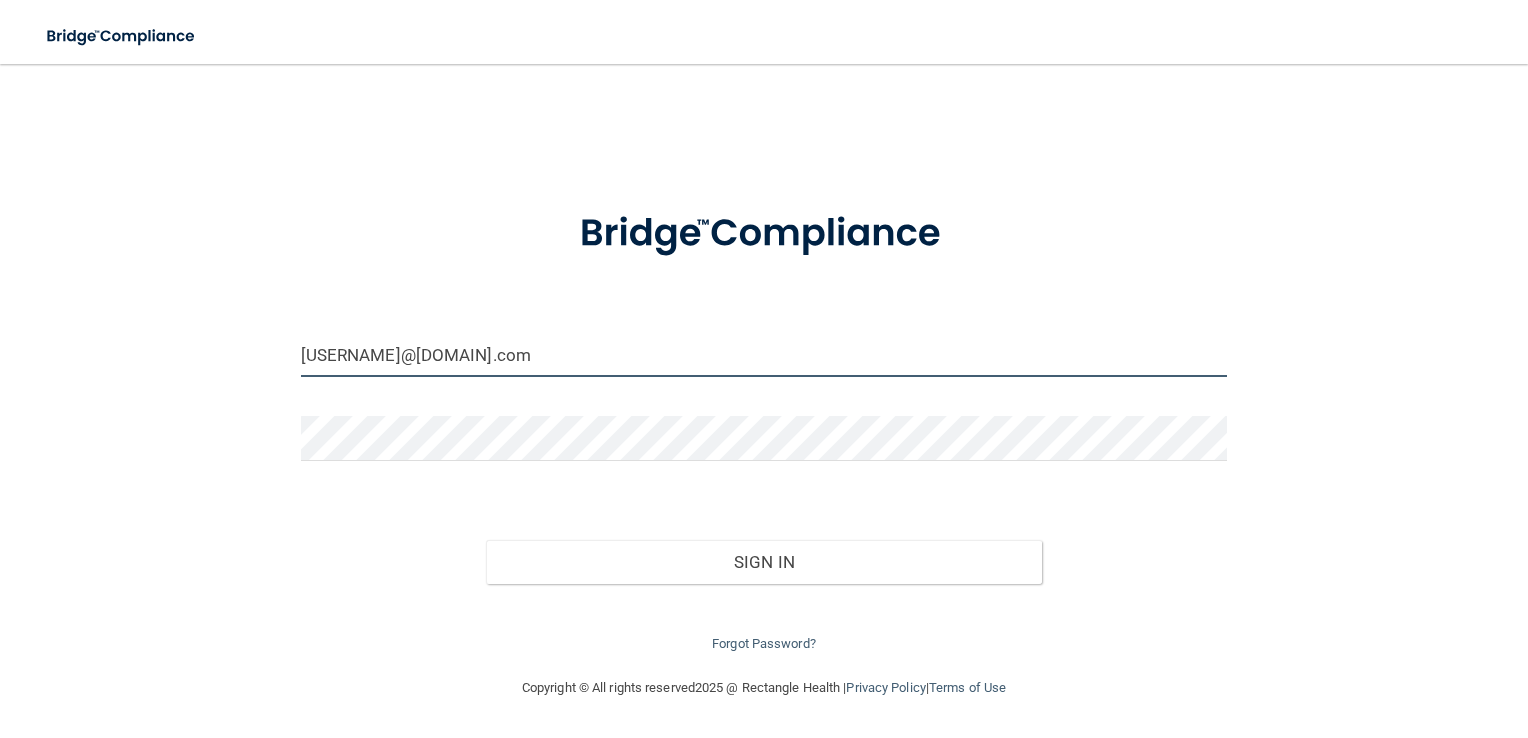 click on "jackiestaton6@gmail.com" at bounding box center (764, 354) 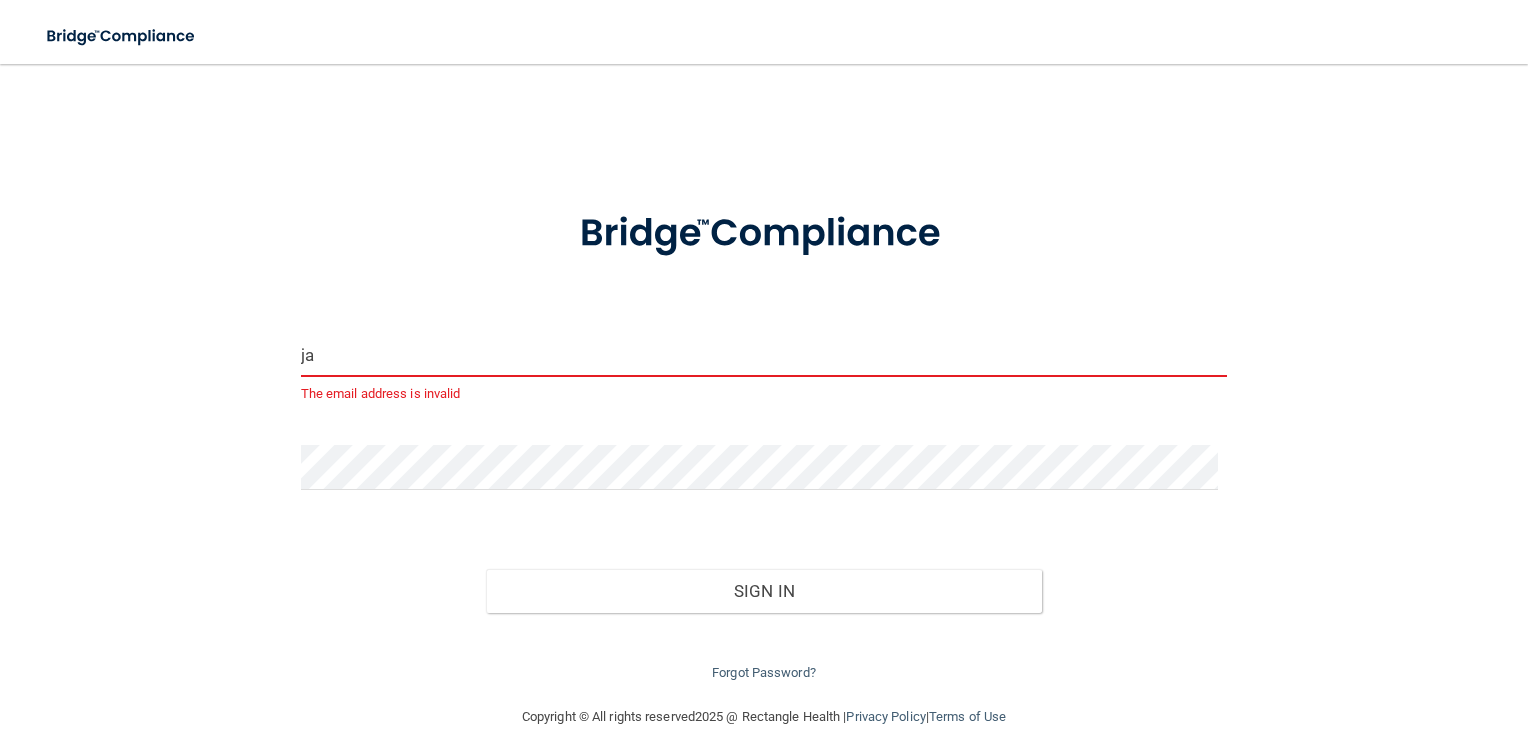 type on "j" 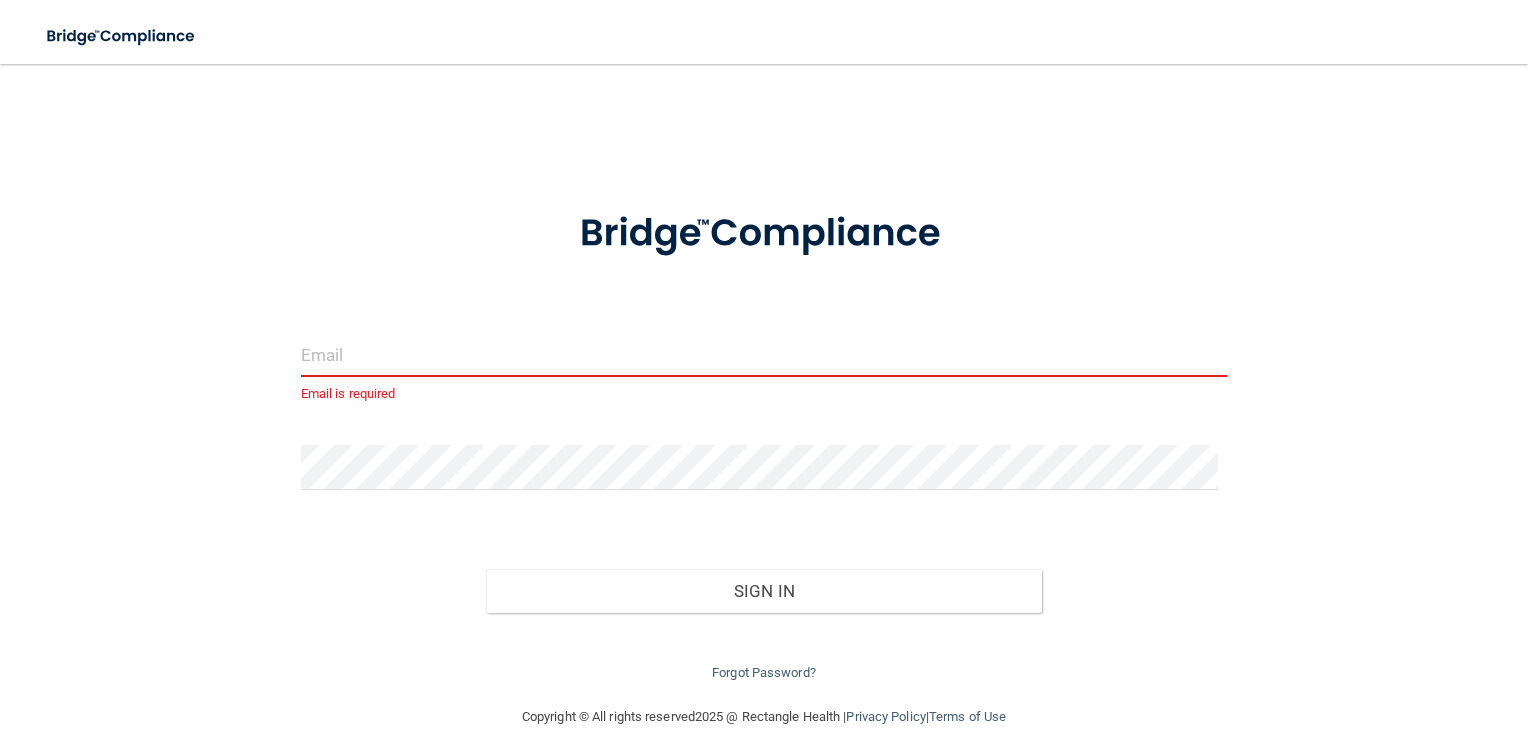 click at bounding box center (764, 354) 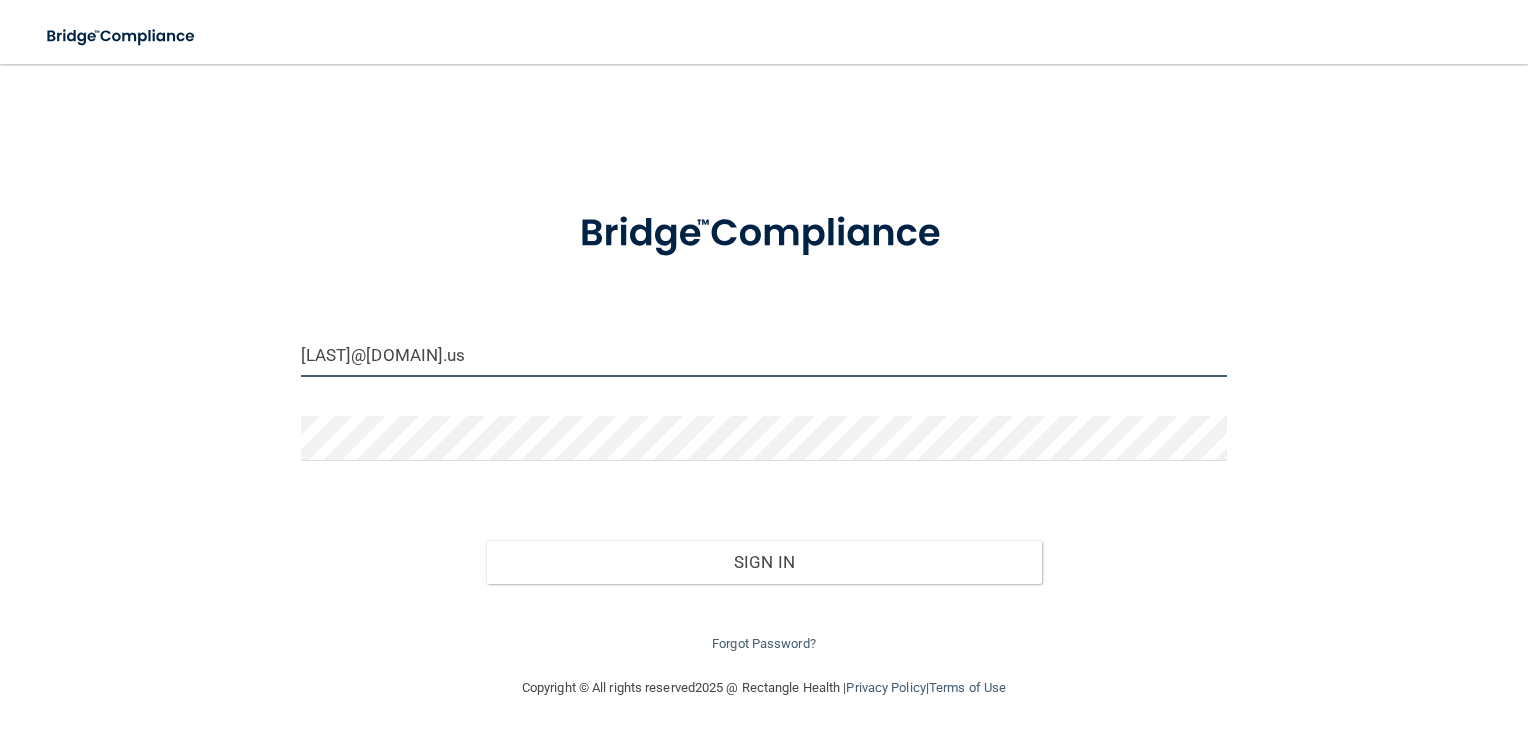 type on "jackiestaton6@gmail.com" 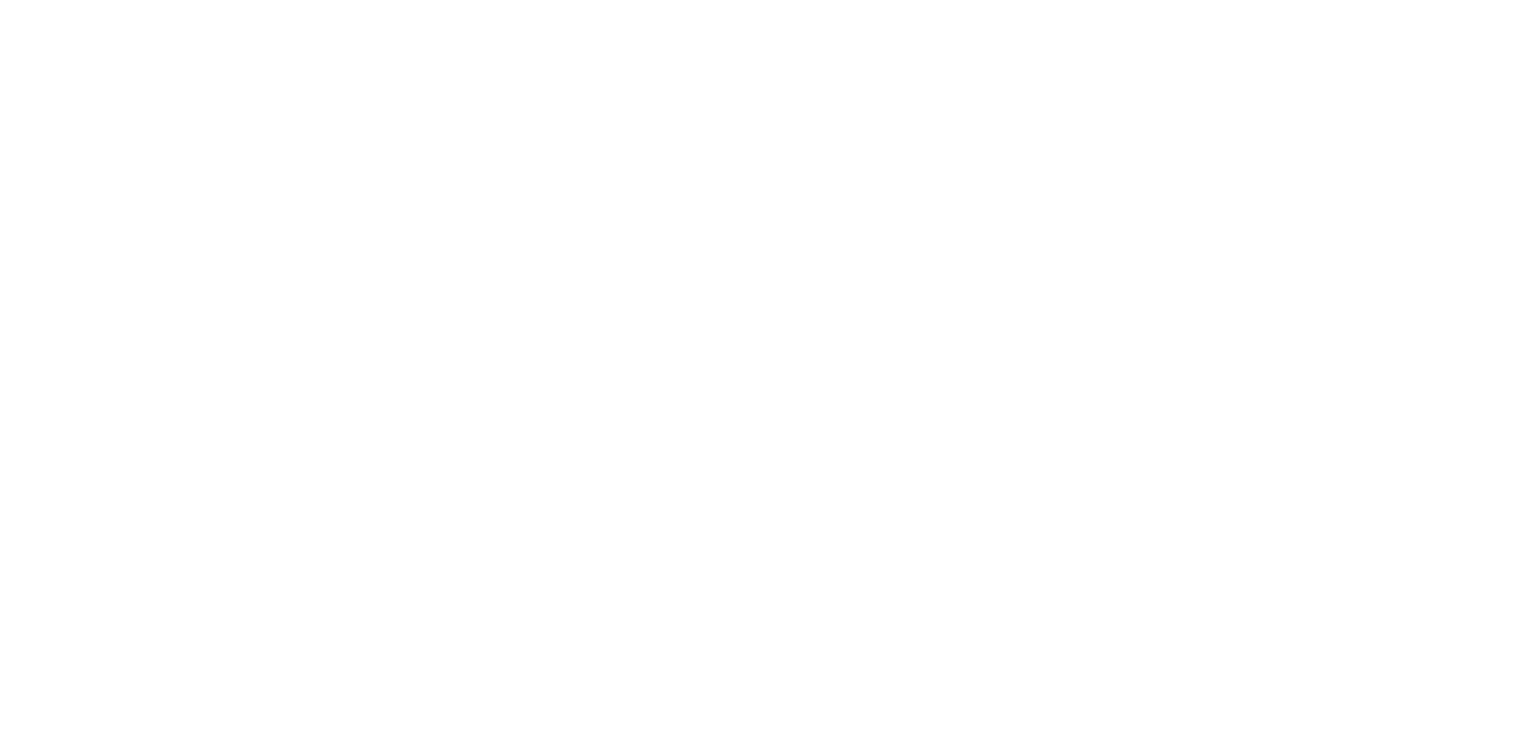scroll, scrollTop: 0, scrollLeft: 0, axis: both 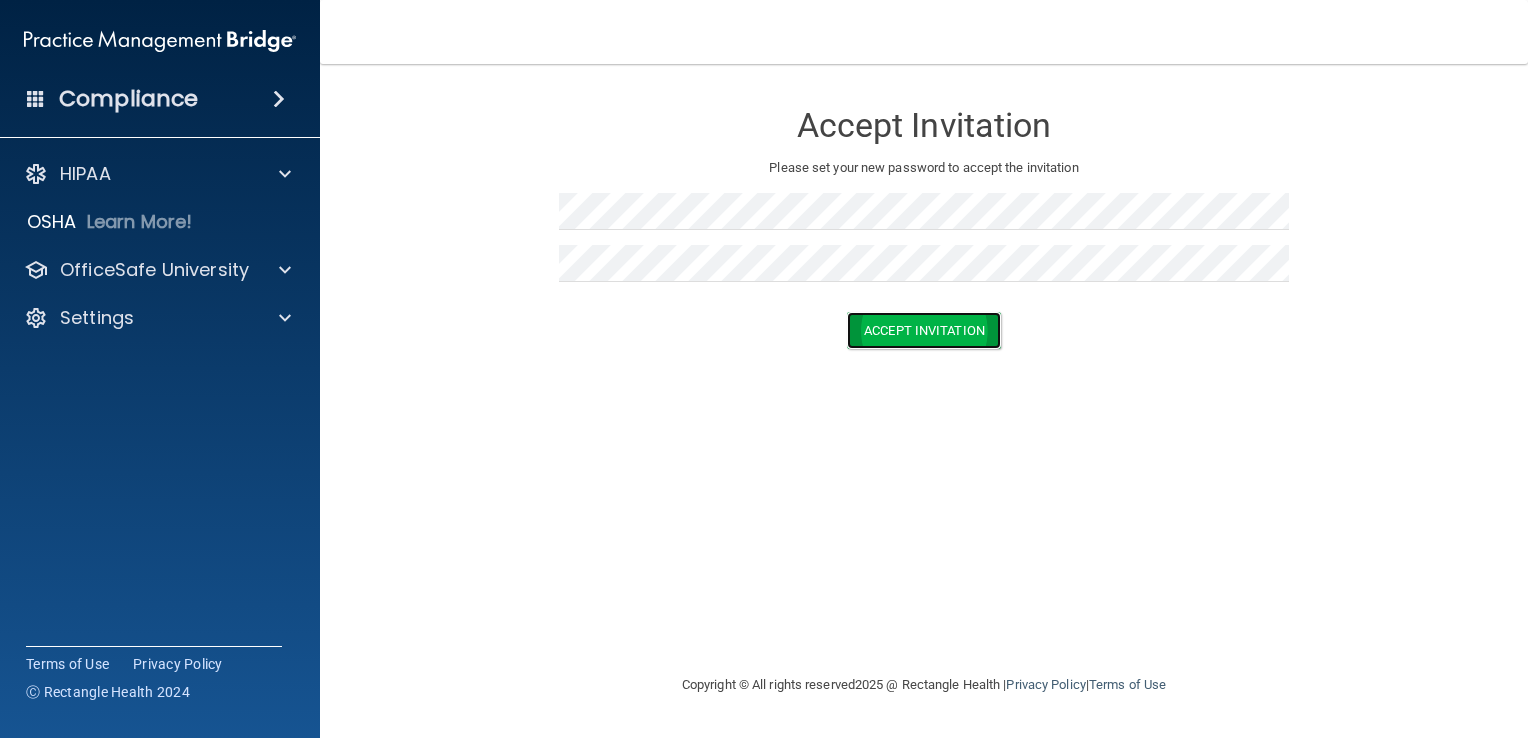 click on "Accept Invitation" at bounding box center [924, 330] 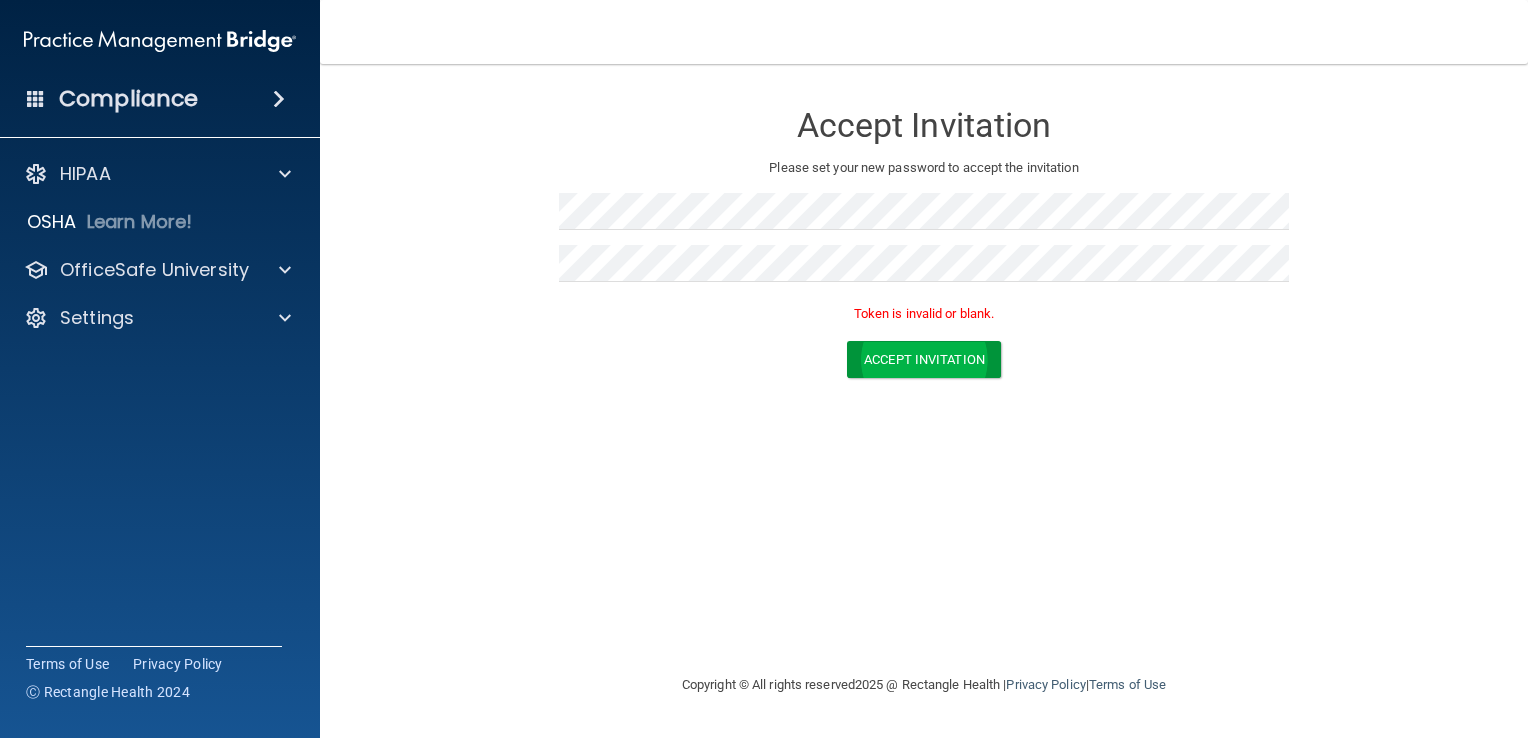 click on "Token is invalid or blank." at bounding box center [924, 319] 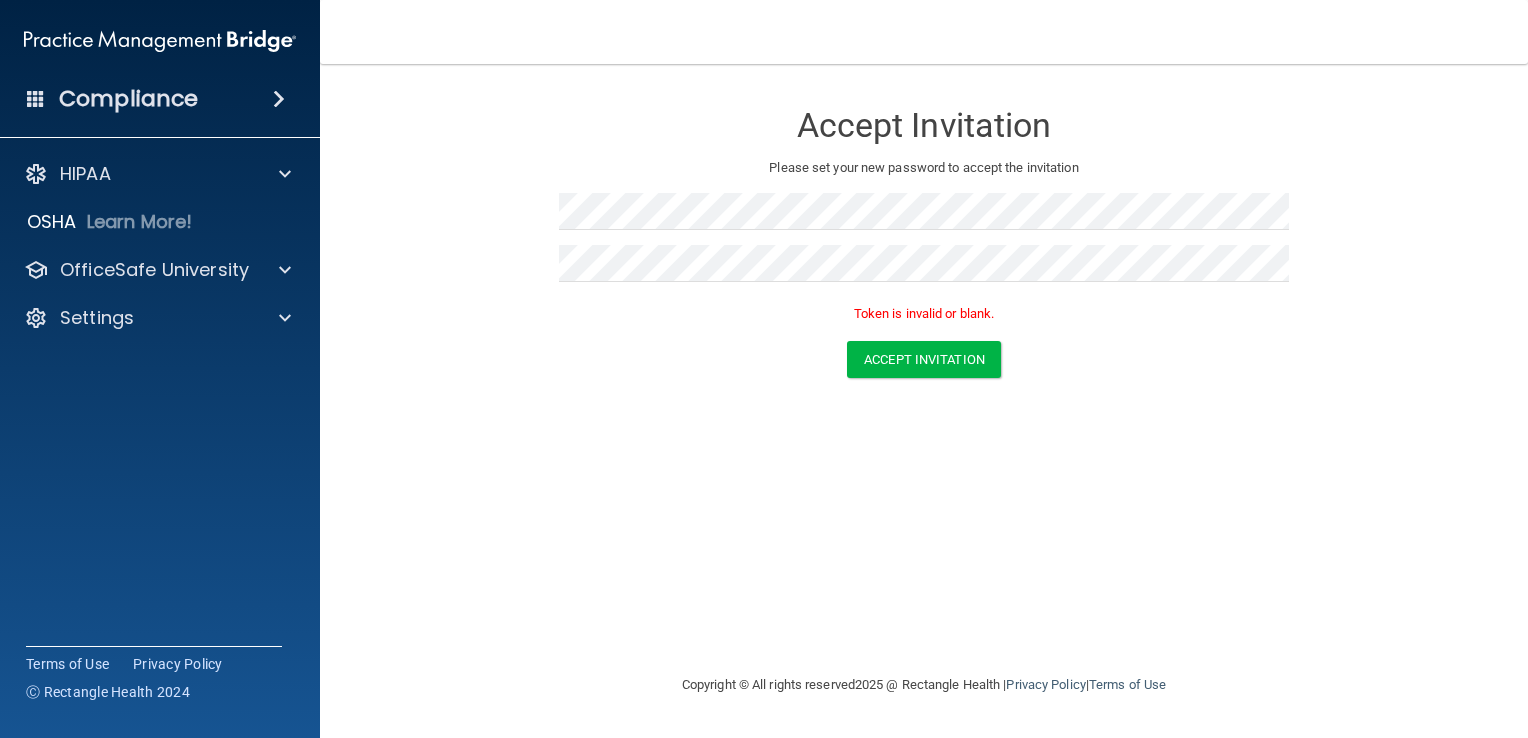 click on "Accept Invitation     Please set your new password to accept the invitation                                   Token is invalid or blank.               Accept Invitation              You have successfully accepted the invitation!   Click here to login ." at bounding box center [924, 368] 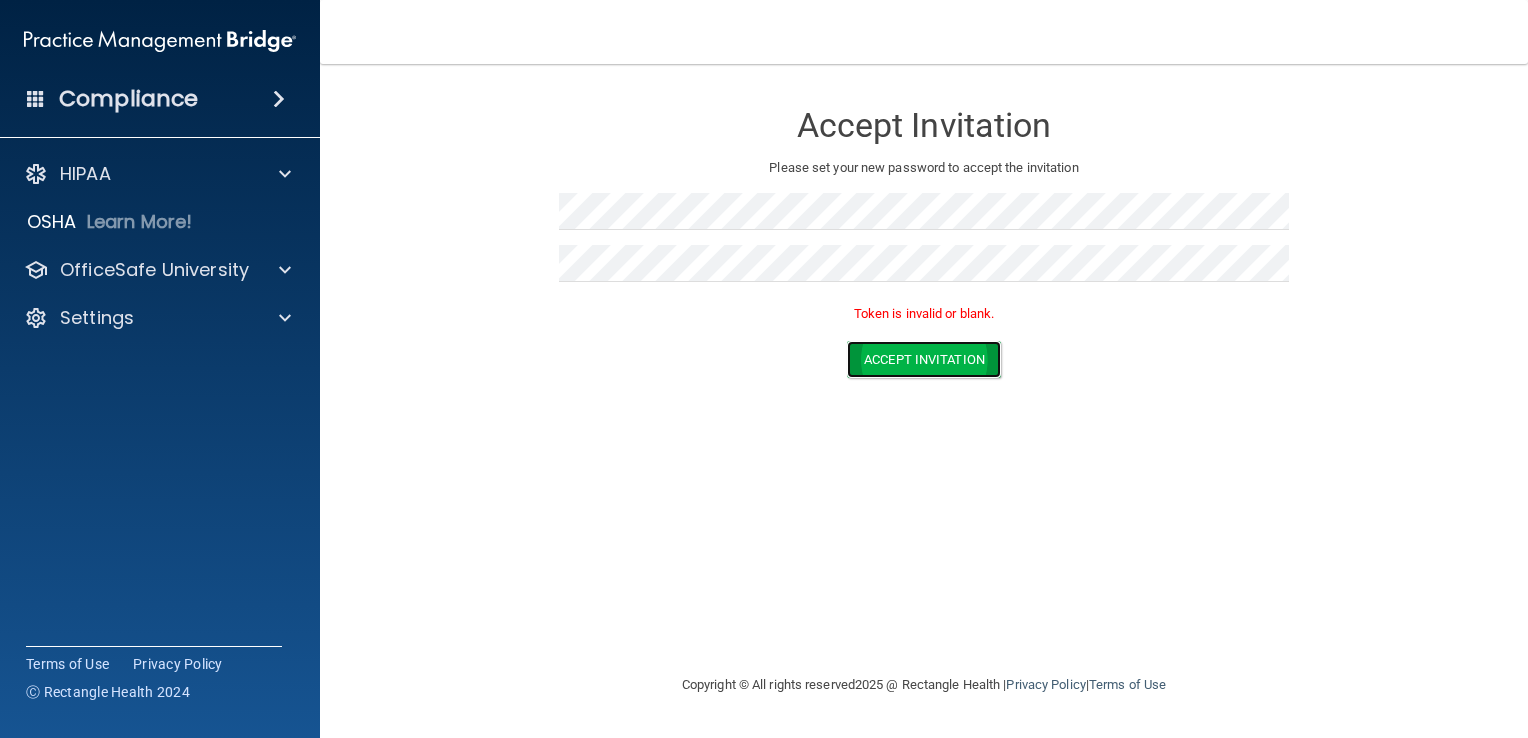 click on "Accept Invitation" at bounding box center (924, 359) 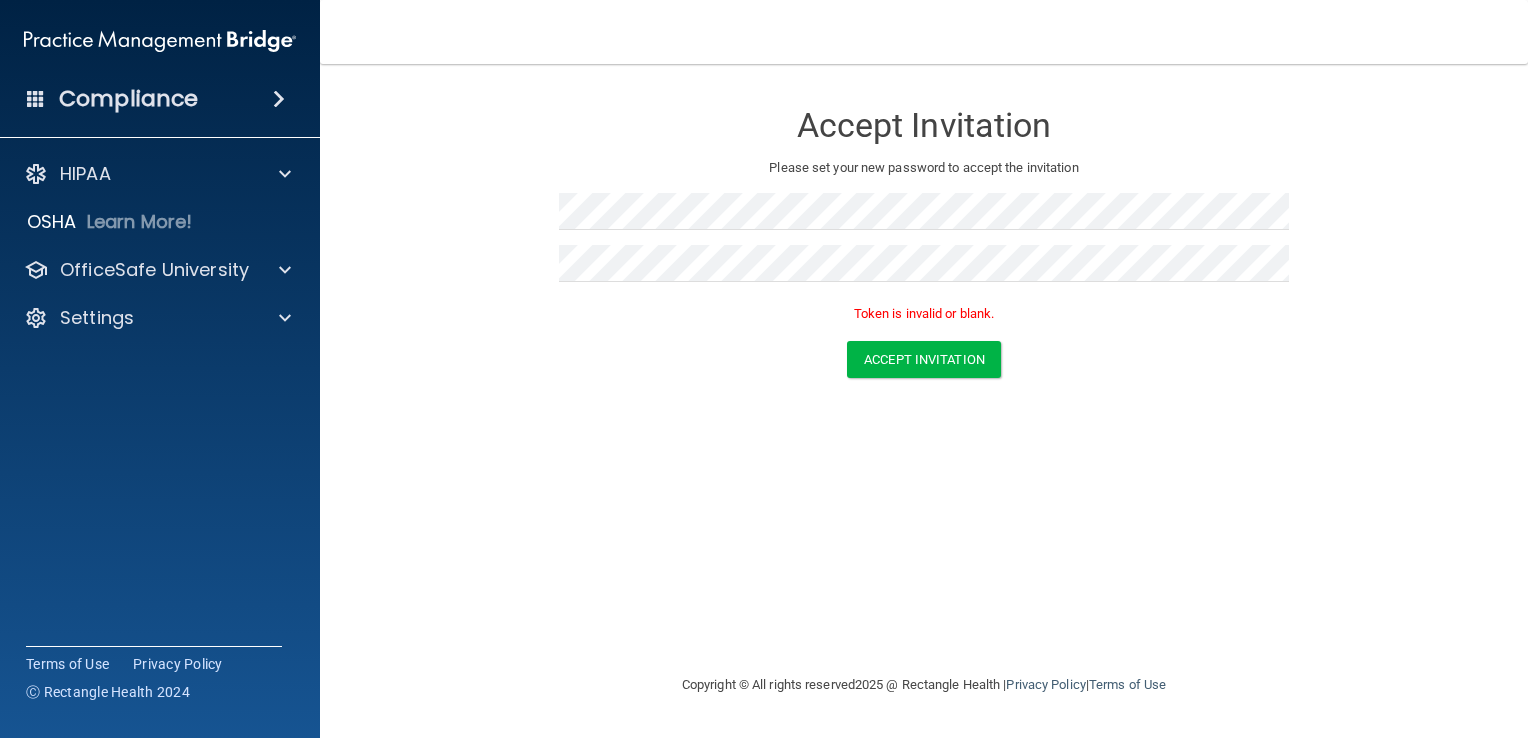 click on "Token is invalid or blank." at bounding box center [924, 314] 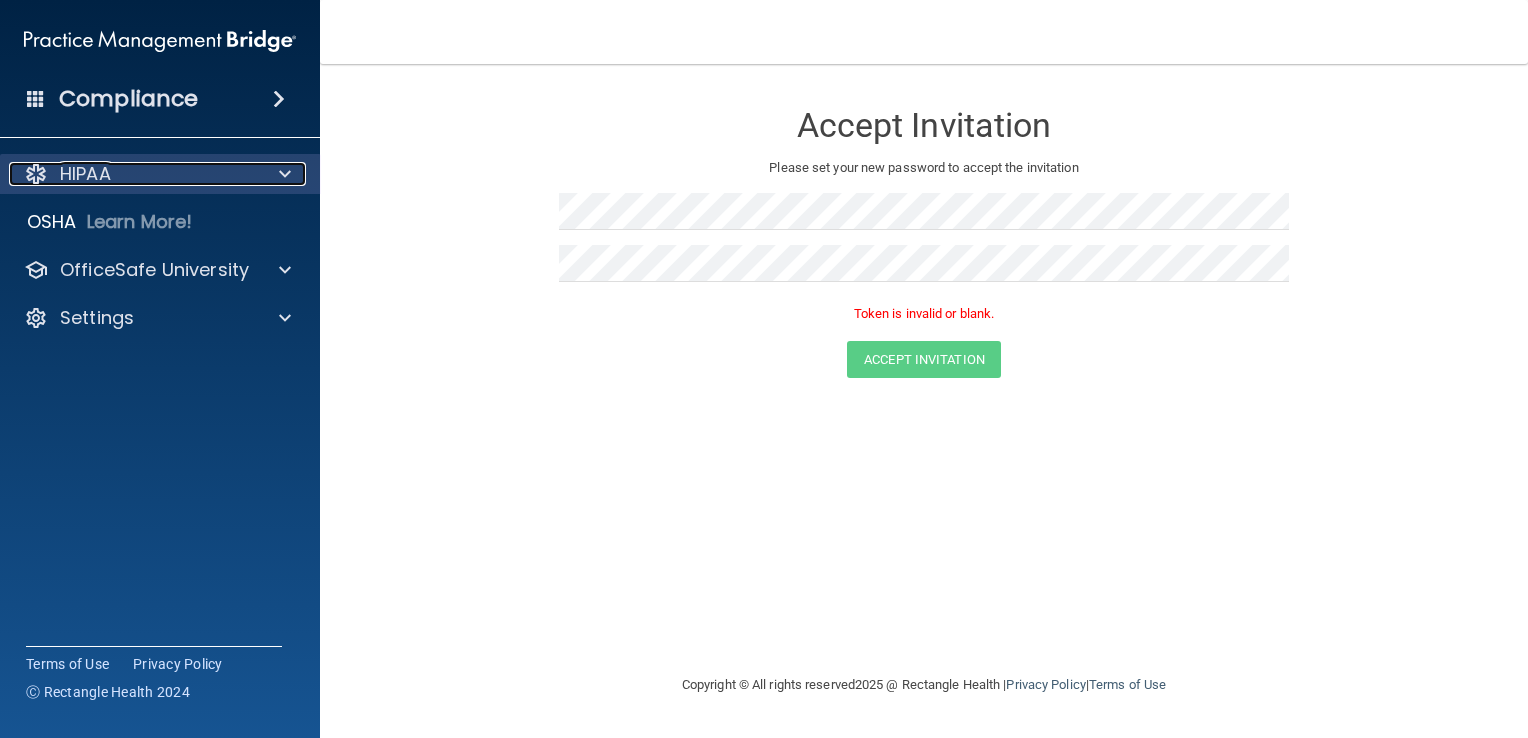 click at bounding box center [285, 174] 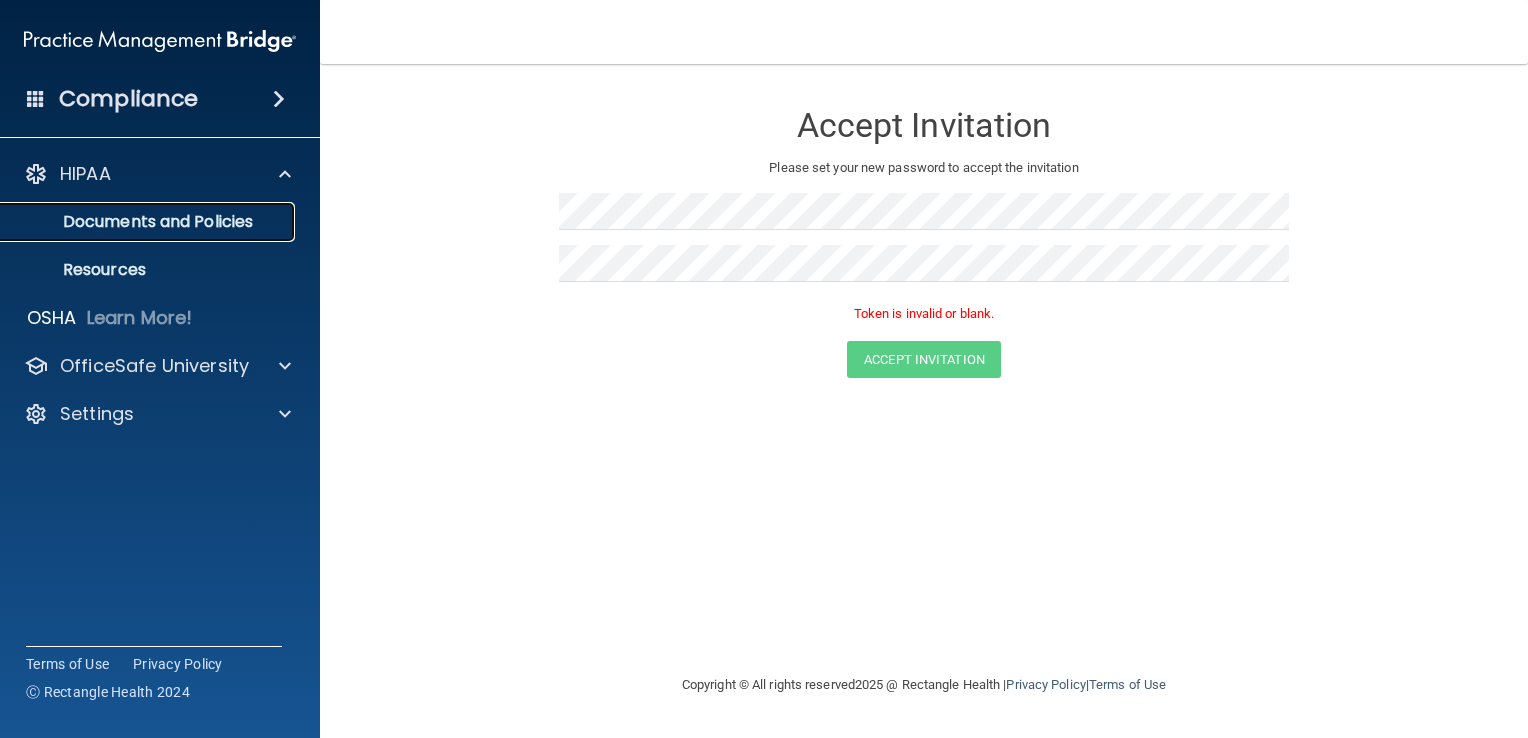 click on "Documents and Policies" at bounding box center [149, 222] 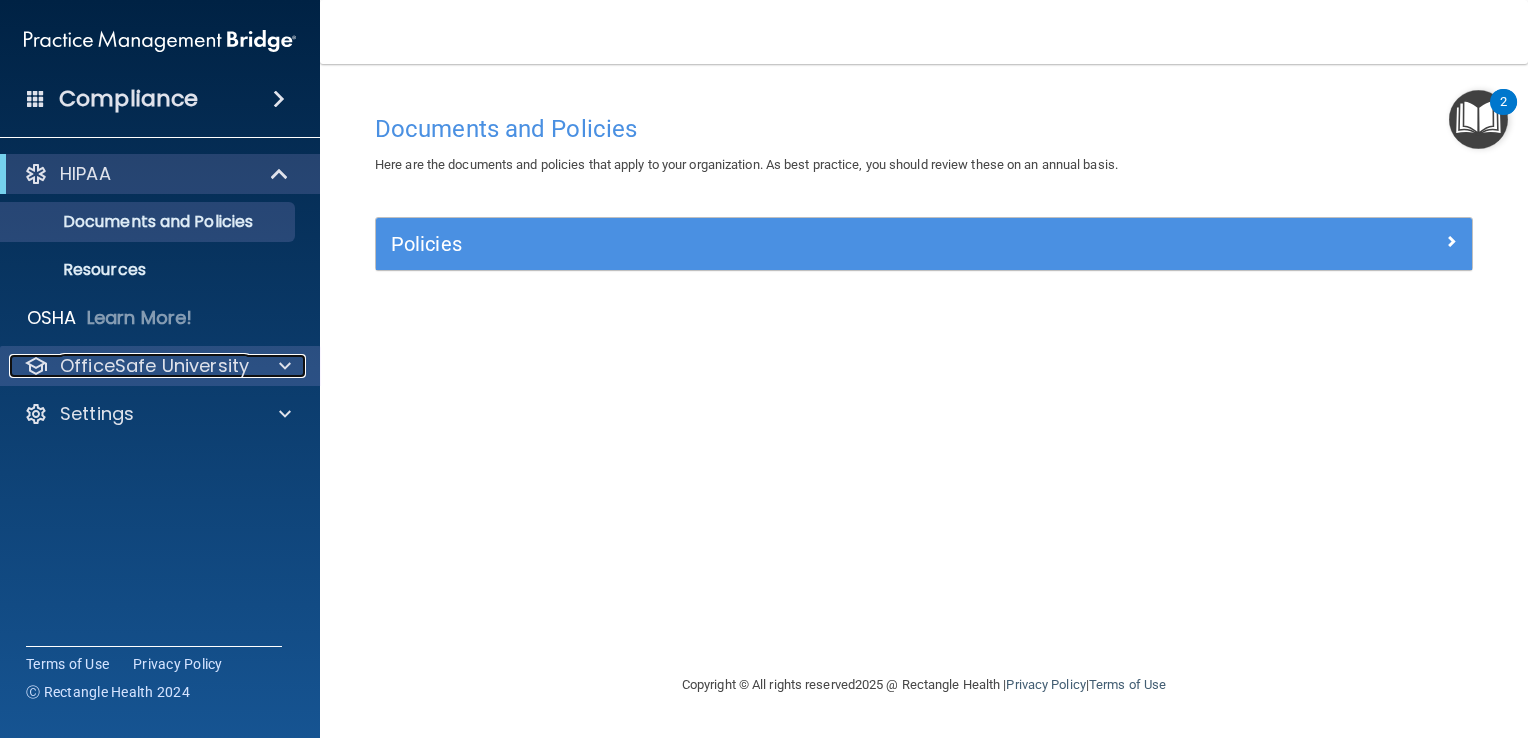 click at bounding box center [282, 366] 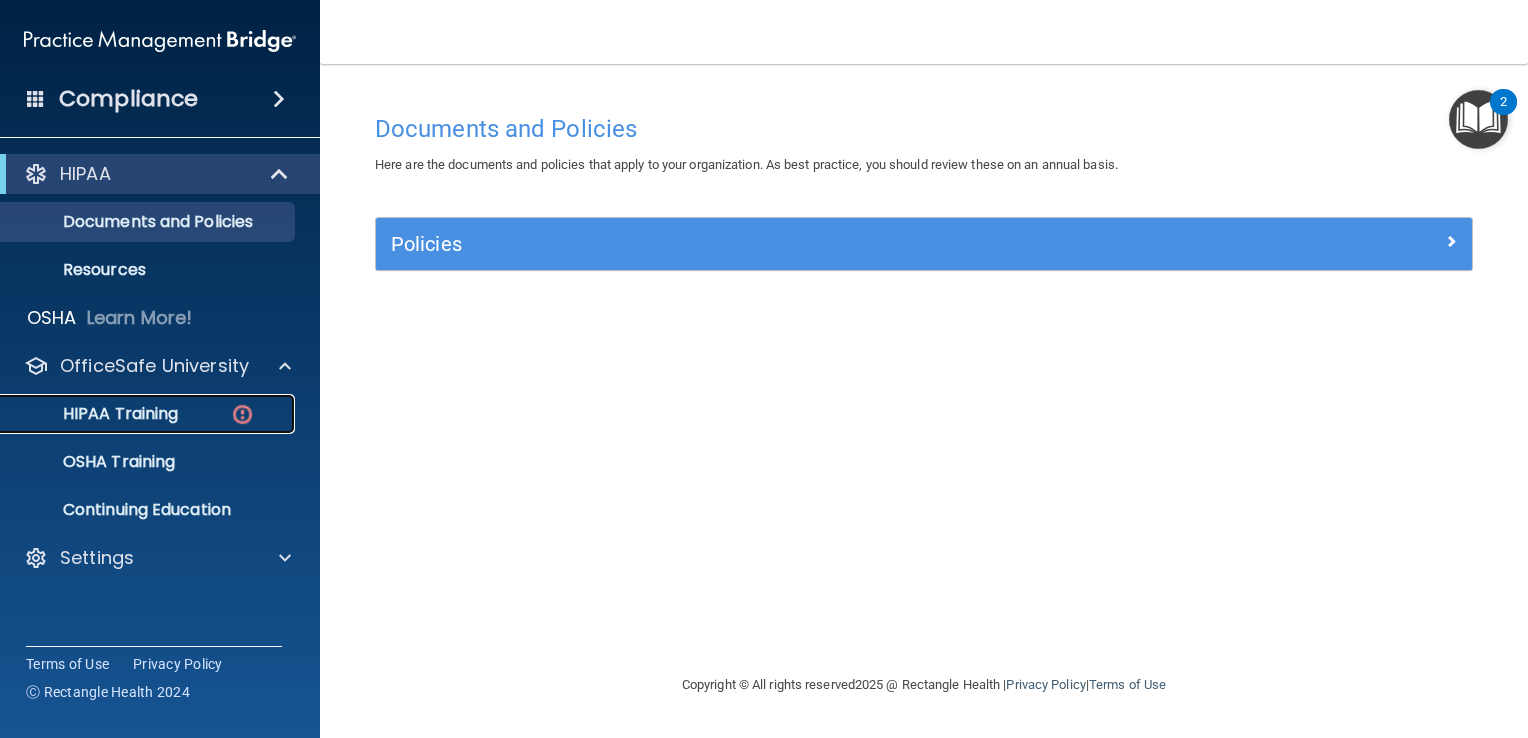 click on "HIPAA Training" at bounding box center [149, 414] 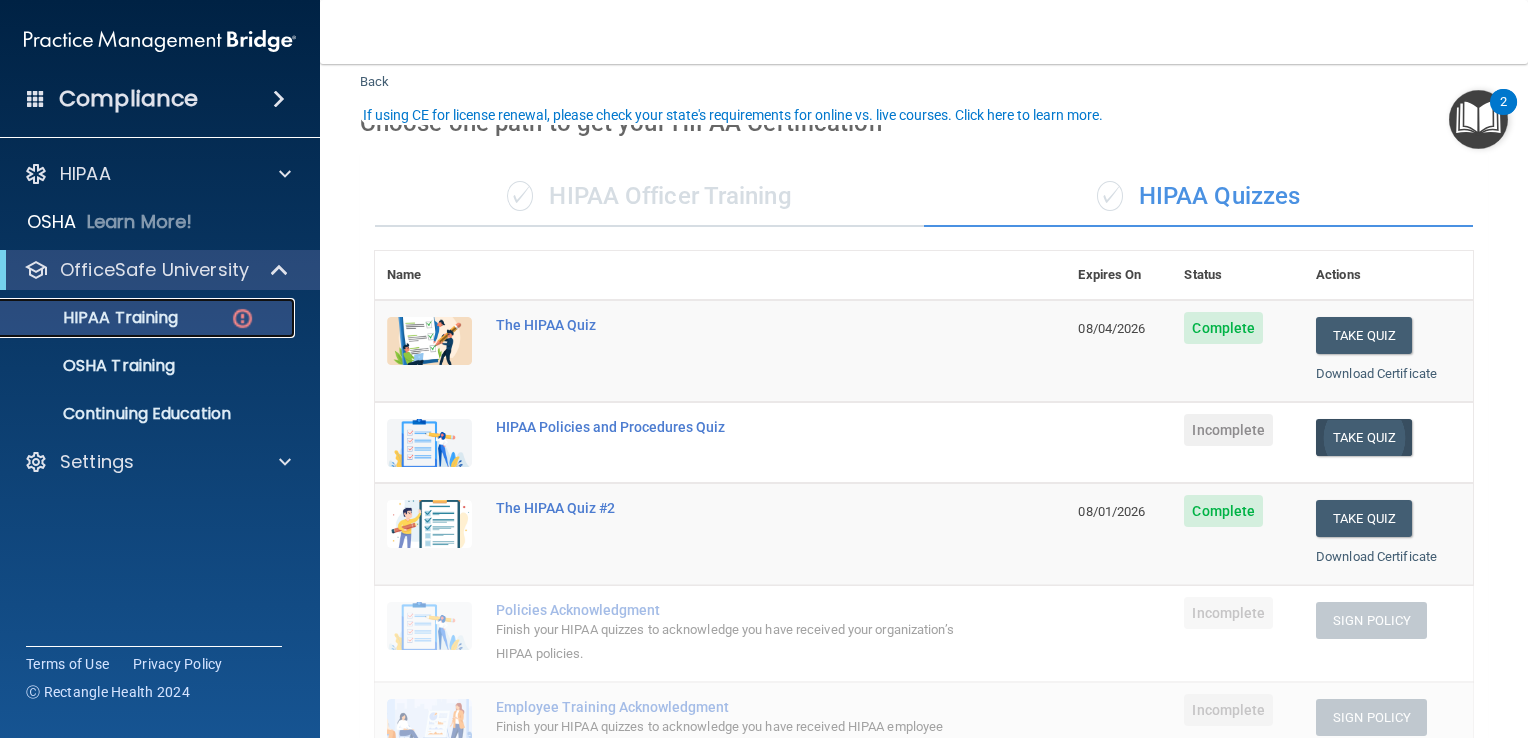 scroll, scrollTop: 100, scrollLeft: 0, axis: vertical 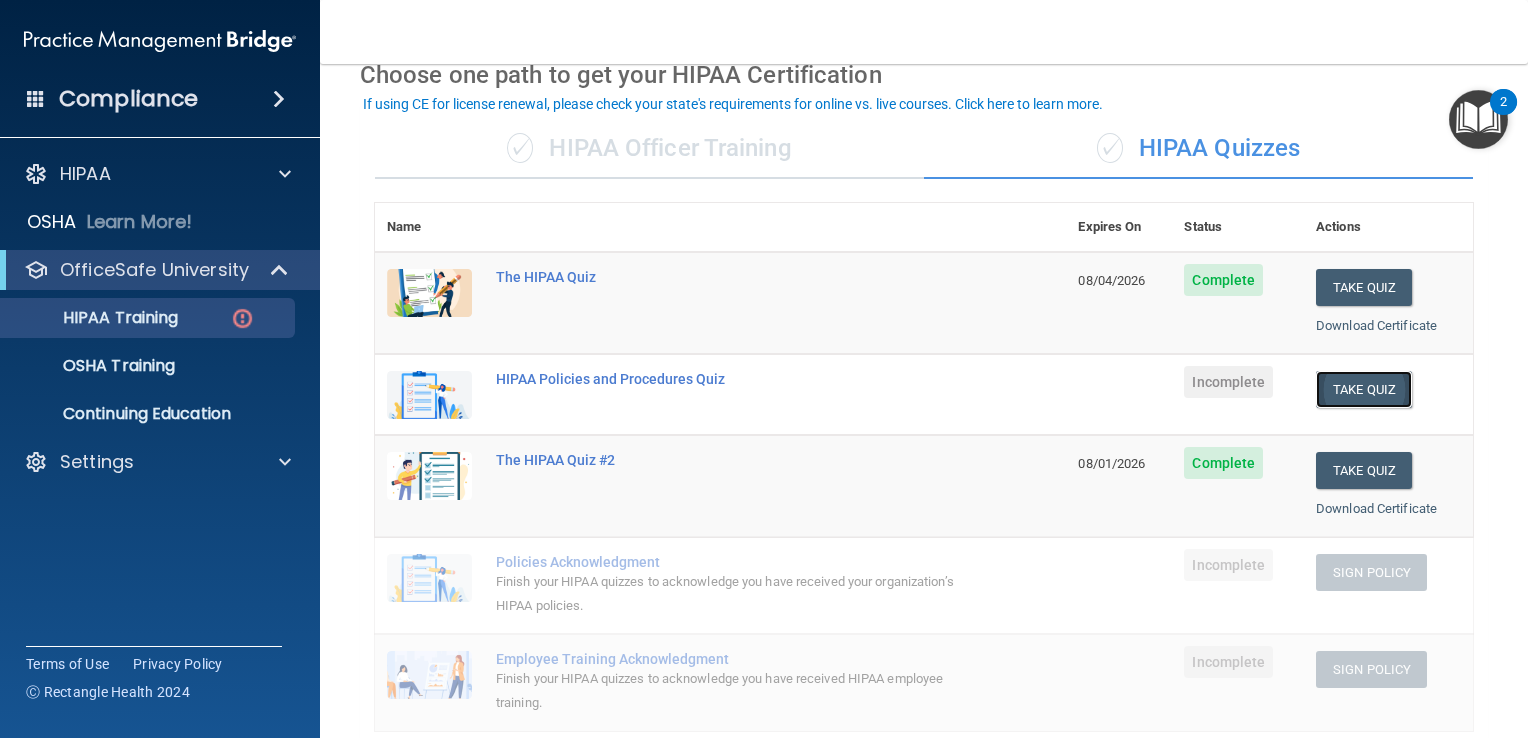 click on "Take Quiz" at bounding box center (1364, 389) 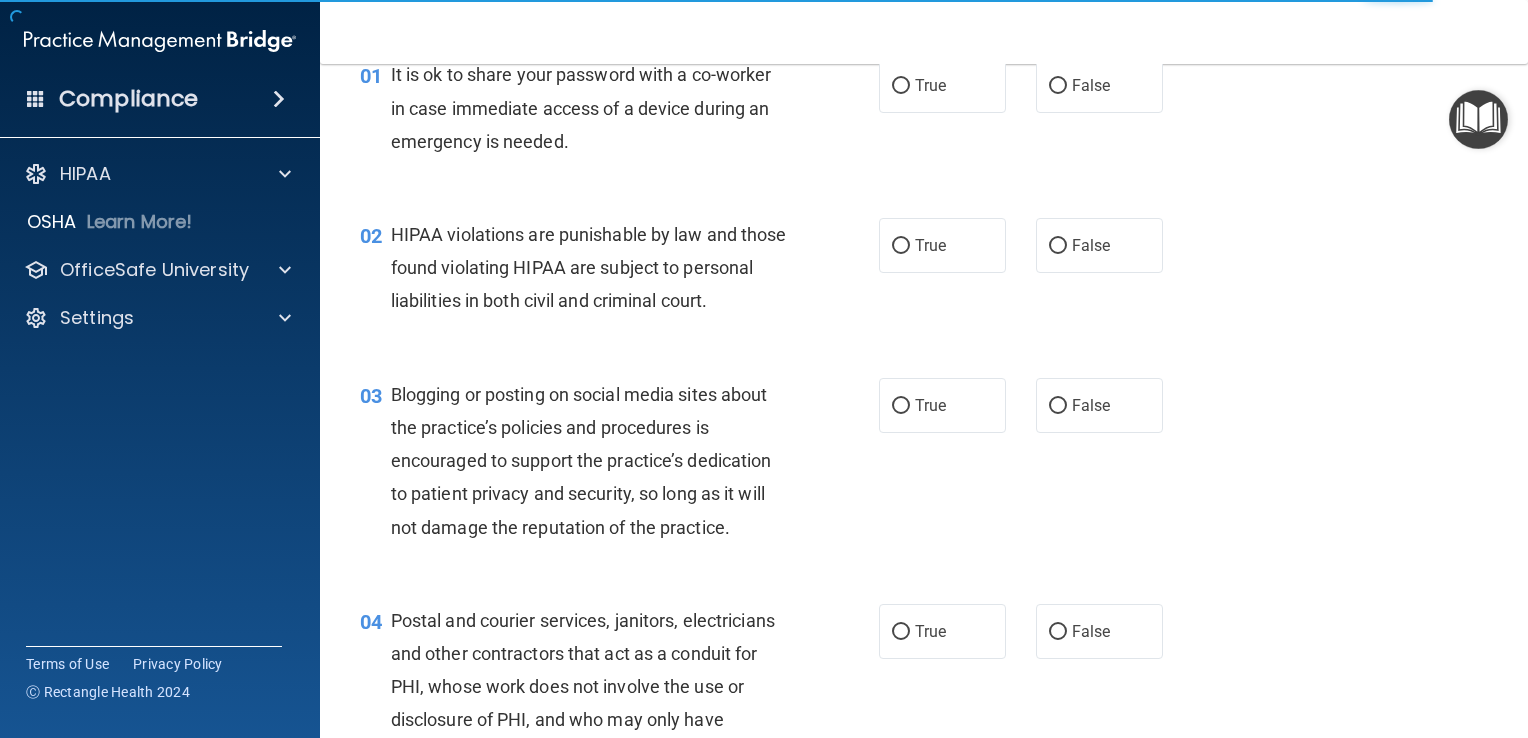 scroll, scrollTop: 0, scrollLeft: 0, axis: both 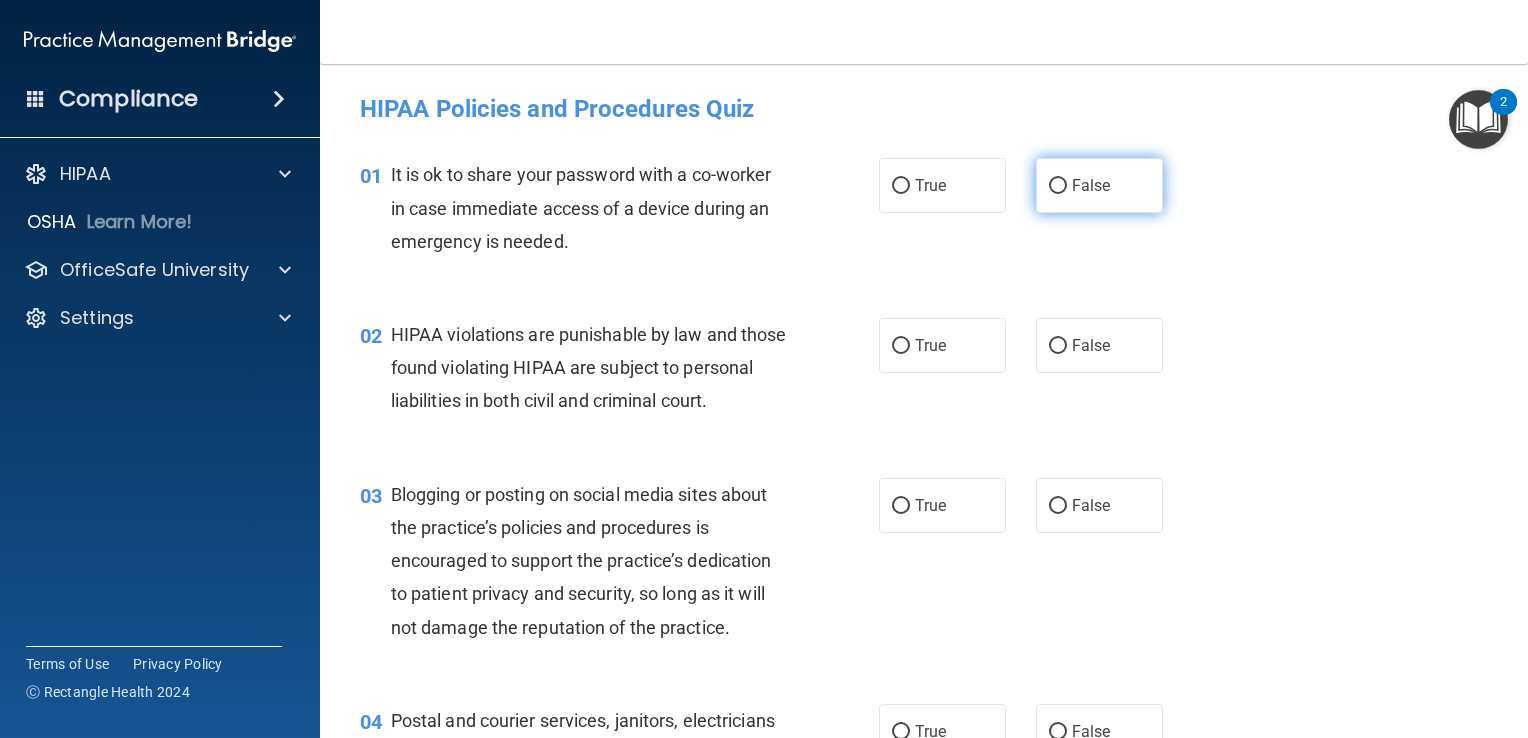 click on "False" at bounding box center (1058, 186) 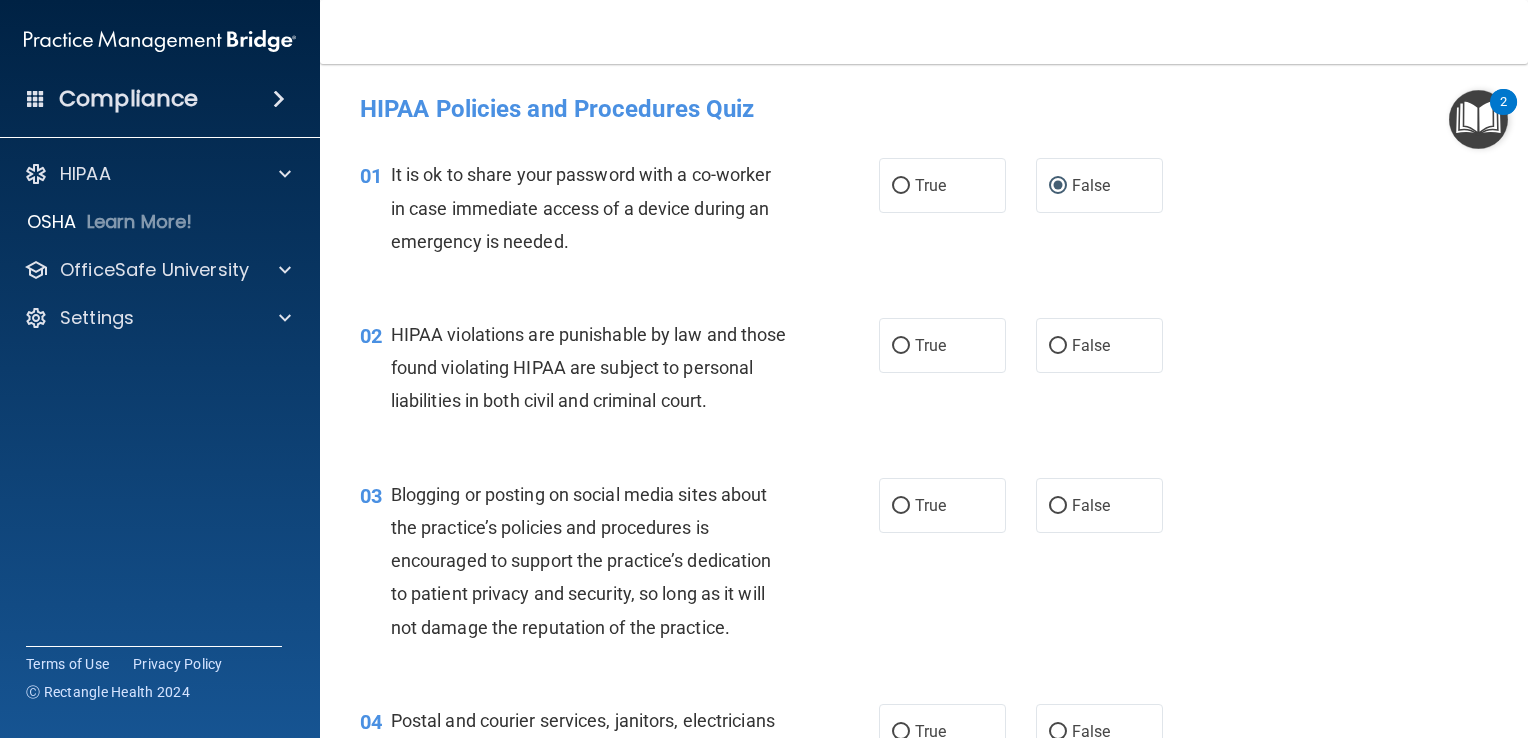 scroll, scrollTop: 100, scrollLeft: 0, axis: vertical 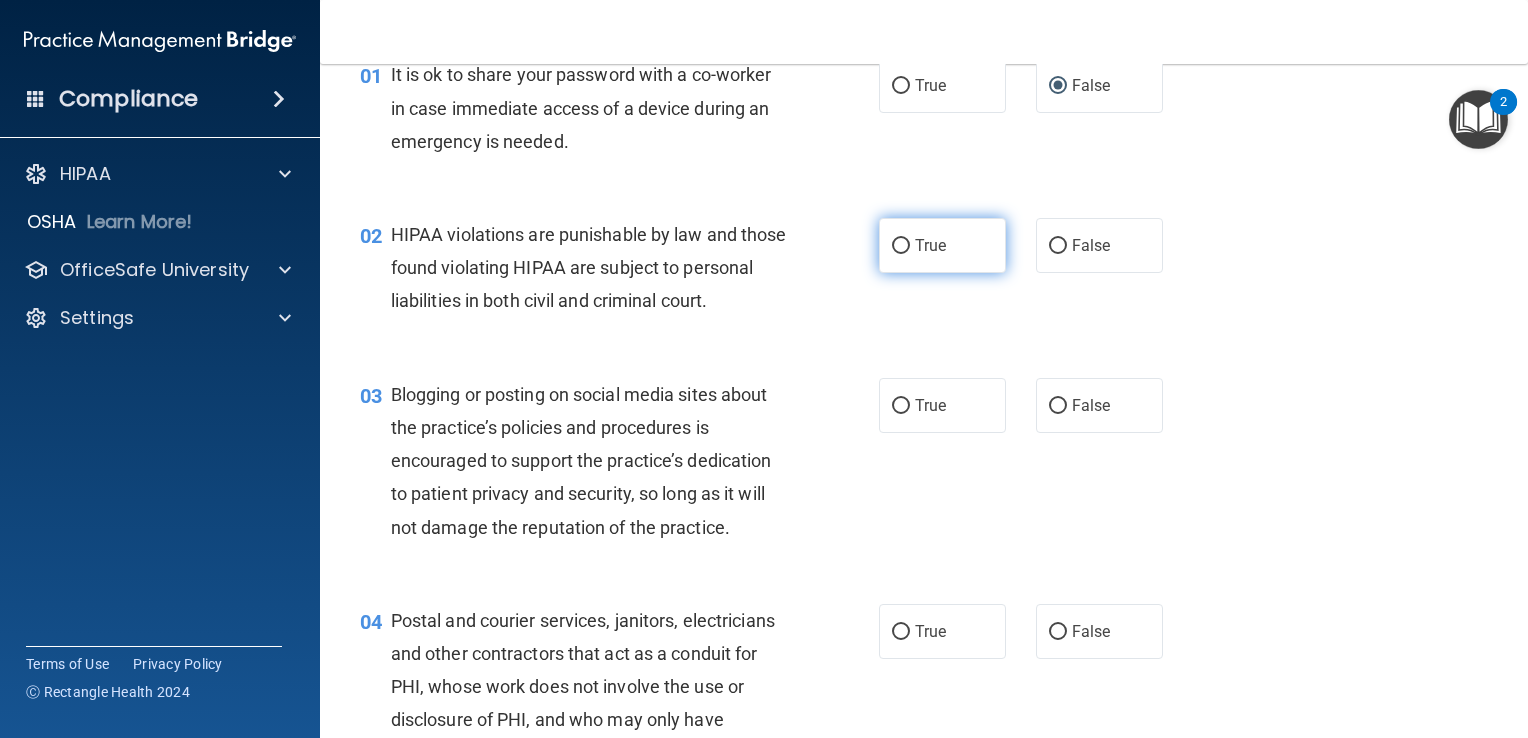 click on "True" at bounding box center (901, 246) 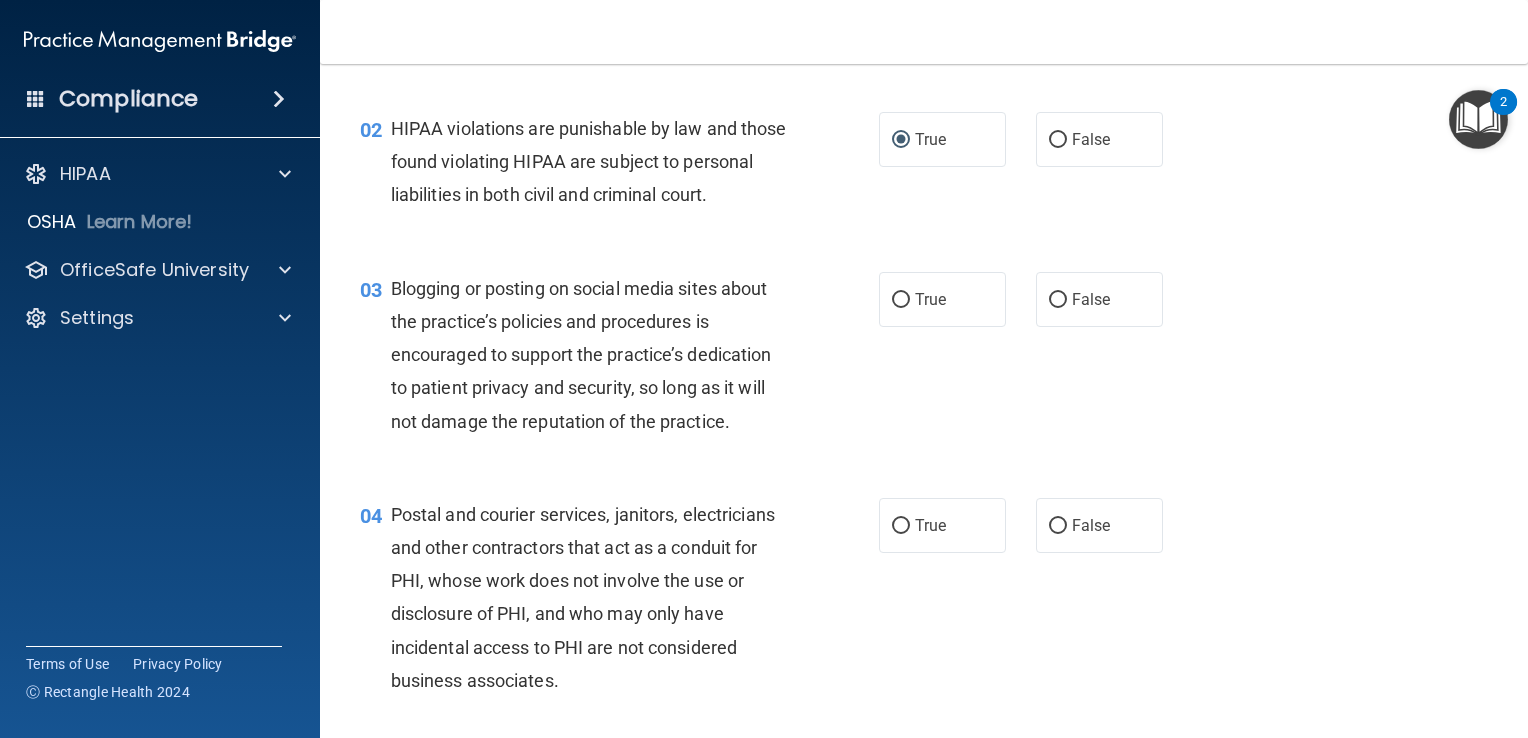 scroll, scrollTop: 300, scrollLeft: 0, axis: vertical 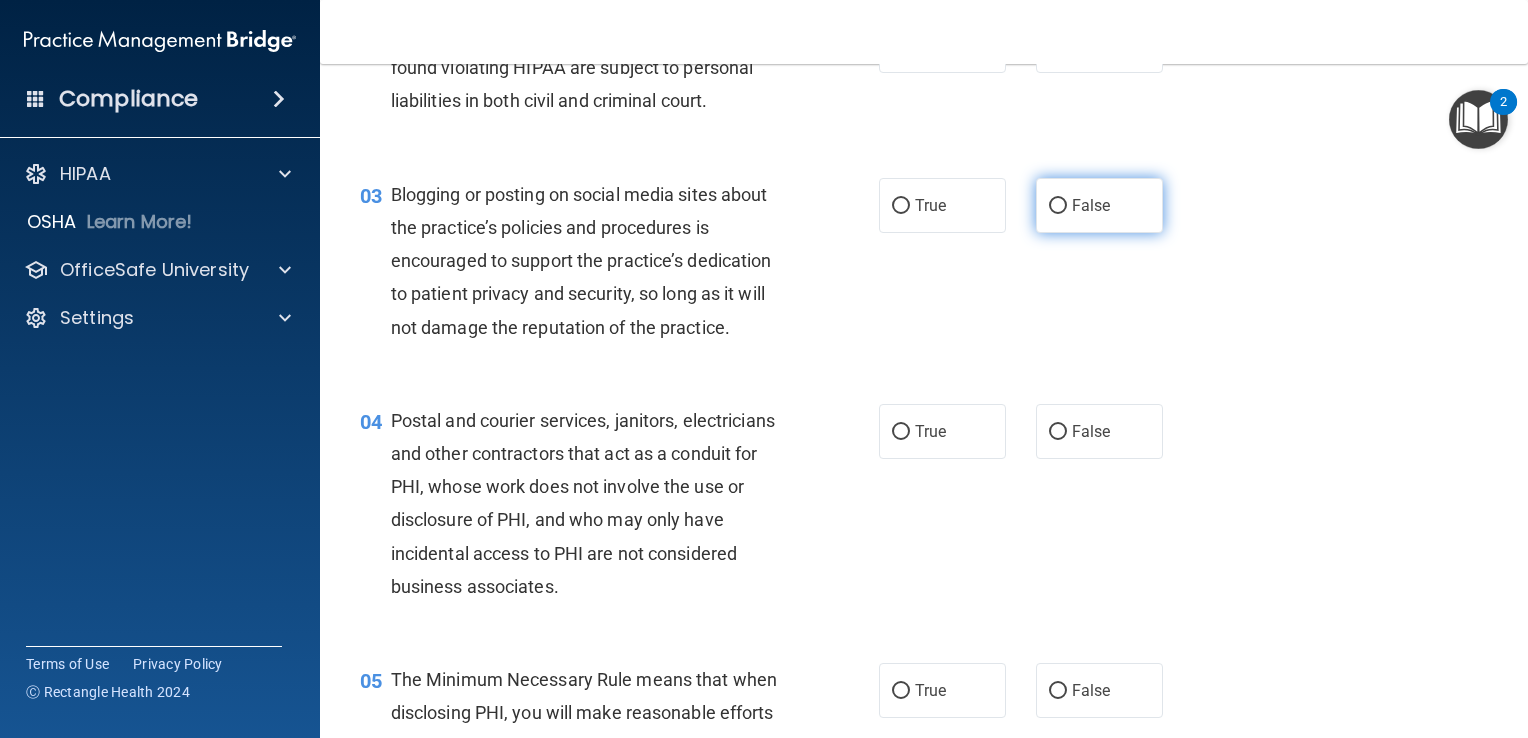 click on "False" at bounding box center [1058, 206] 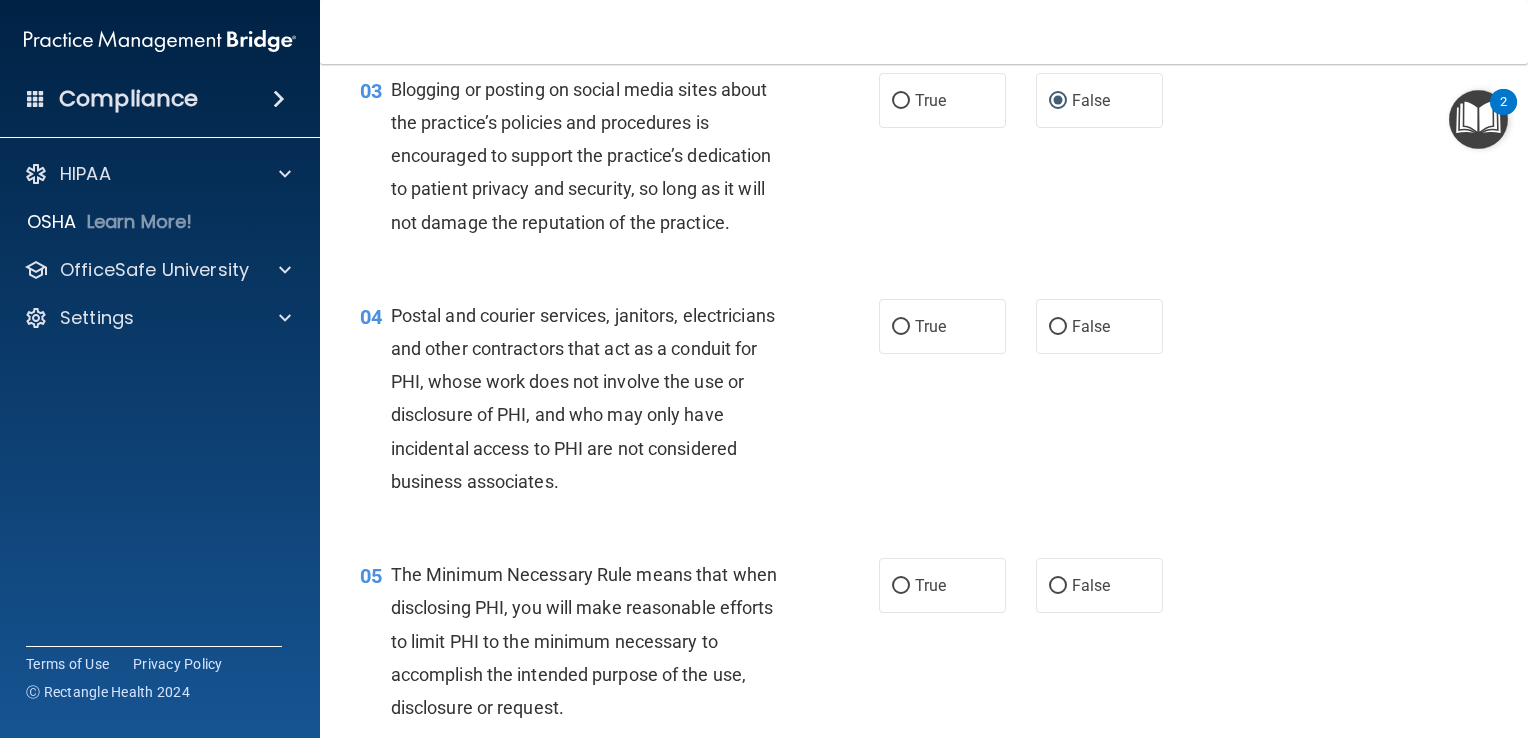 scroll, scrollTop: 500, scrollLeft: 0, axis: vertical 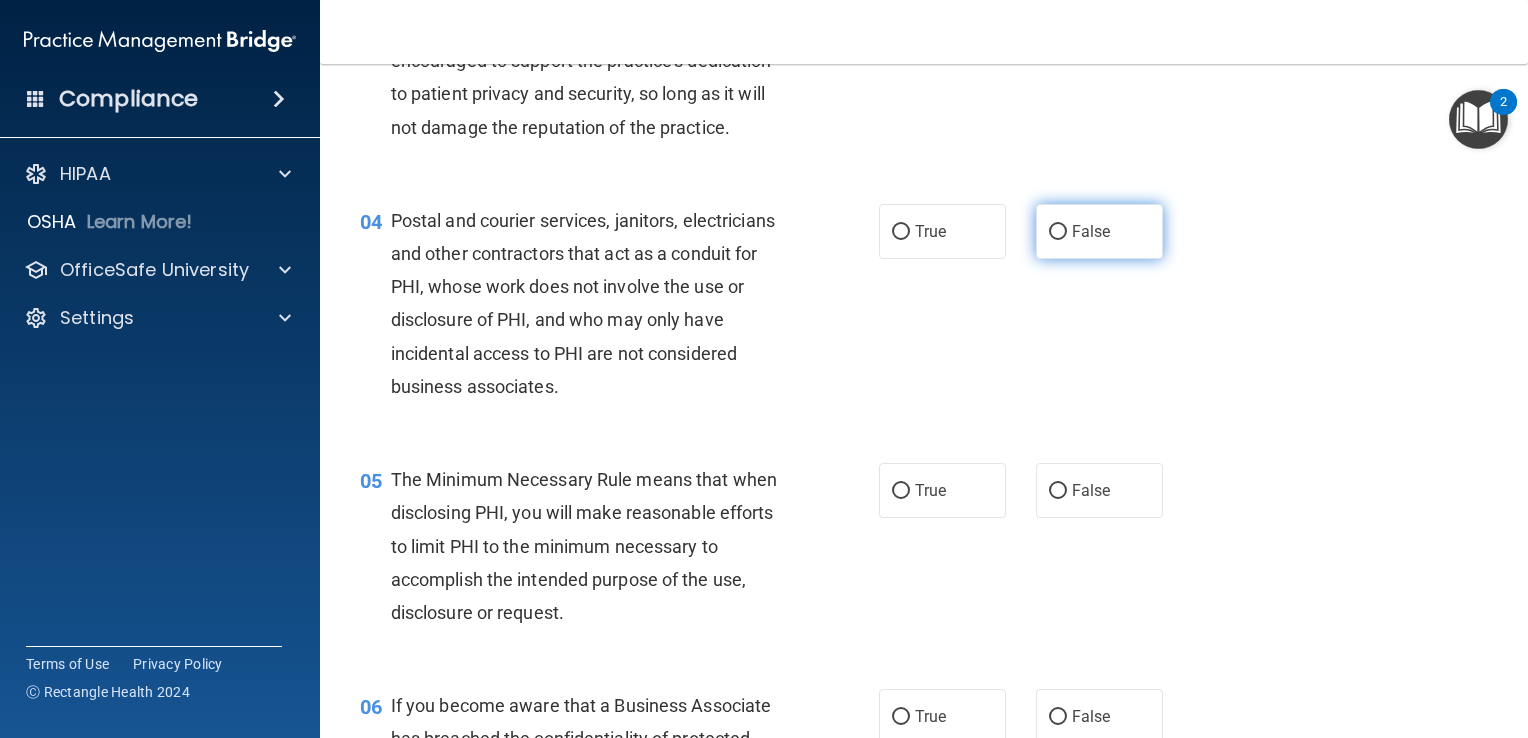 click on "False" at bounding box center (1058, 232) 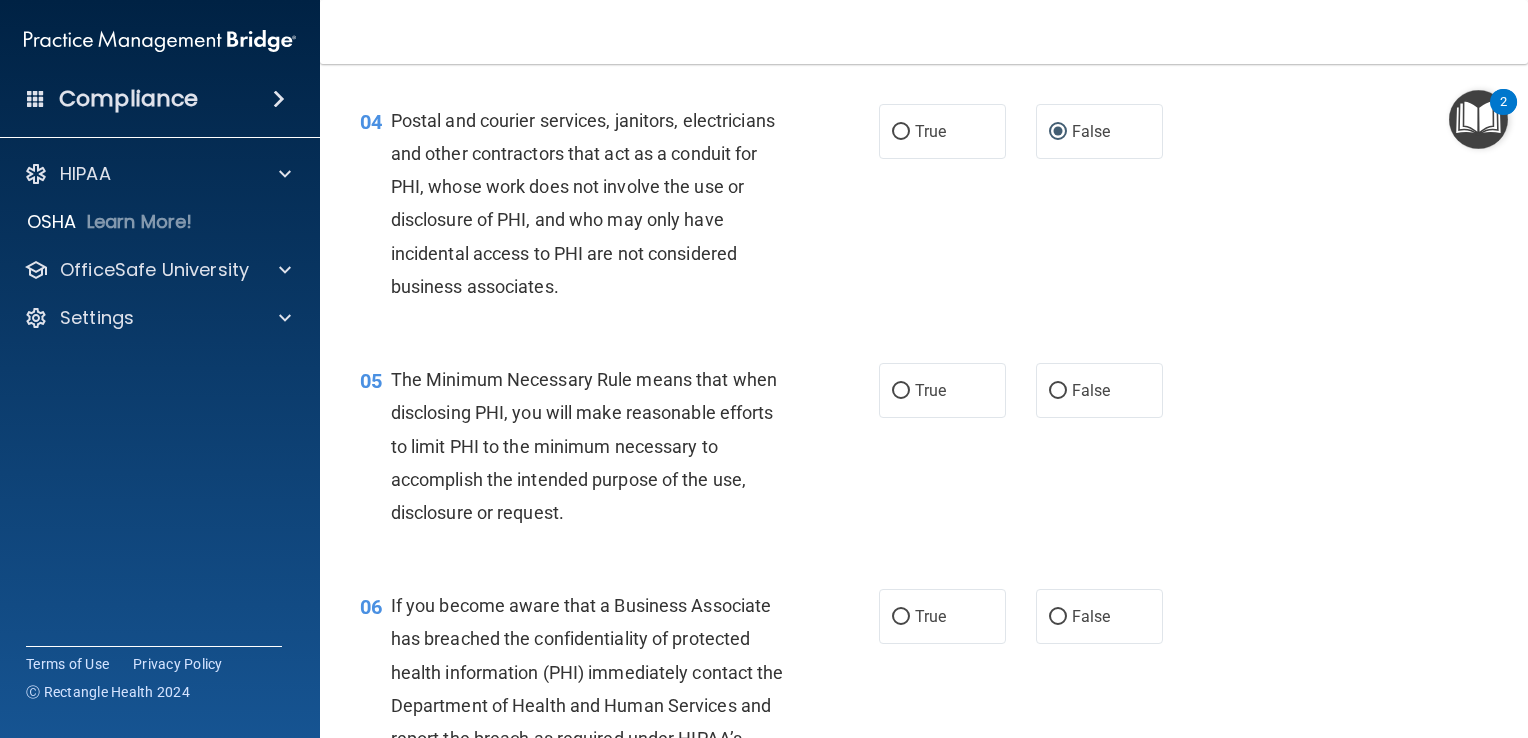 scroll, scrollTop: 700, scrollLeft: 0, axis: vertical 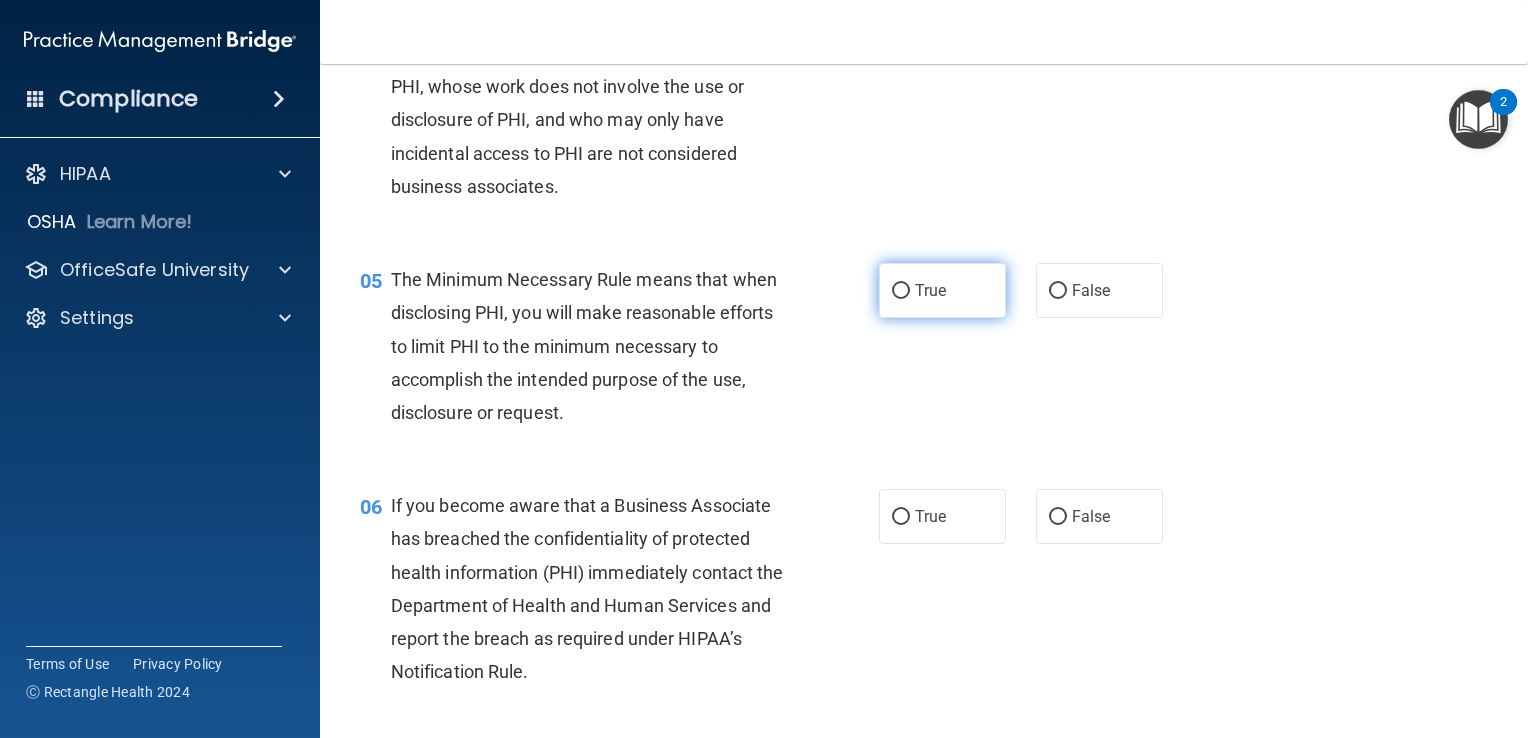 click on "True" at bounding box center [901, 291] 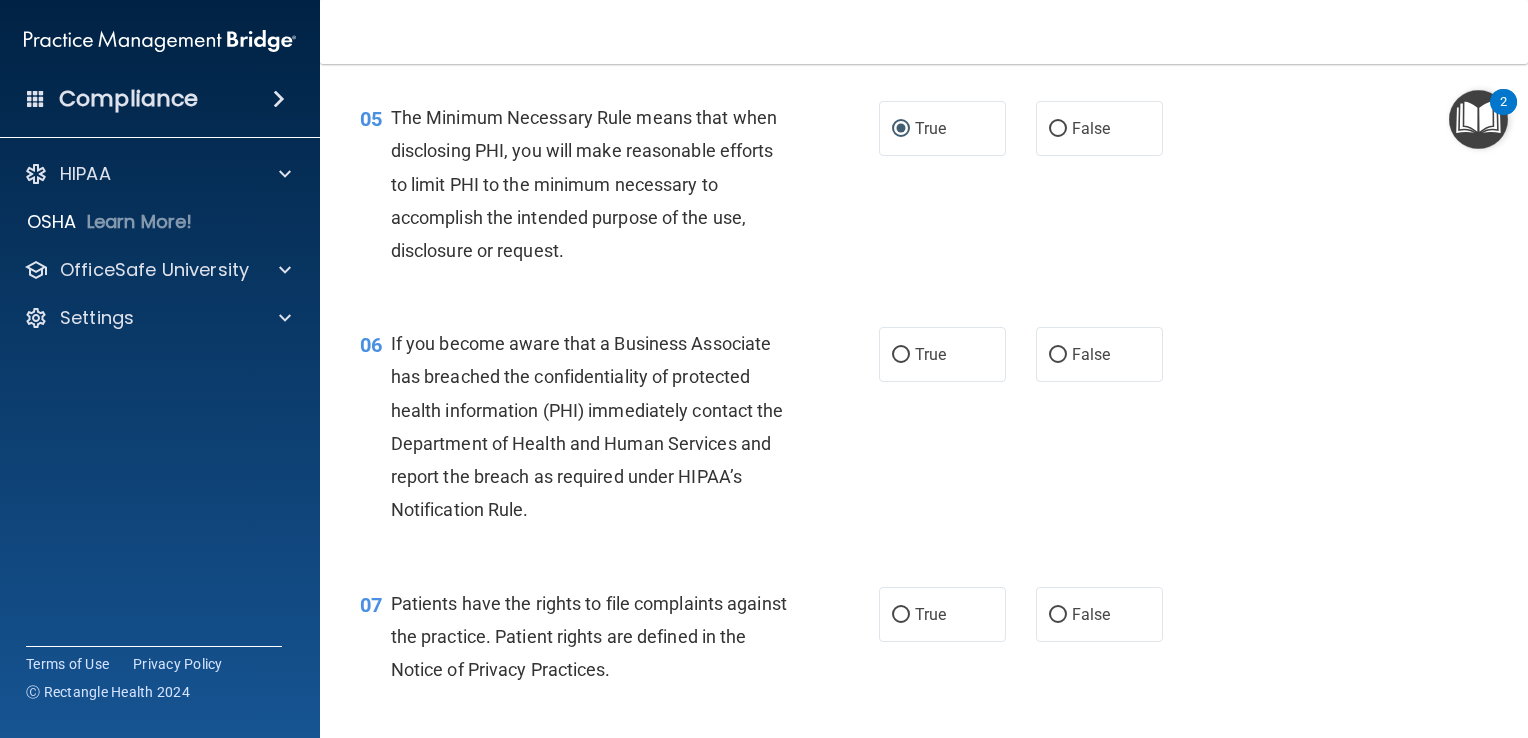 scroll, scrollTop: 900, scrollLeft: 0, axis: vertical 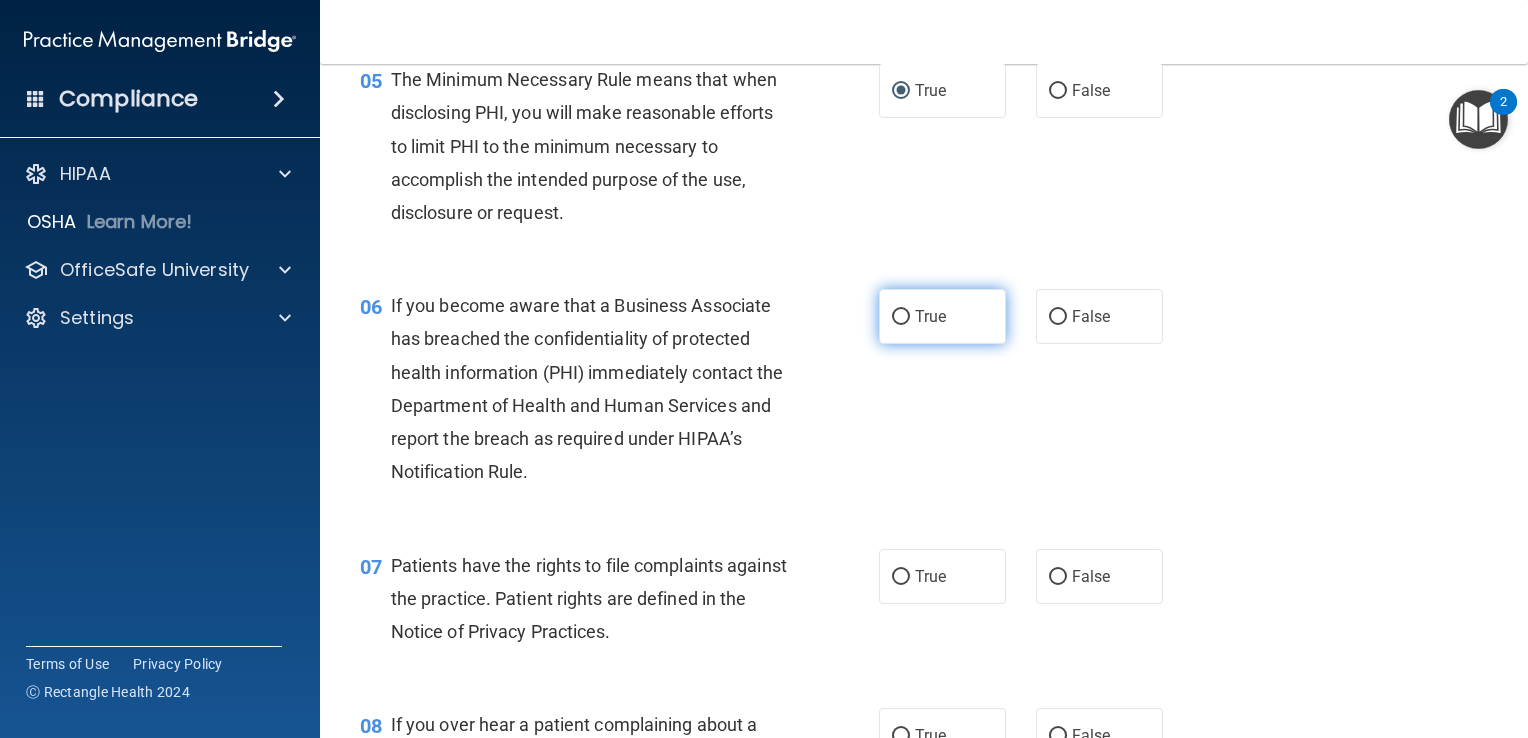 click on "True" at bounding box center [901, 317] 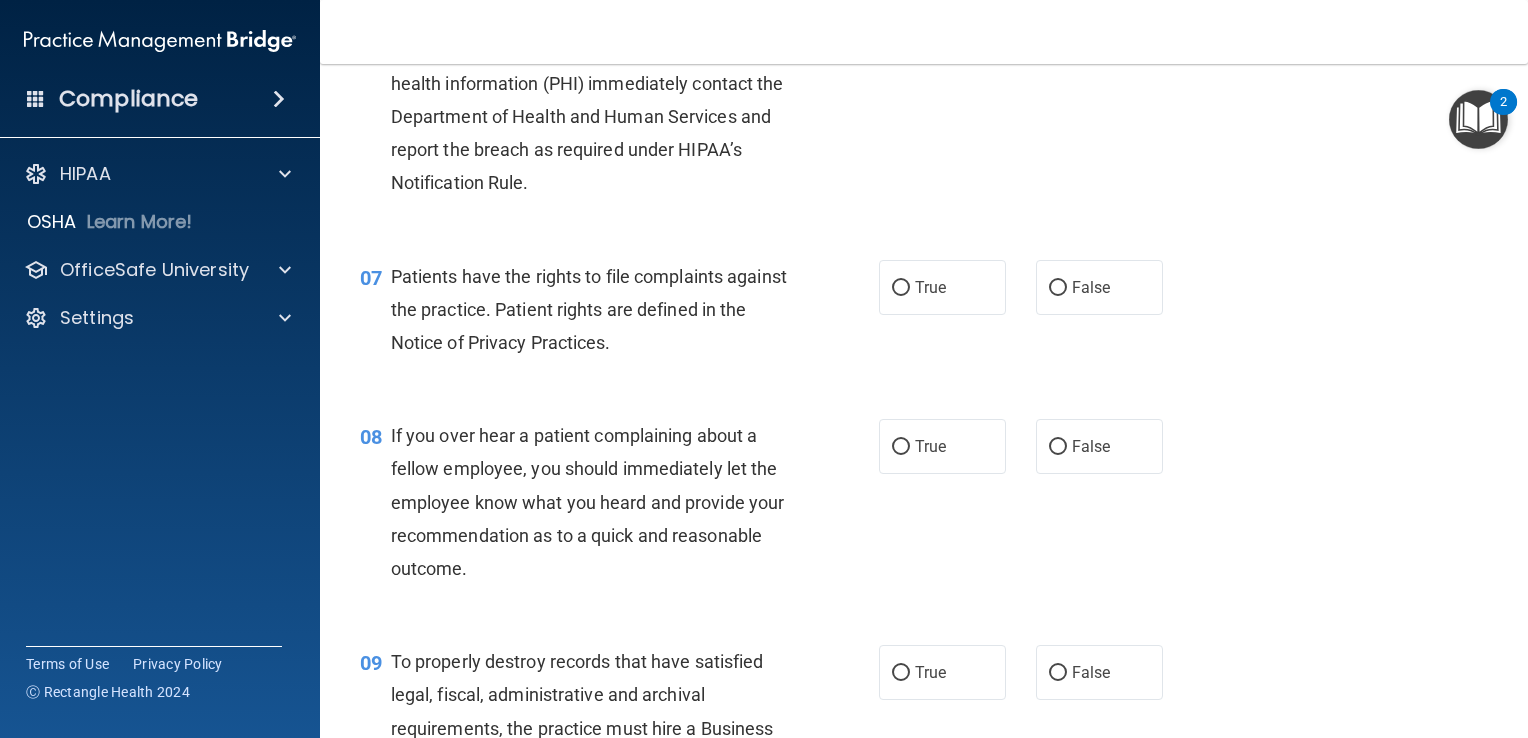scroll, scrollTop: 1200, scrollLeft: 0, axis: vertical 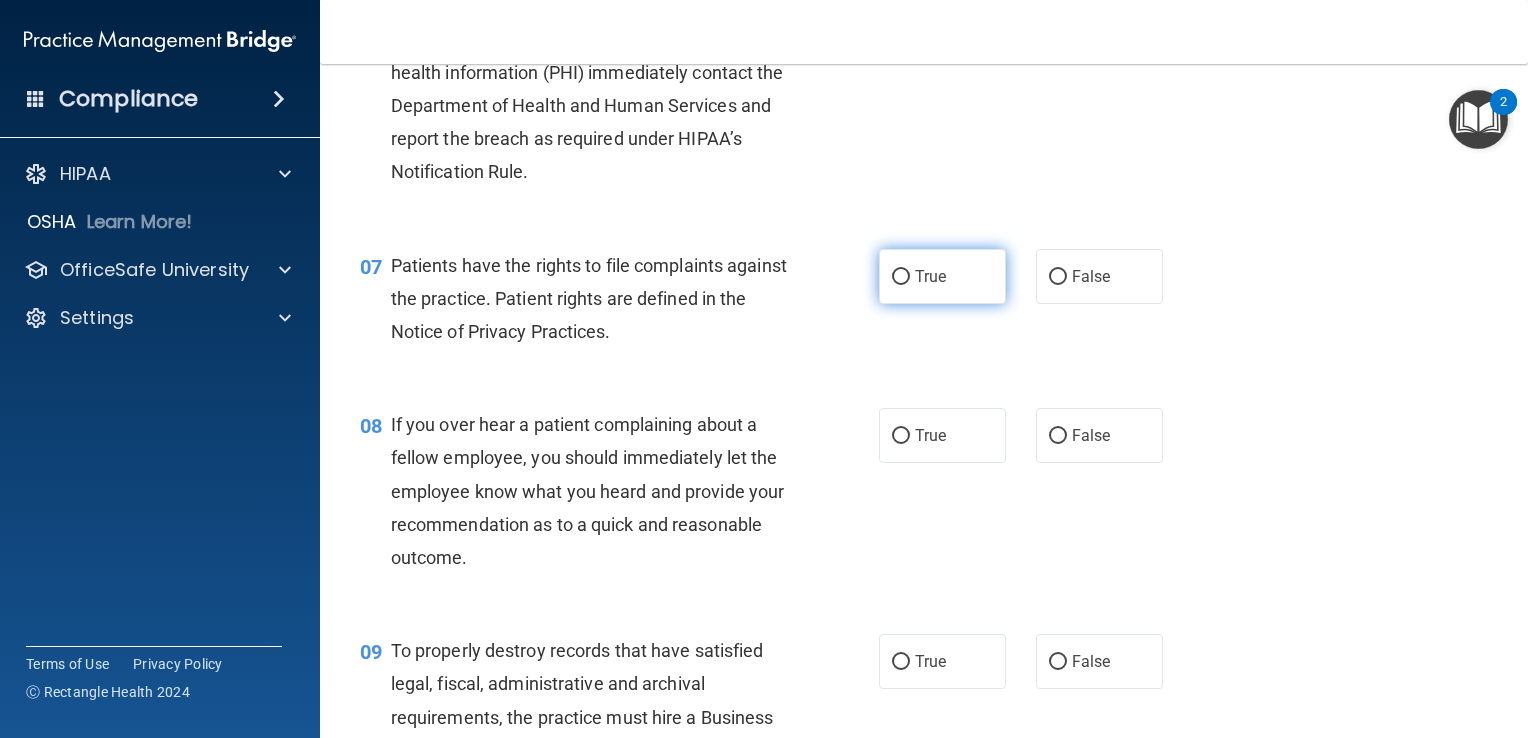 click on "True" at bounding box center (901, 277) 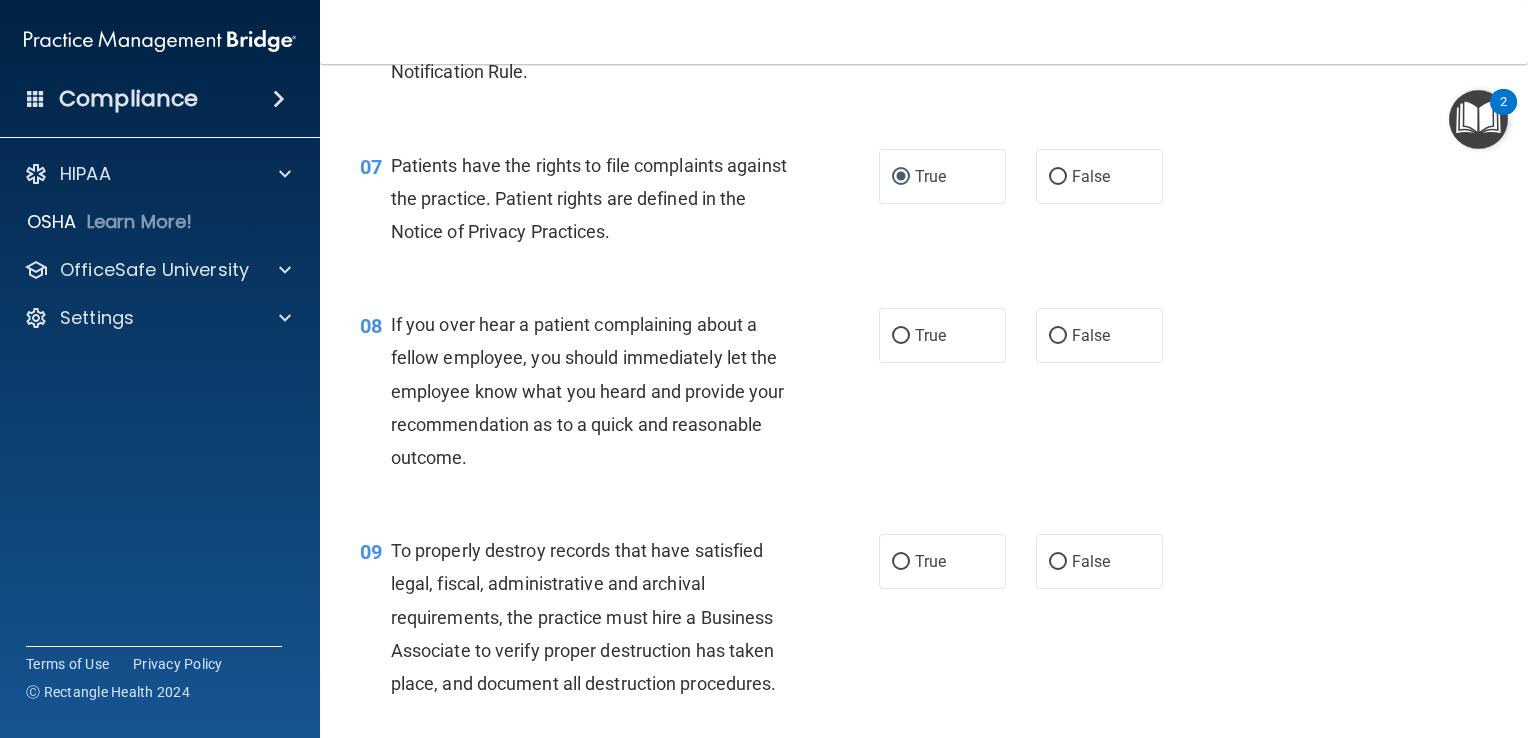 scroll, scrollTop: 1400, scrollLeft: 0, axis: vertical 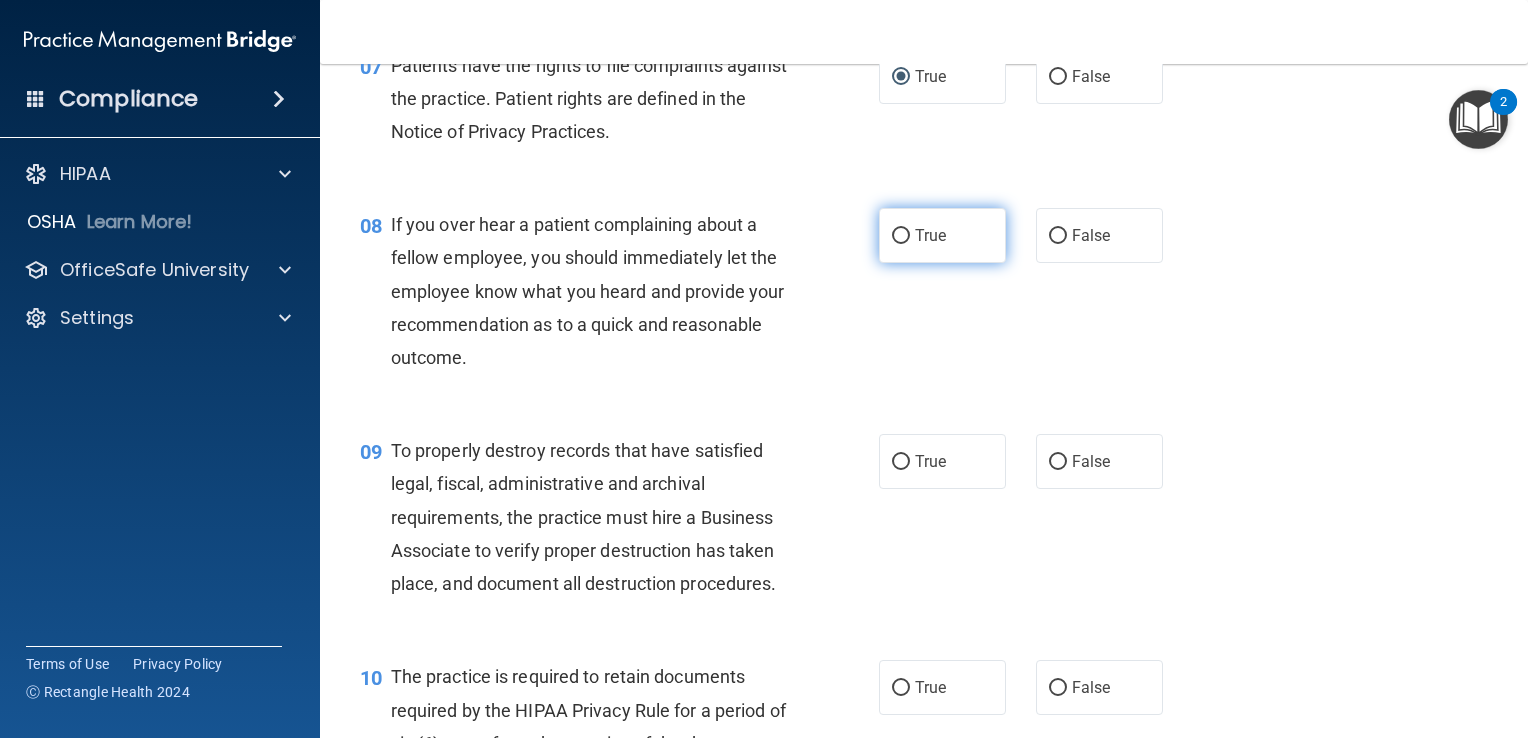 click on "True" at bounding box center (901, 236) 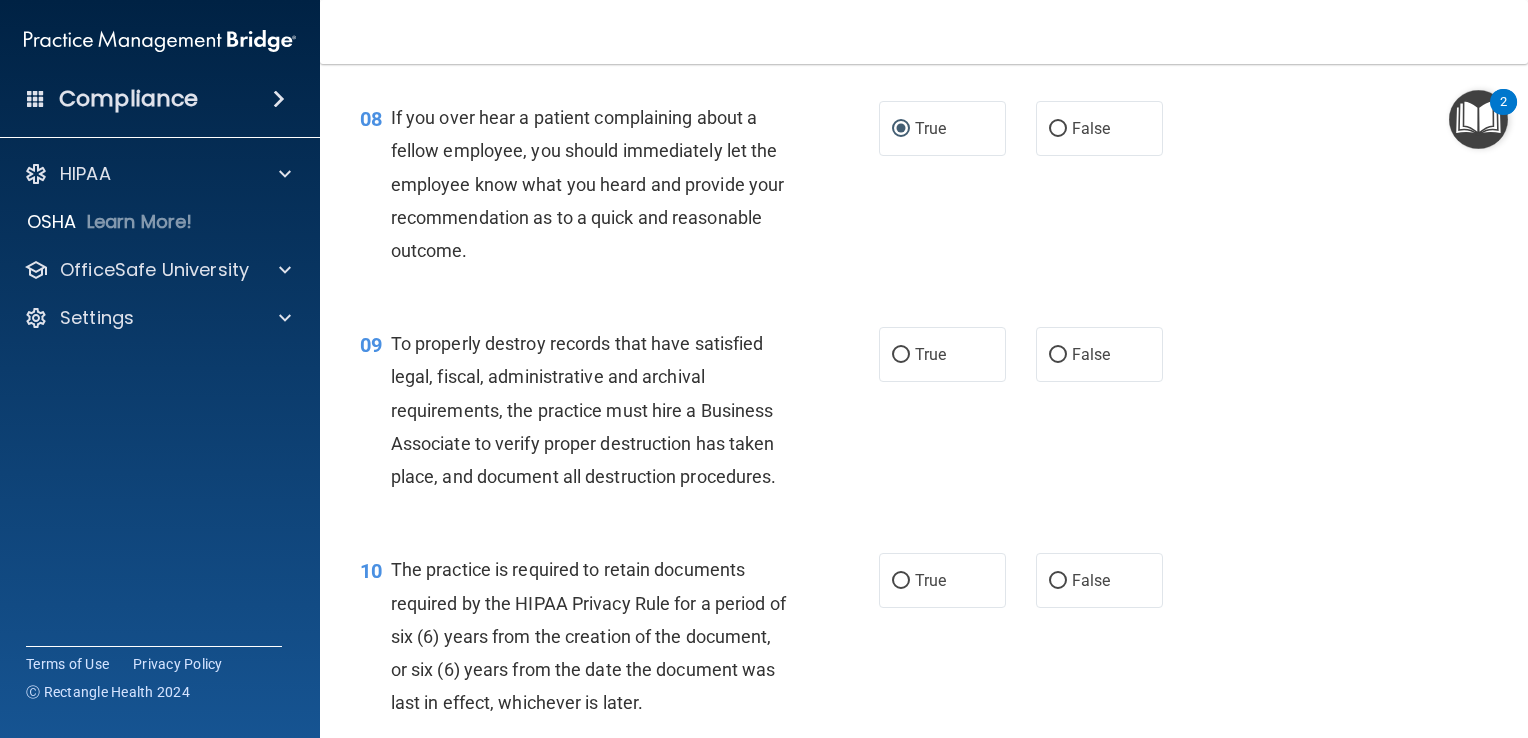 scroll, scrollTop: 1600, scrollLeft: 0, axis: vertical 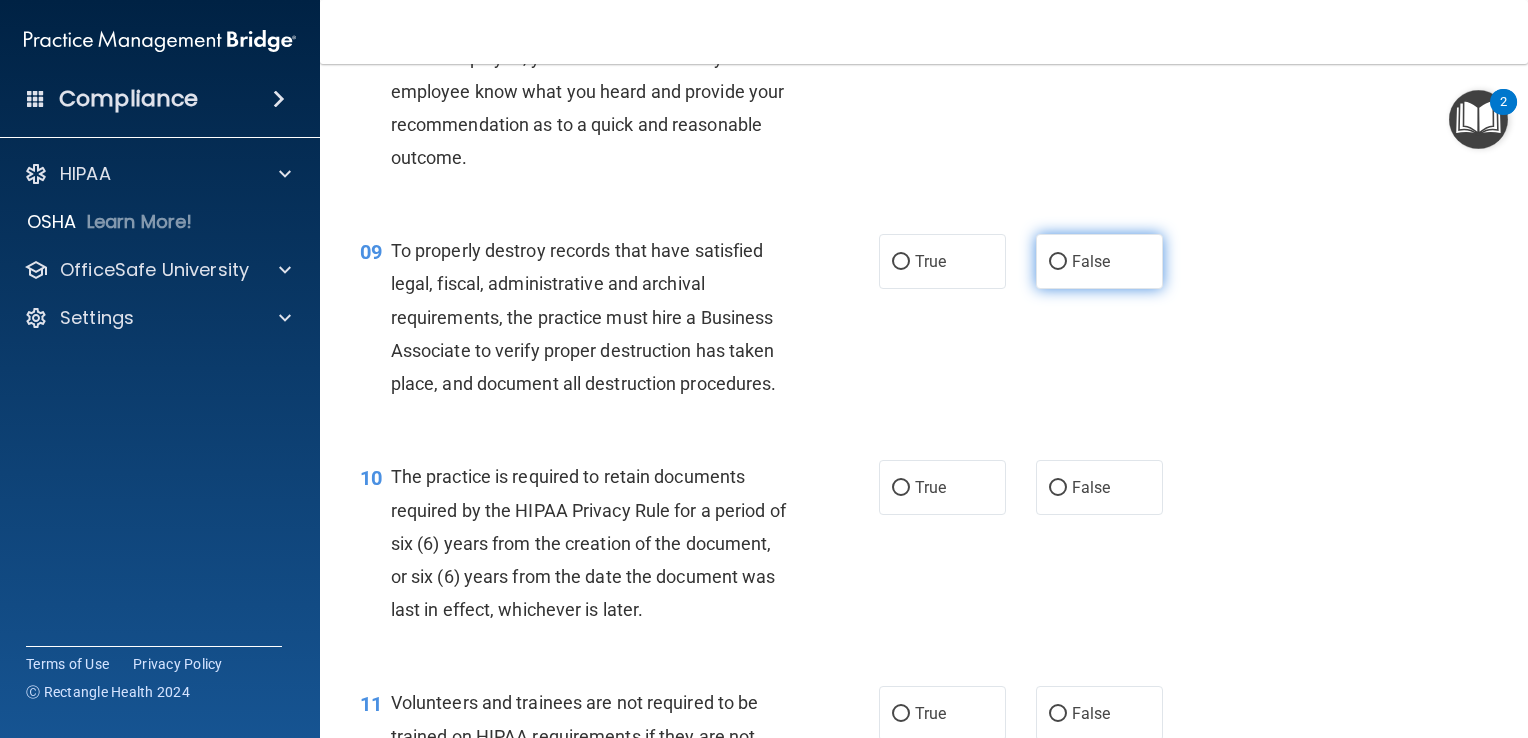 click on "False" at bounding box center (1058, 262) 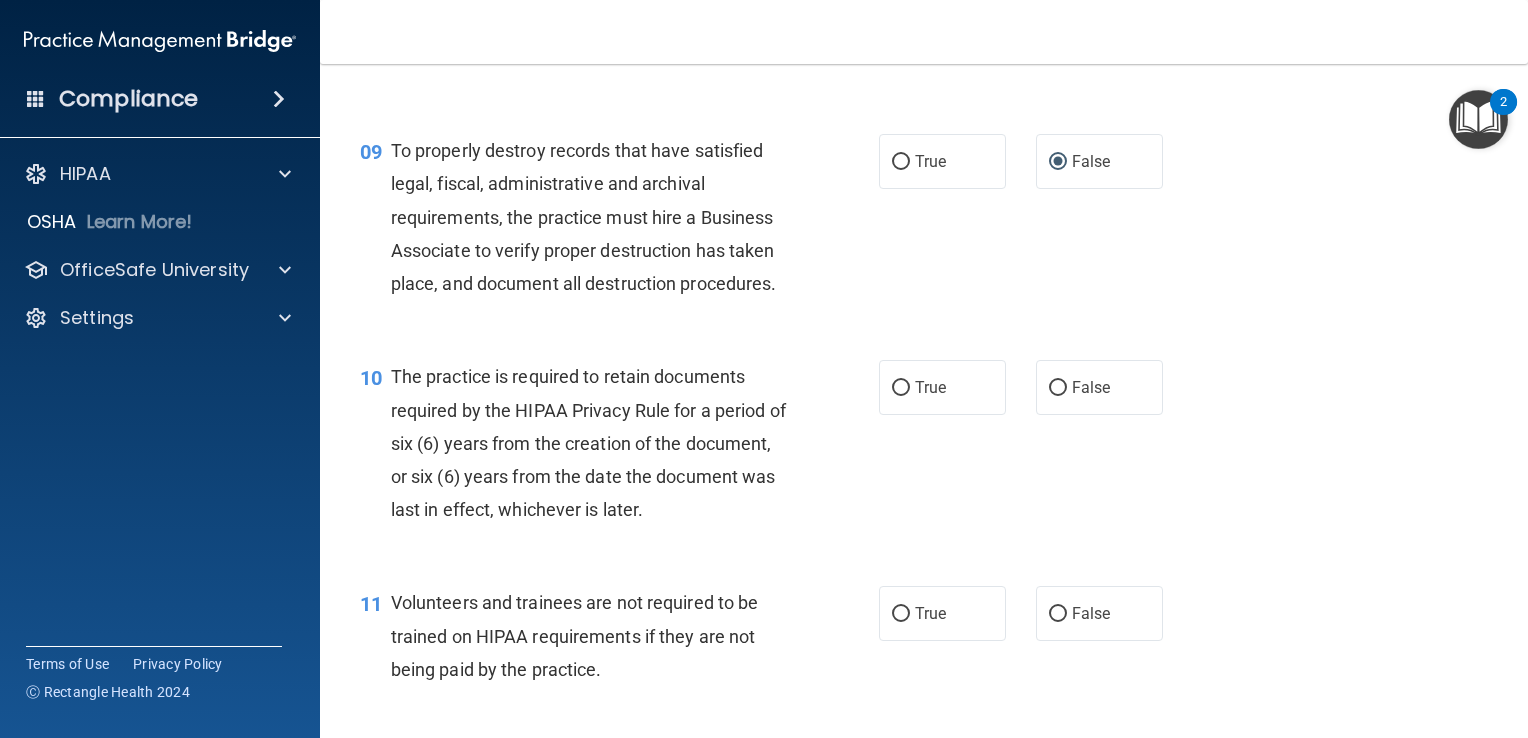 scroll, scrollTop: 1800, scrollLeft: 0, axis: vertical 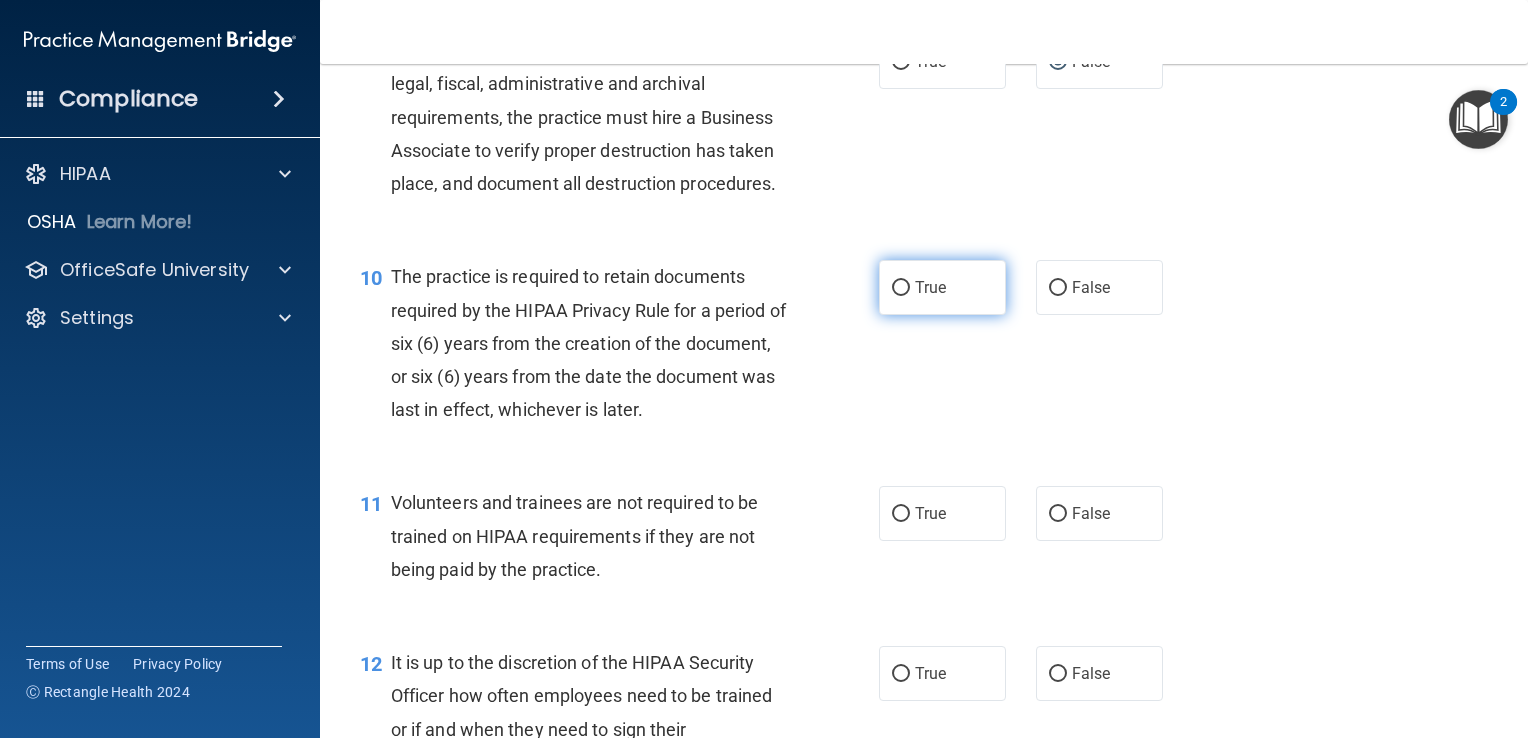 click on "True" at bounding box center (942, 287) 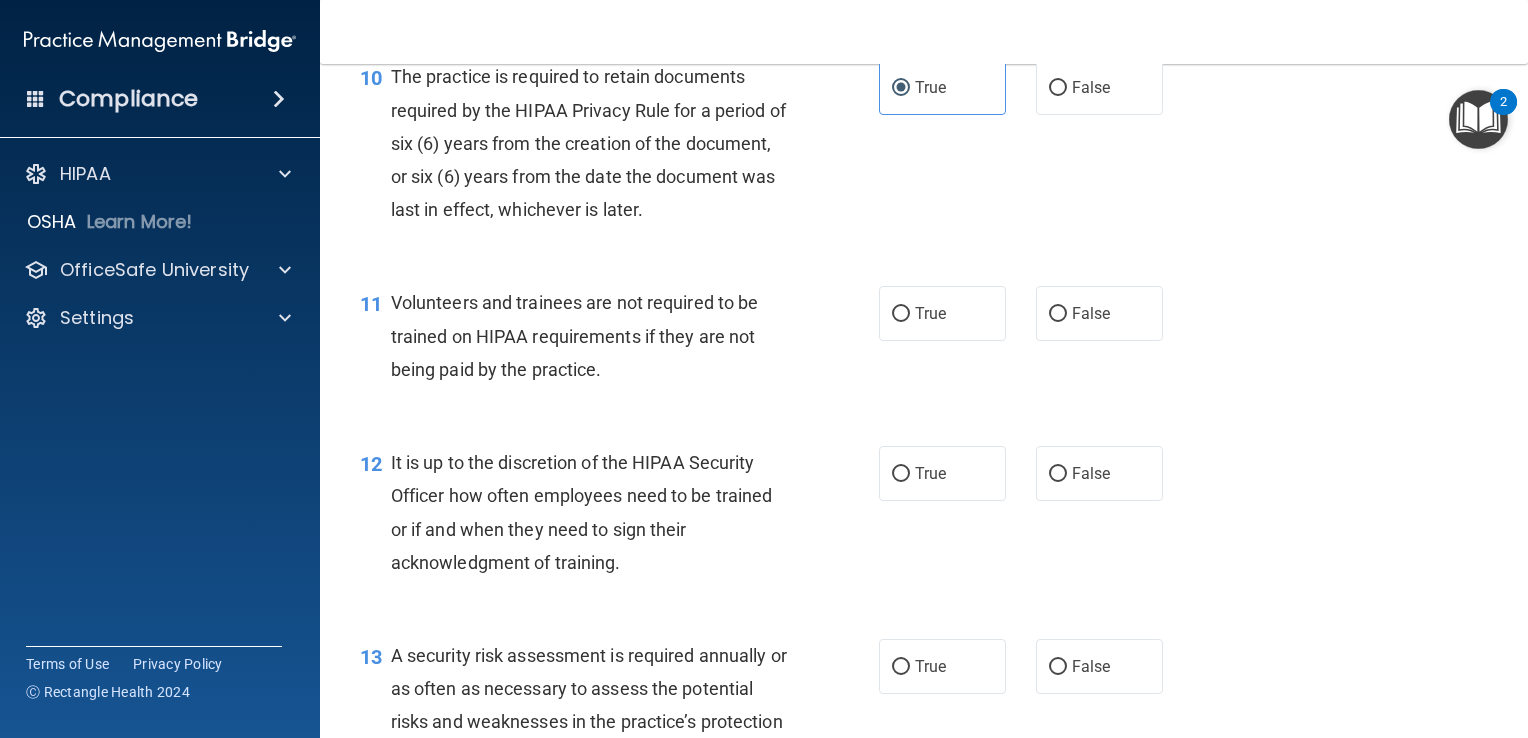 scroll, scrollTop: 2100, scrollLeft: 0, axis: vertical 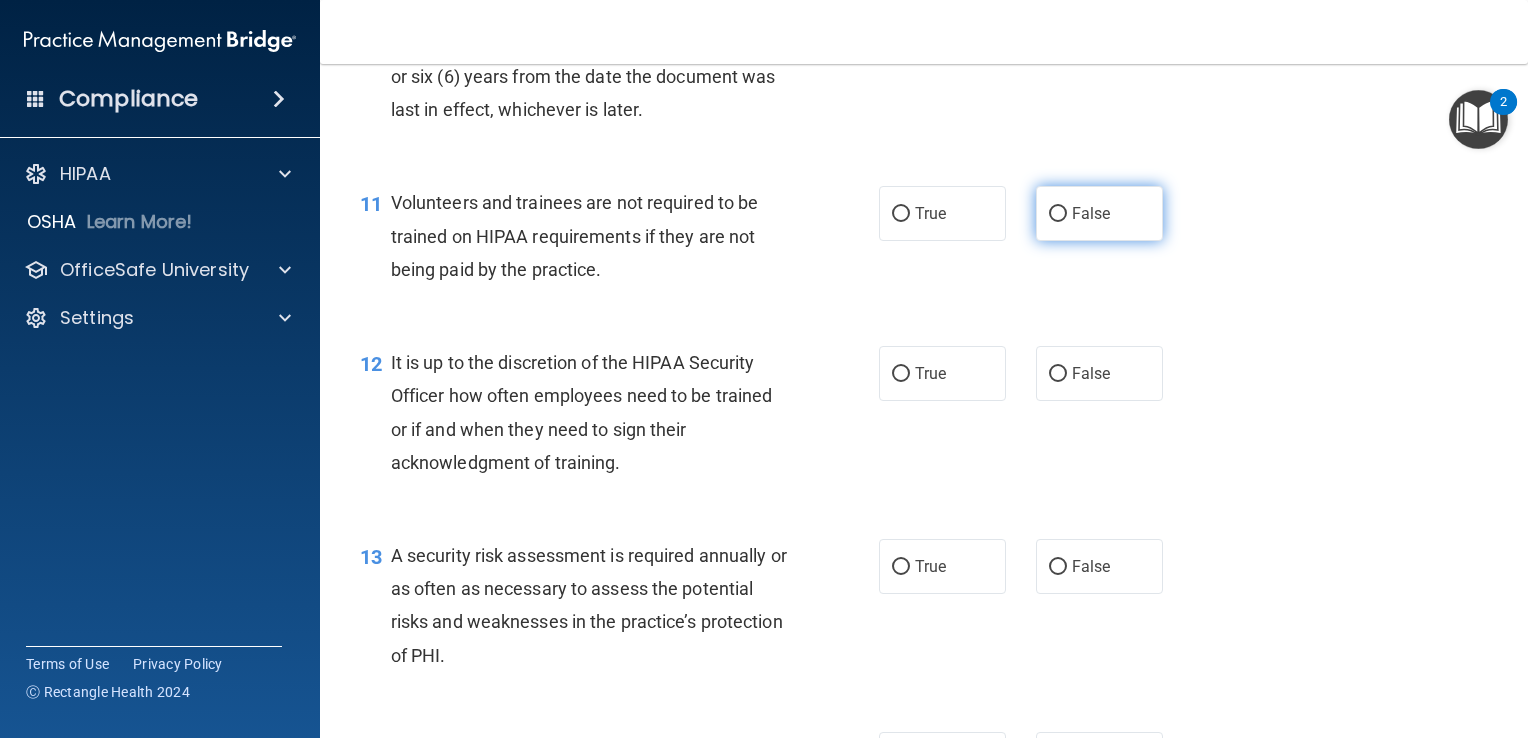 click on "False" at bounding box center (1058, 214) 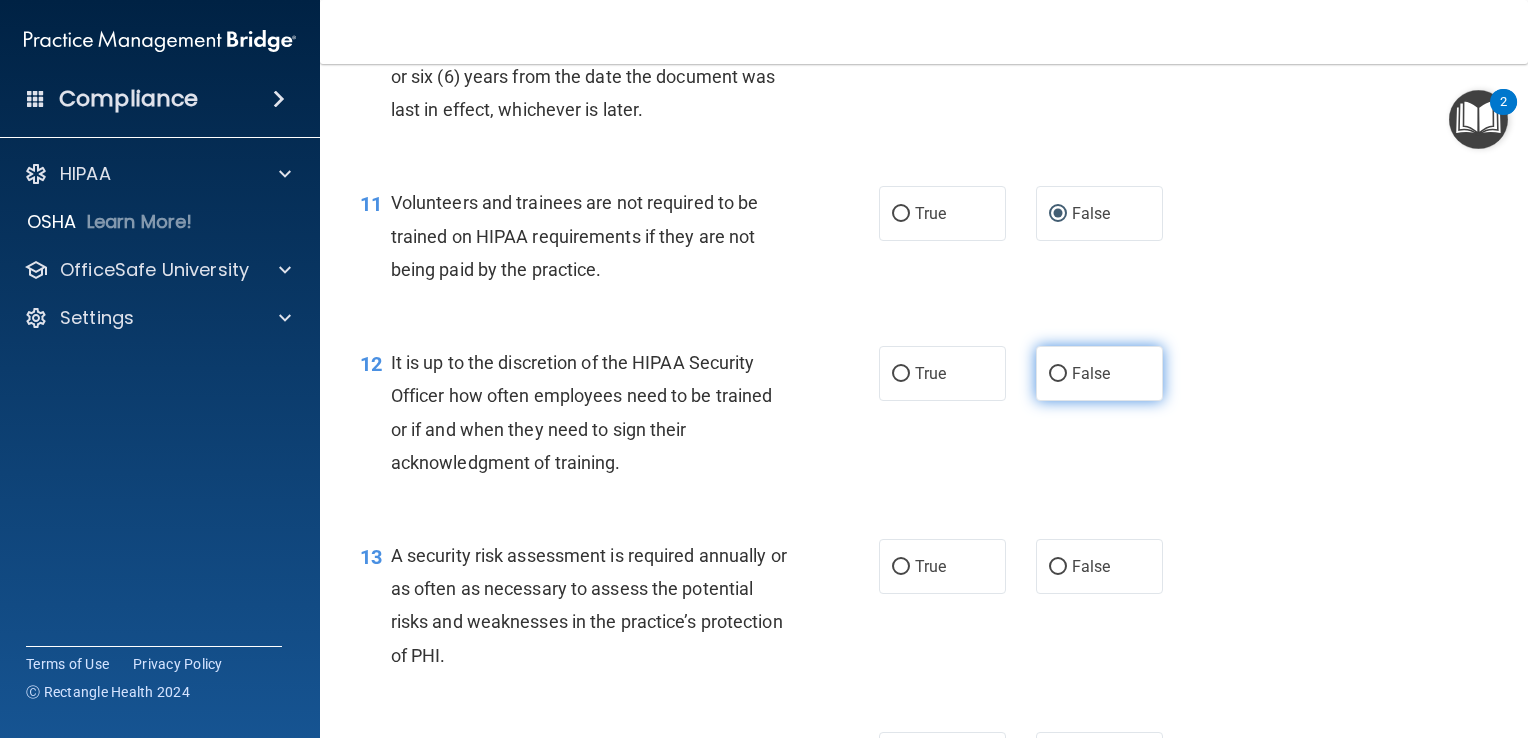 click on "False" at bounding box center [1091, 373] 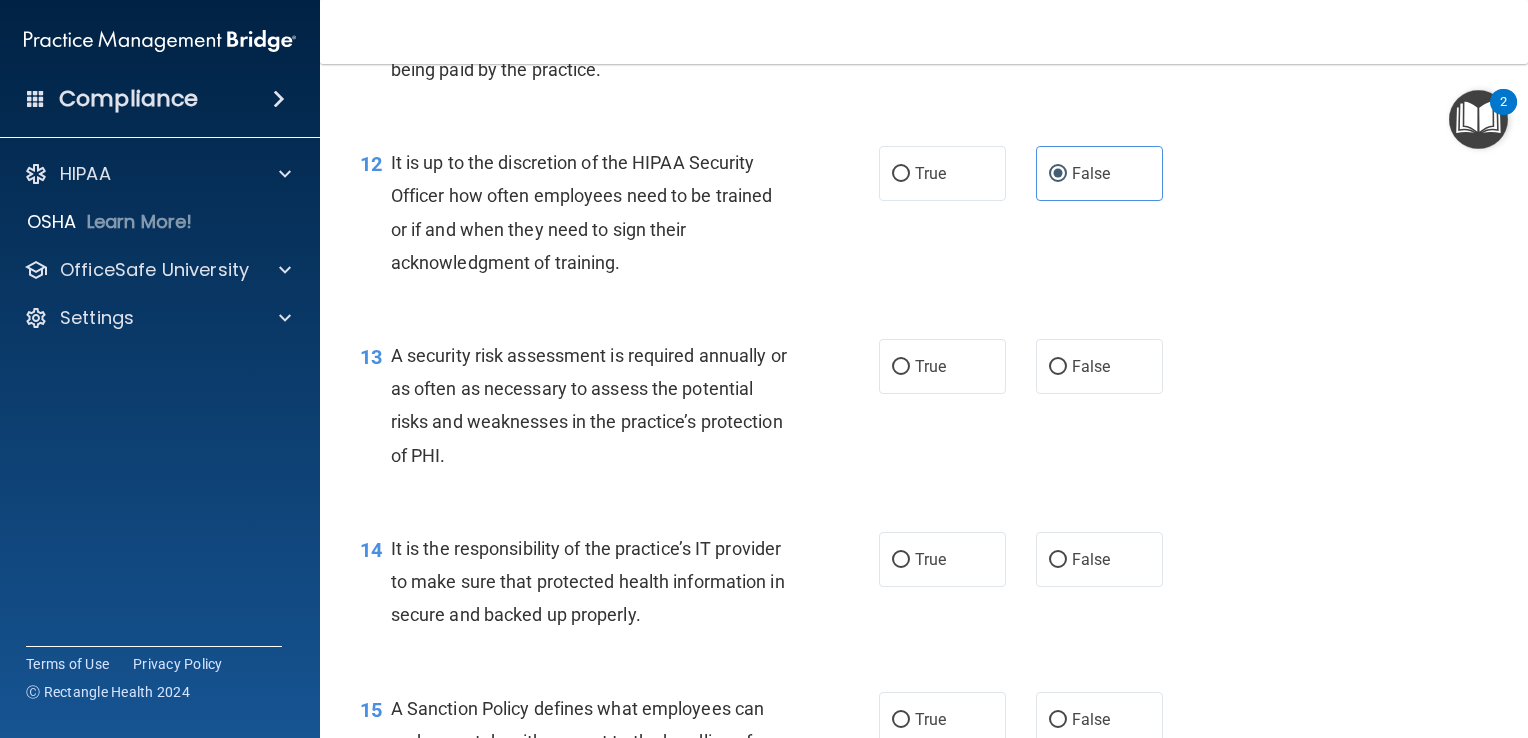 scroll, scrollTop: 2400, scrollLeft: 0, axis: vertical 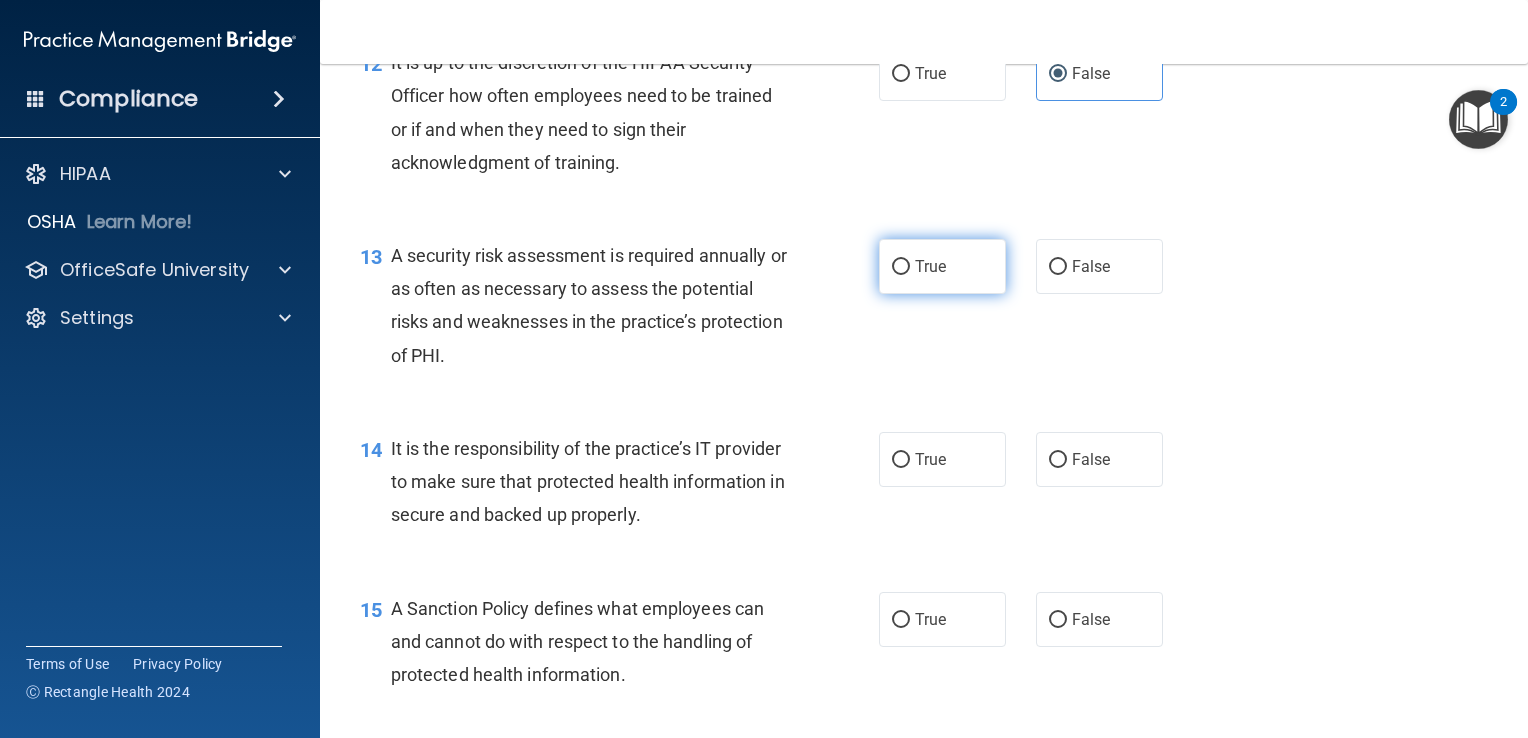 click on "True" at bounding box center [942, 266] 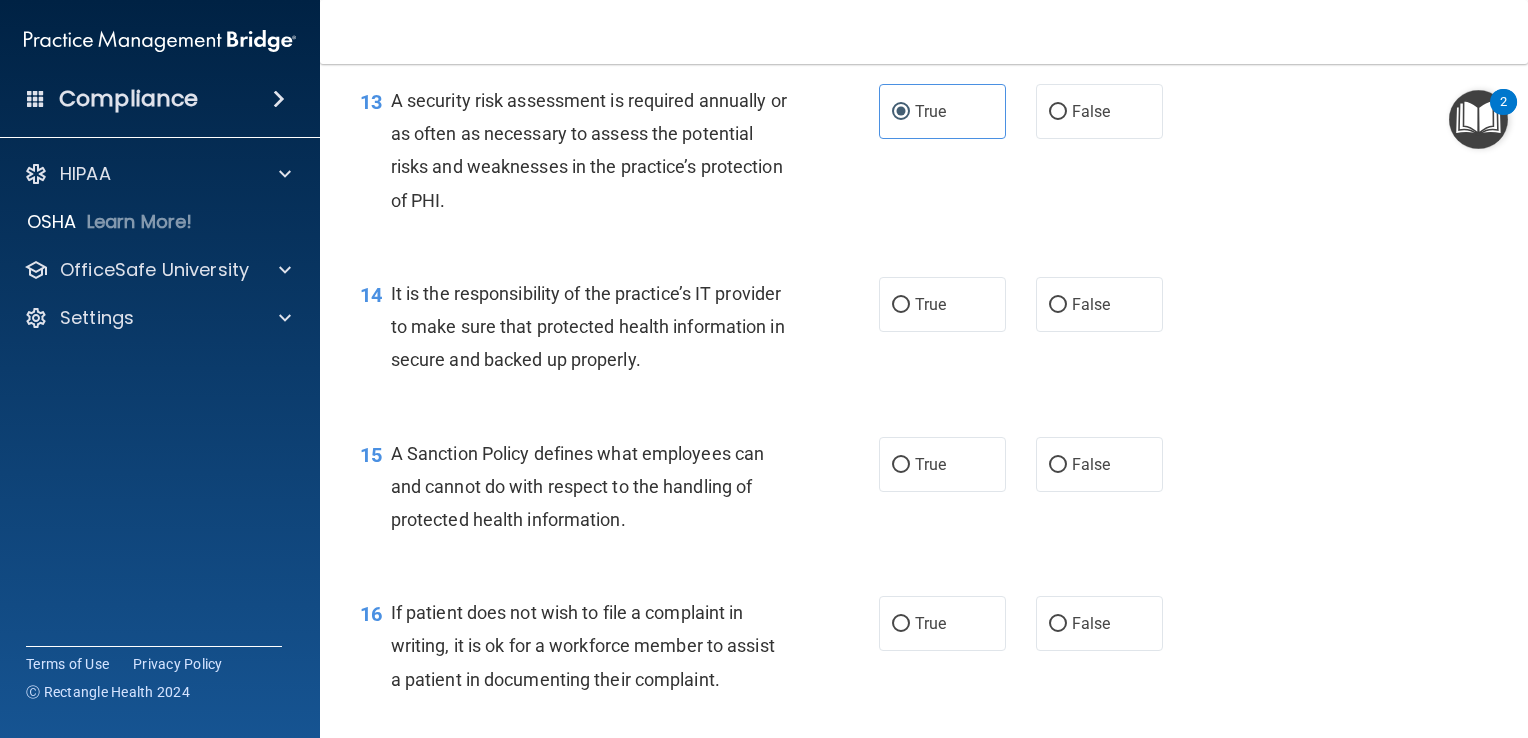 scroll, scrollTop: 2600, scrollLeft: 0, axis: vertical 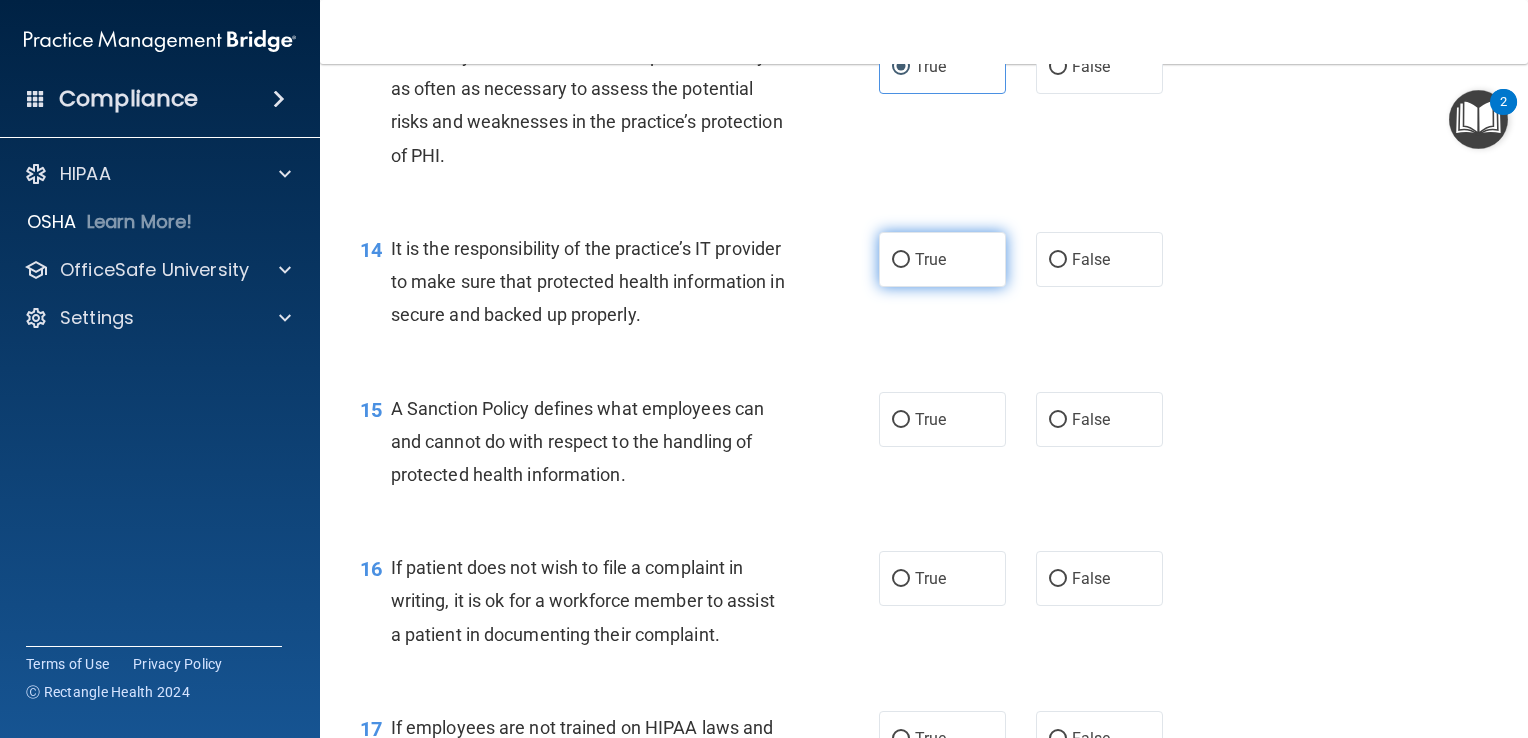 click on "True" at bounding box center [942, 259] 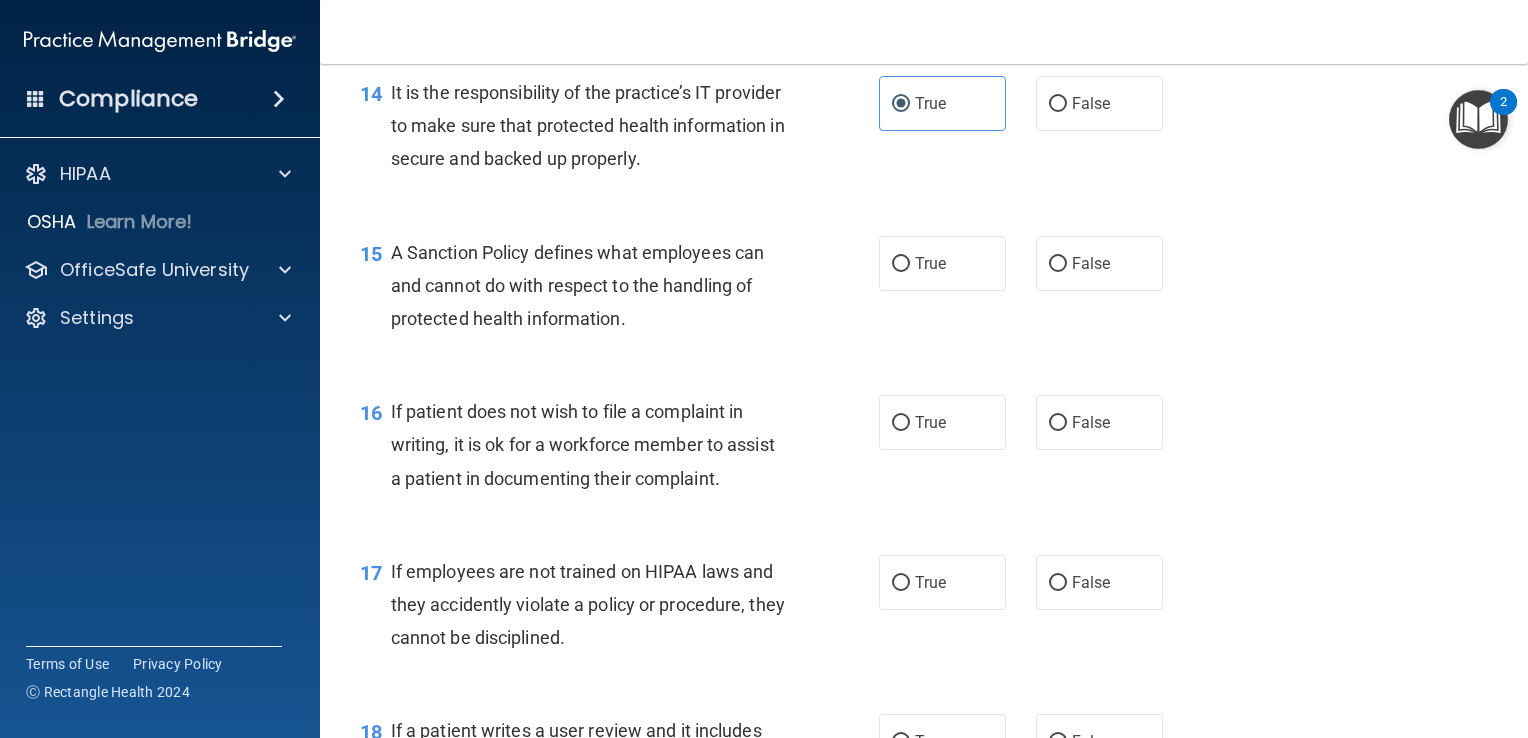 scroll, scrollTop: 2800, scrollLeft: 0, axis: vertical 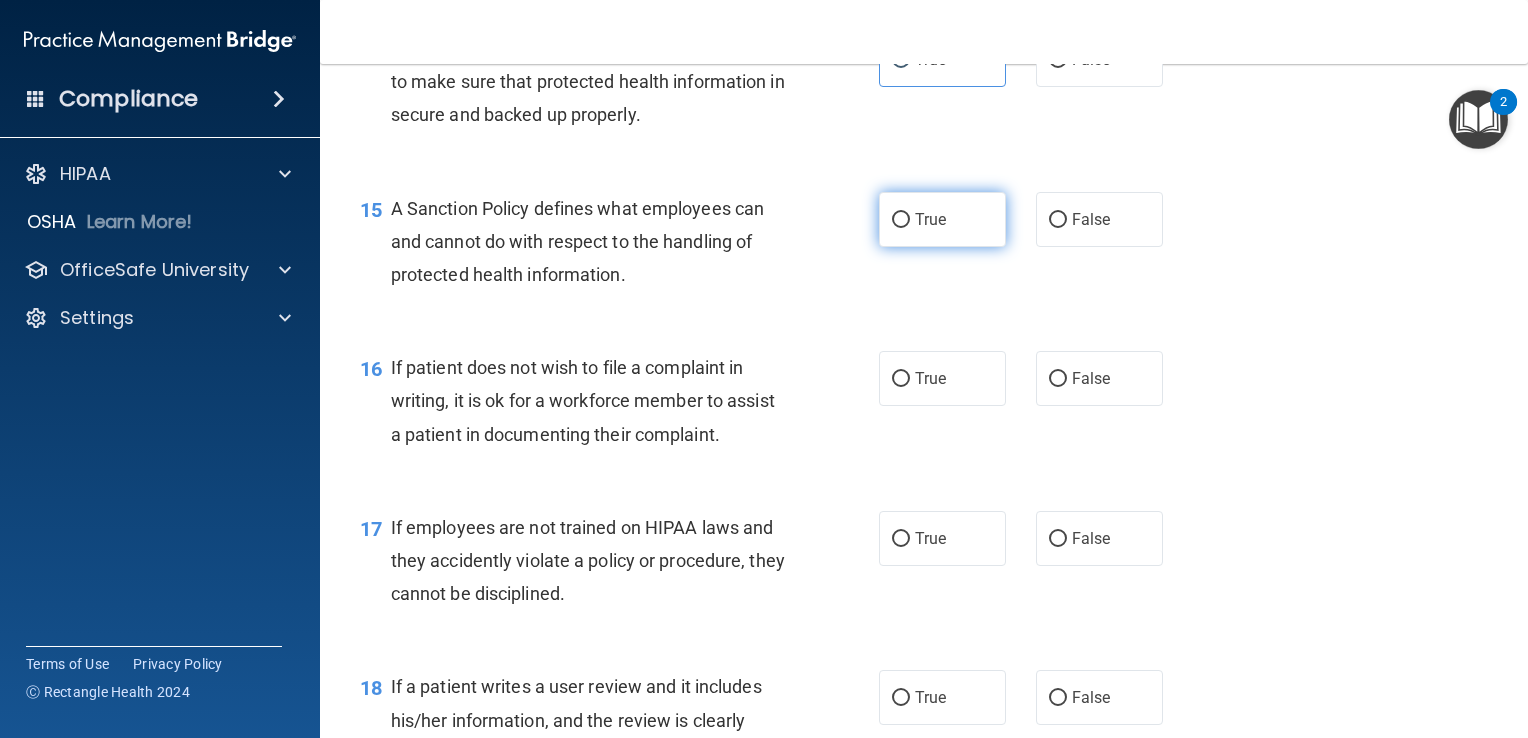 click on "True" at bounding box center (942, 219) 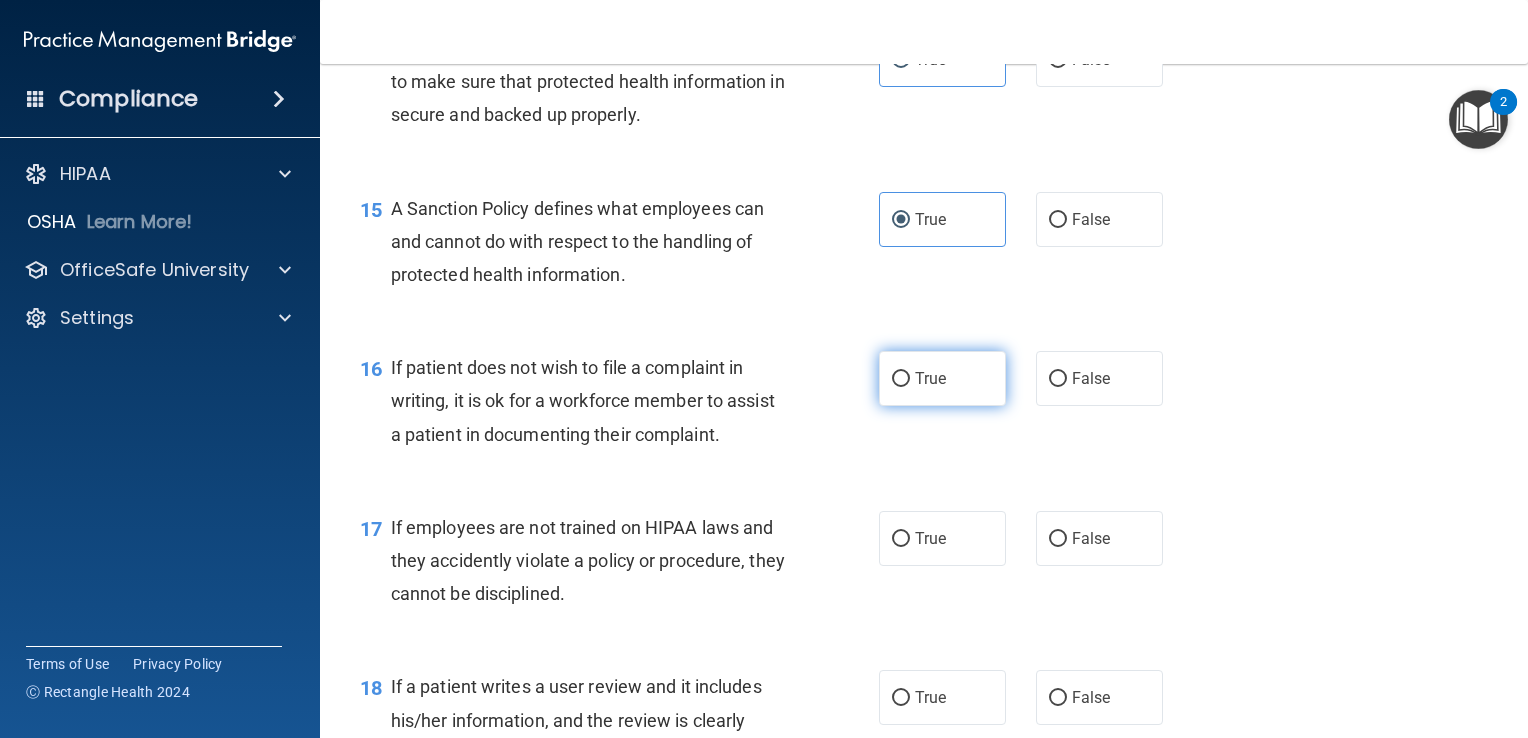 click on "True" at bounding box center (901, 379) 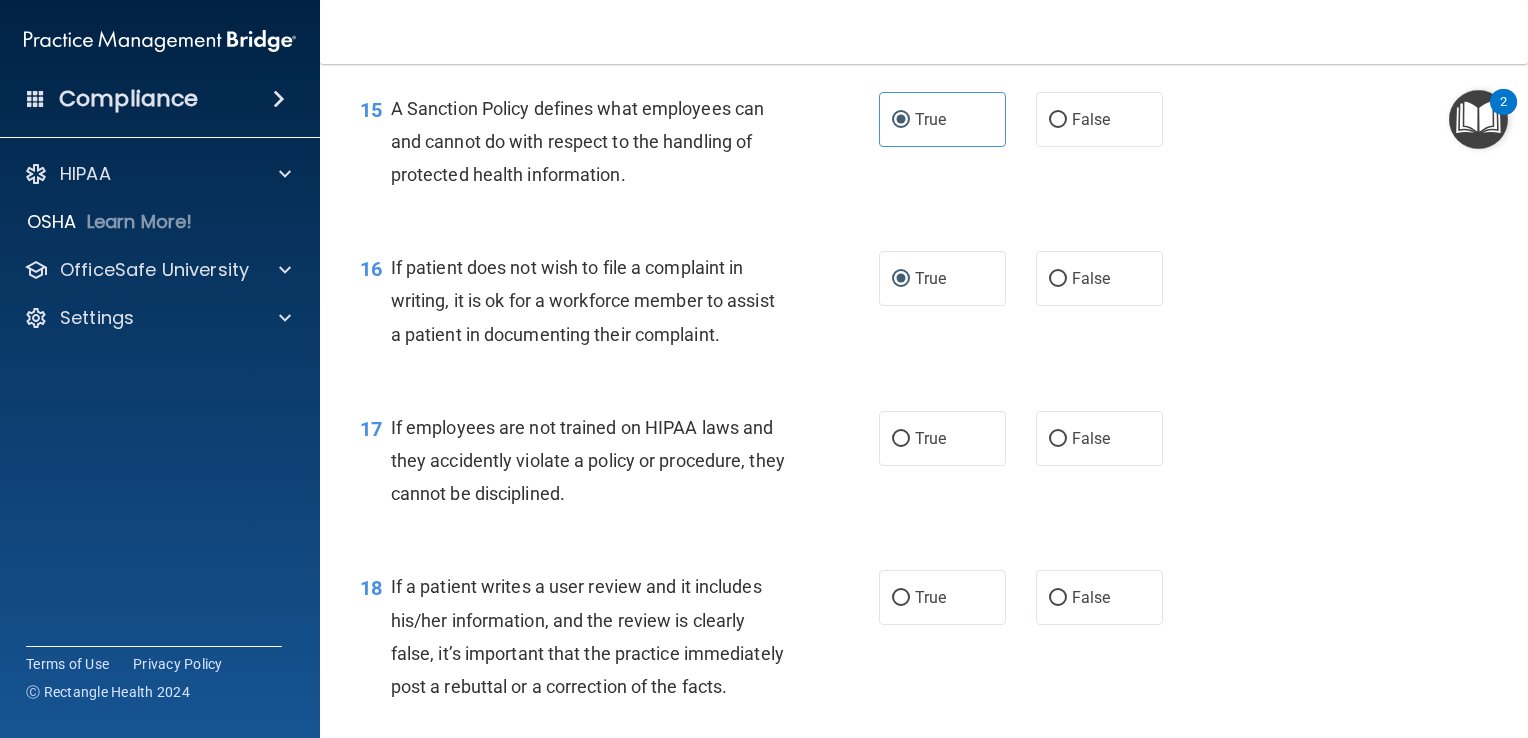 scroll, scrollTop: 3000, scrollLeft: 0, axis: vertical 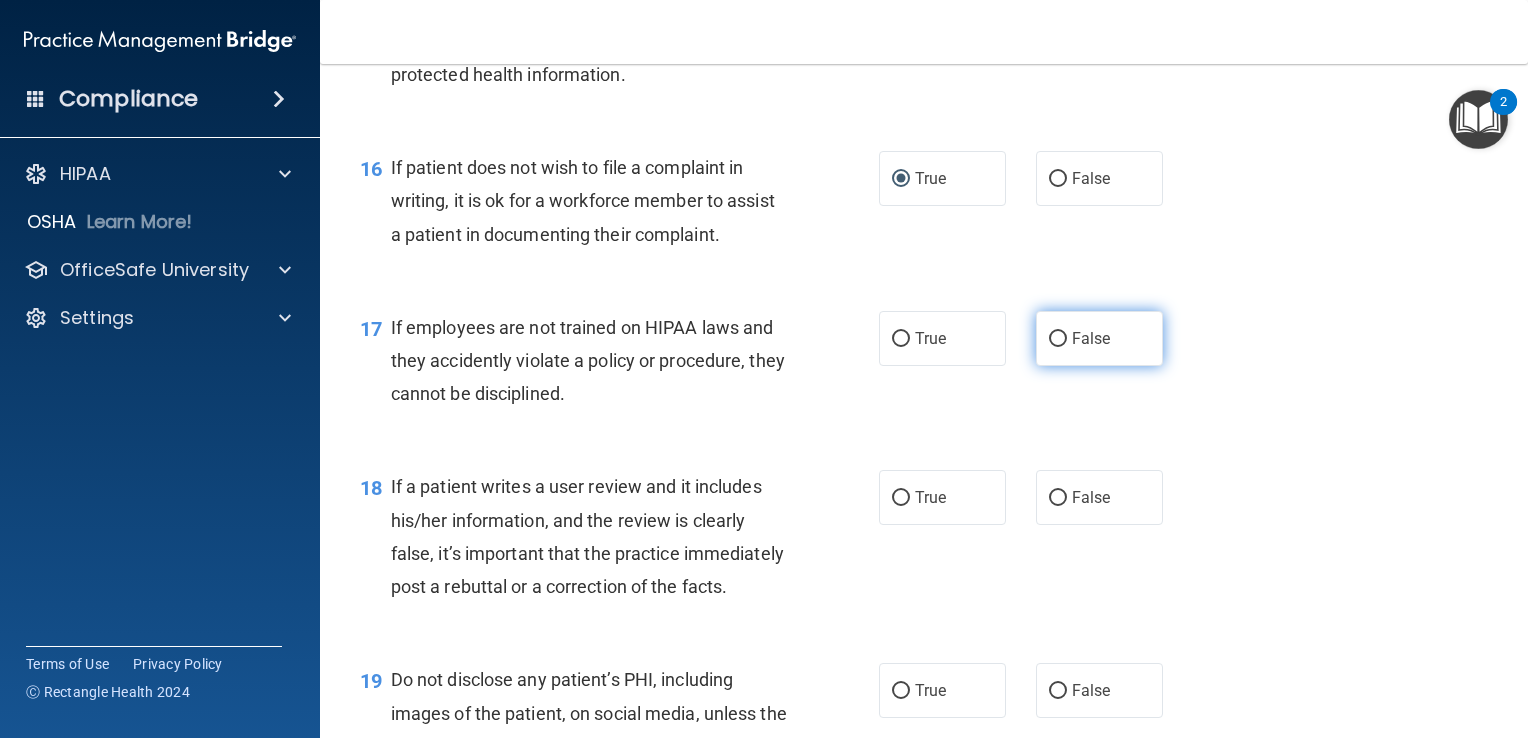 click on "False" at bounding box center [1058, 339] 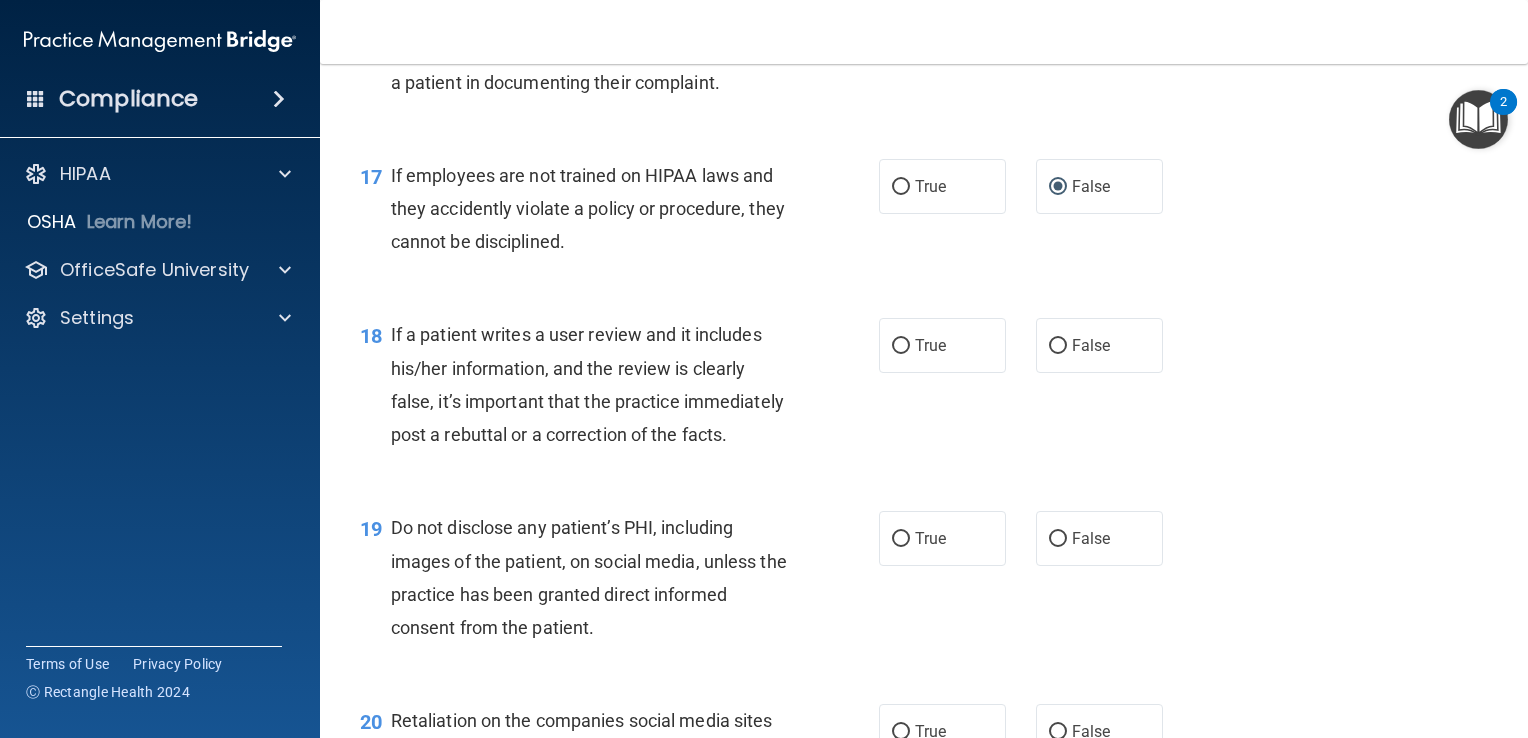 scroll, scrollTop: 3200, scrollLeft: 0, axis: vertical 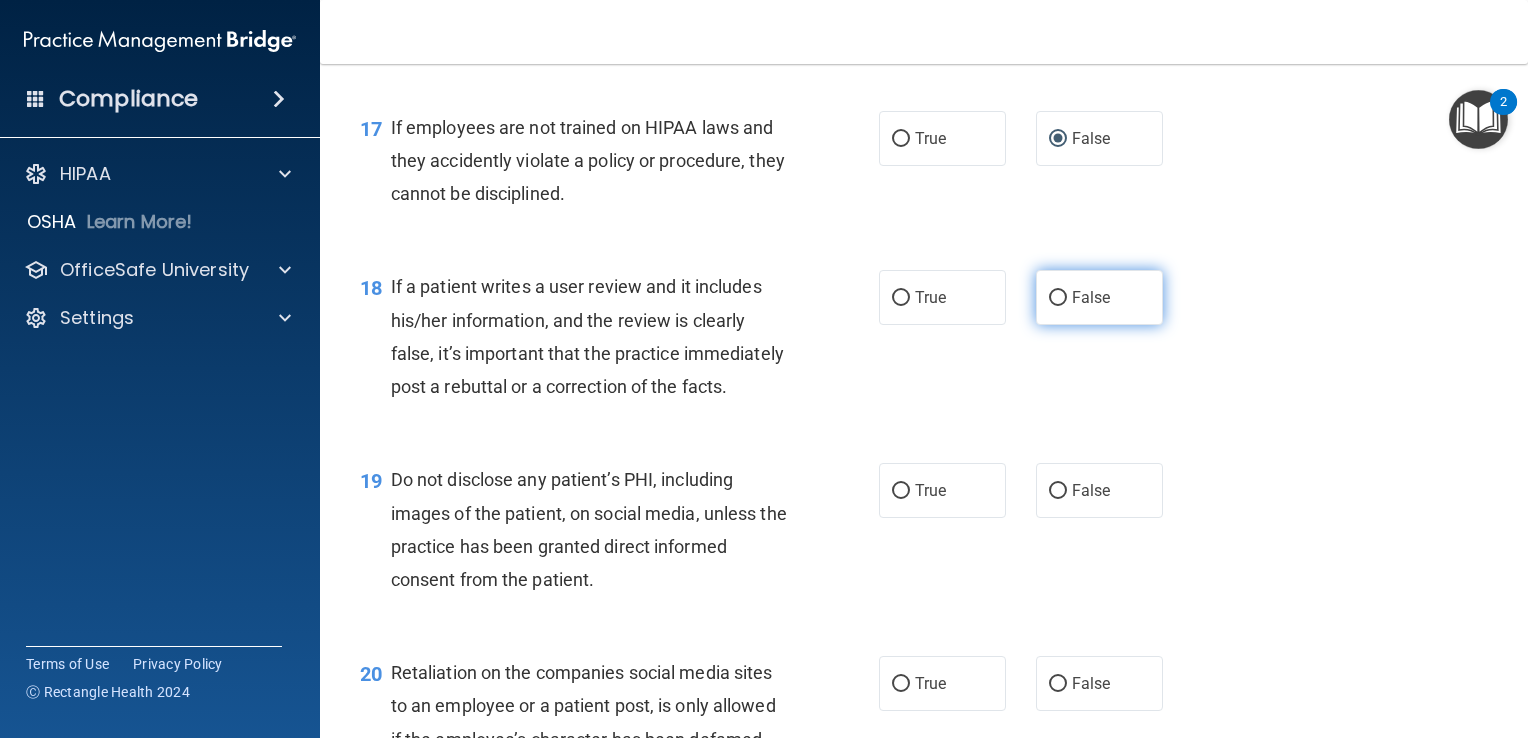 click on "False" at bounding box center [1058, 298] 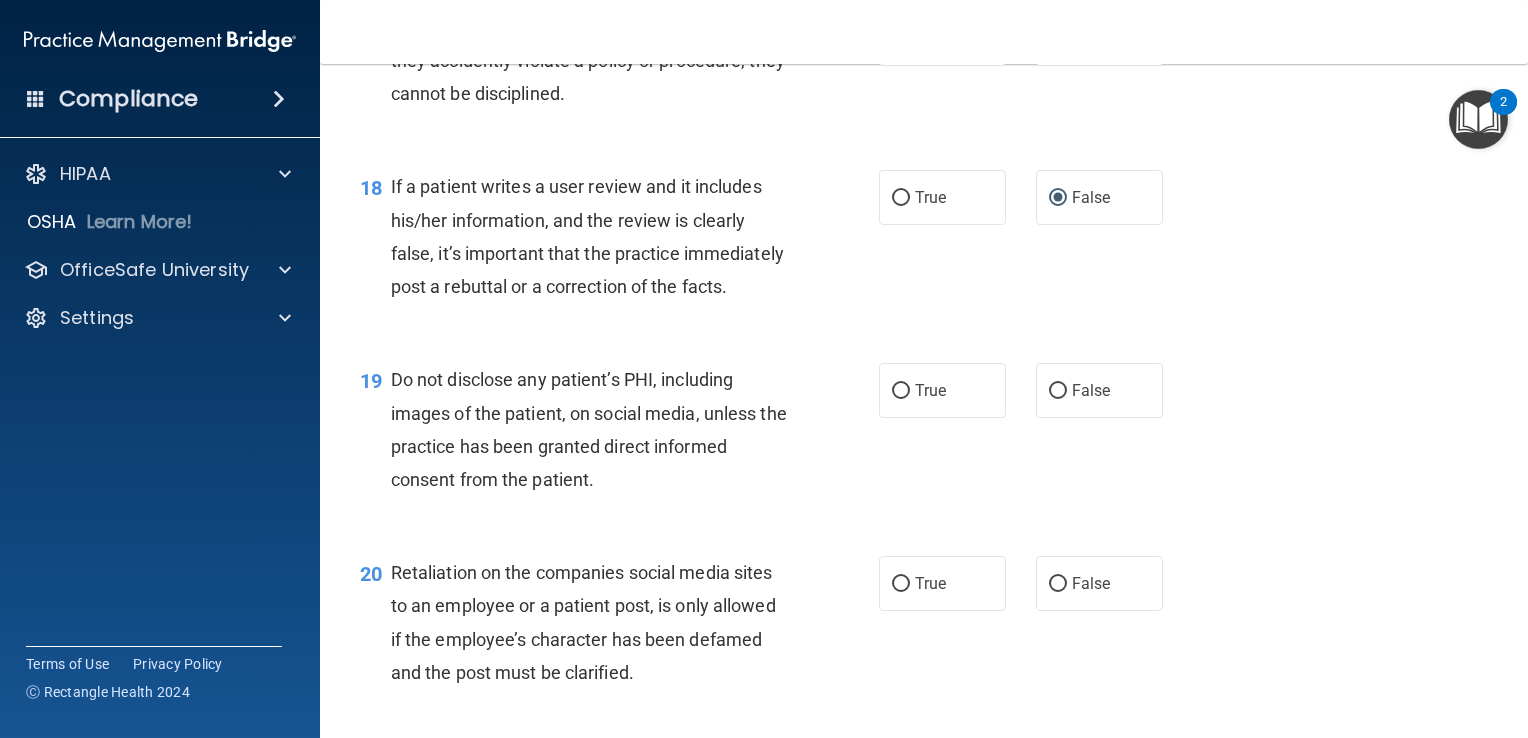 scroll, scrollTop: 3400, scrollLeft: 0, axis: vertical 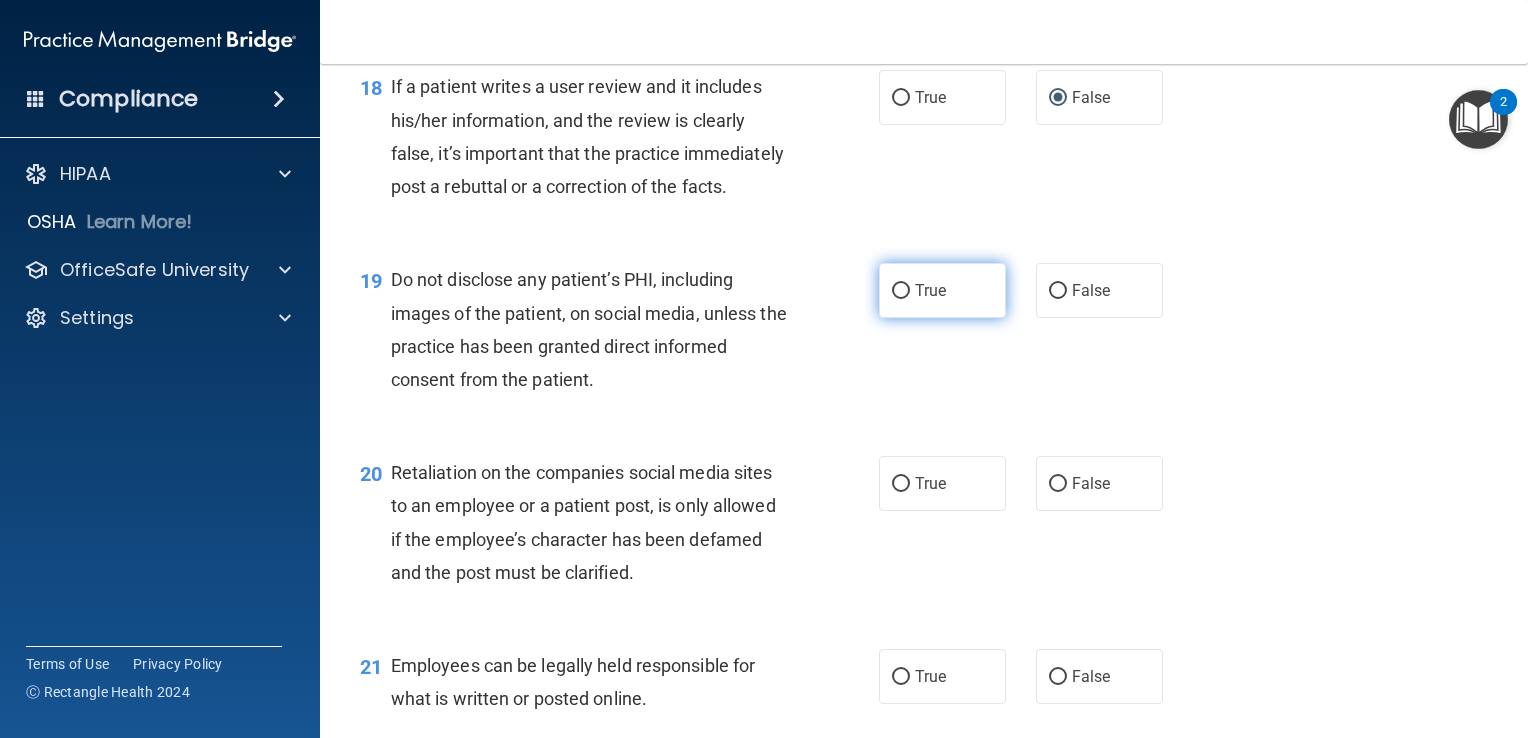 click on "True" at bounding box center [942, 290] 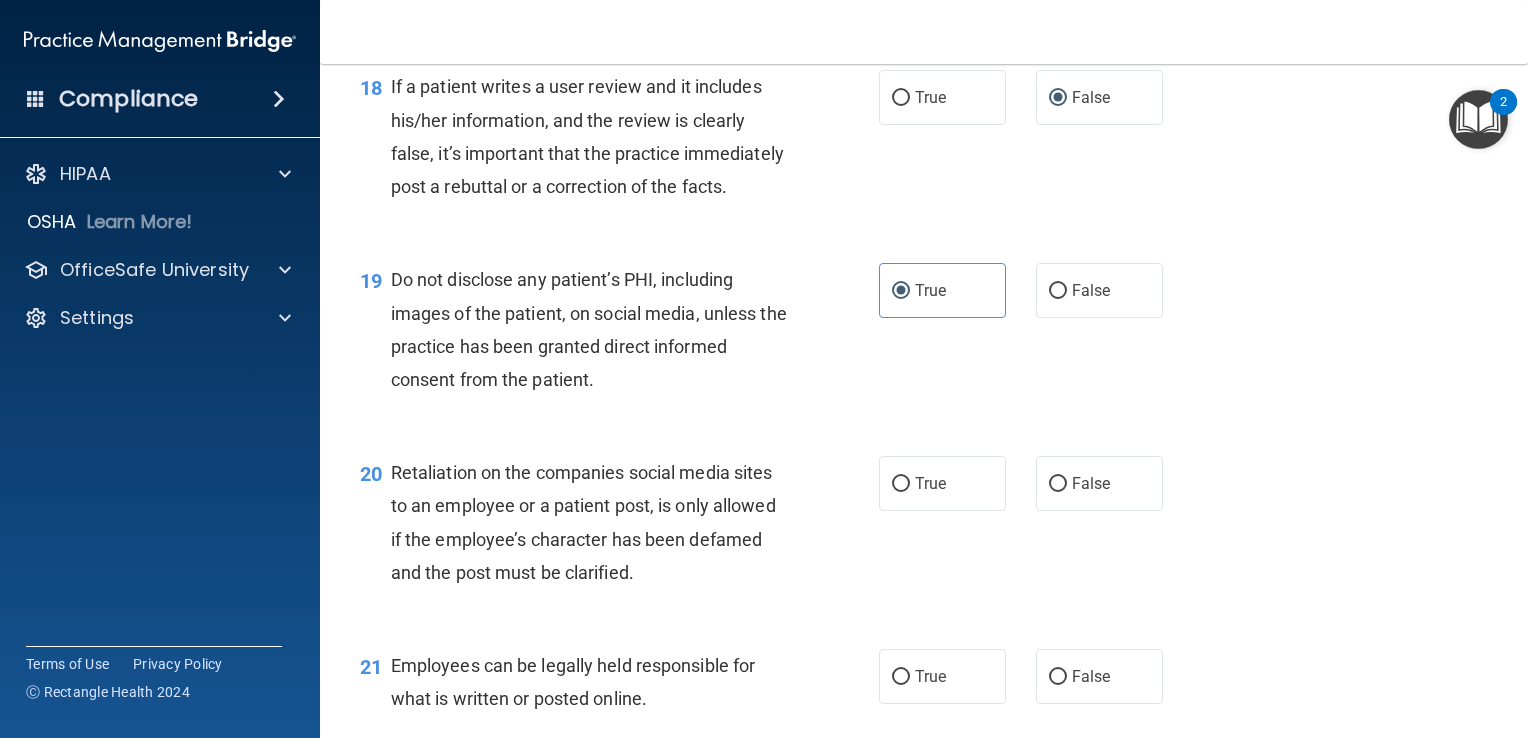 scroll, scrollTop: 3500, scrollLeft: 0, axis: vertical 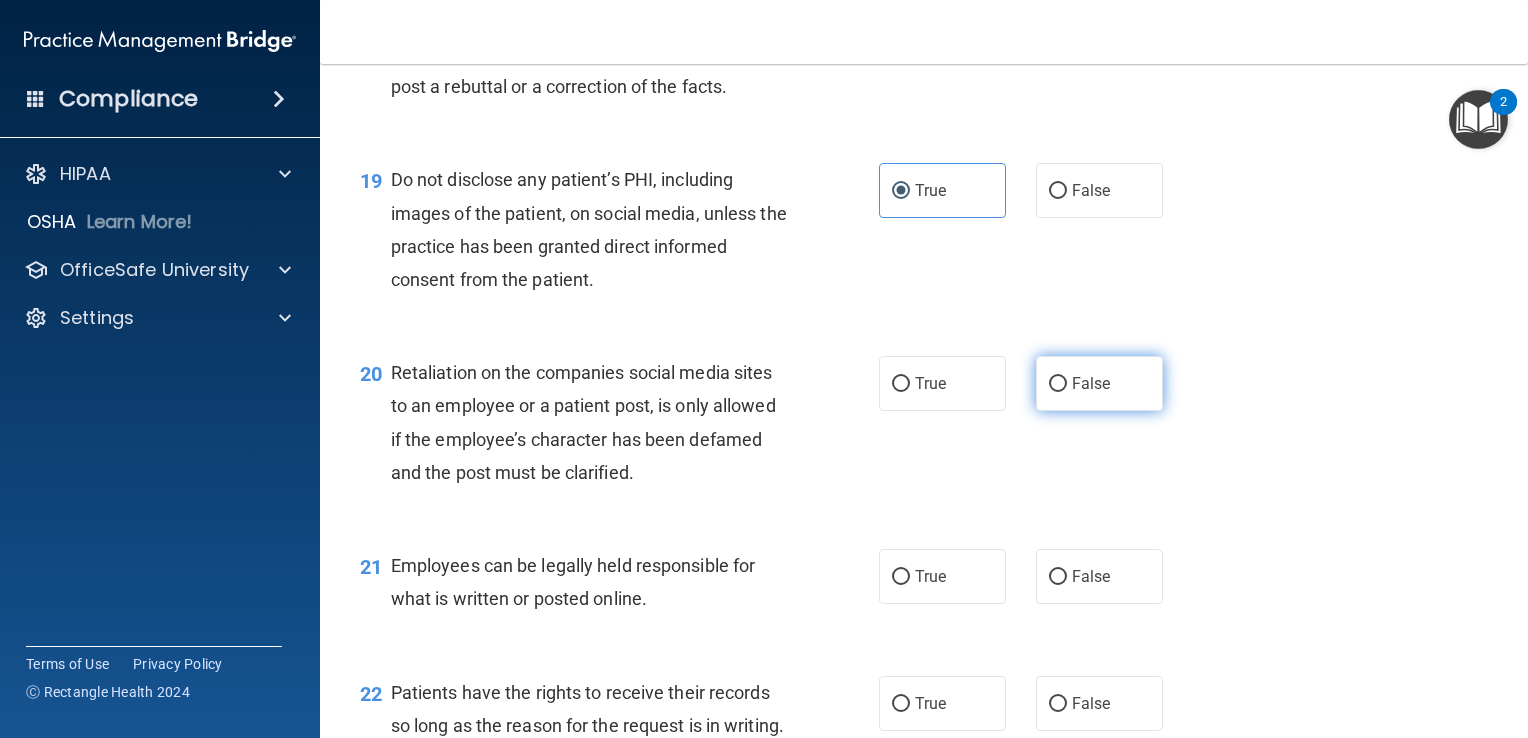 click on "False" at bounding box center (1091, 383) 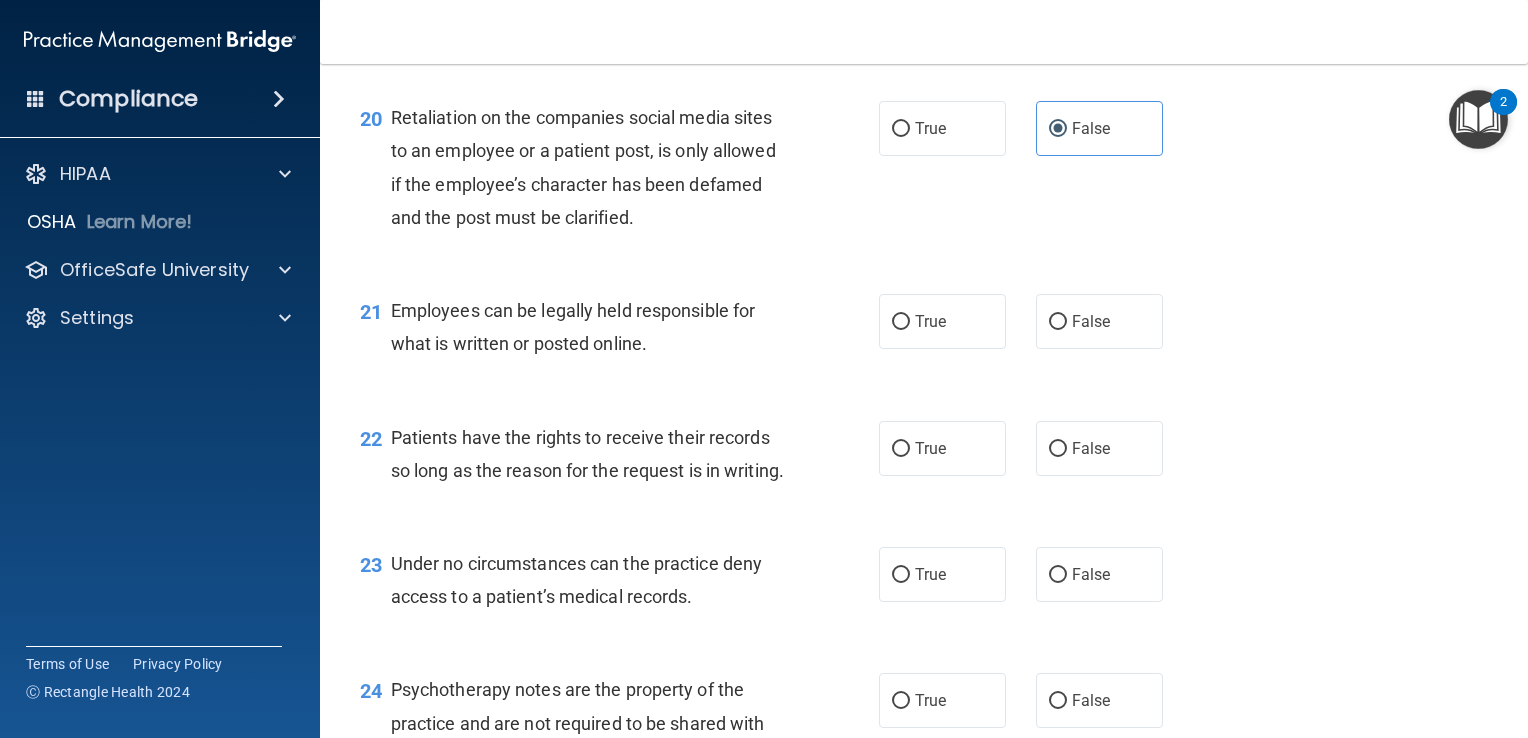 scroll, scrollTop: 3800, scrollLeft: 0, axis: vertical 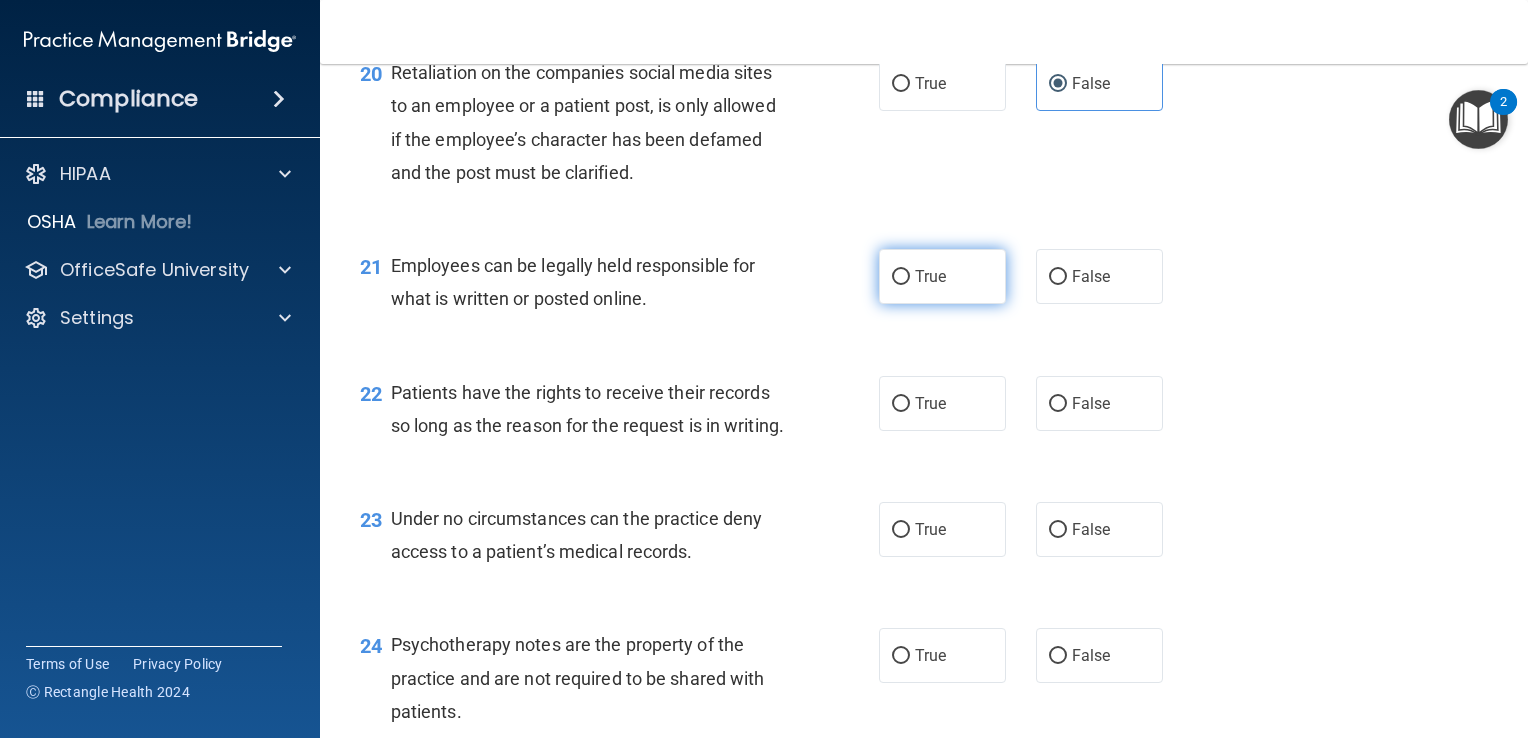click on "True" at bounding box center [901, 277] 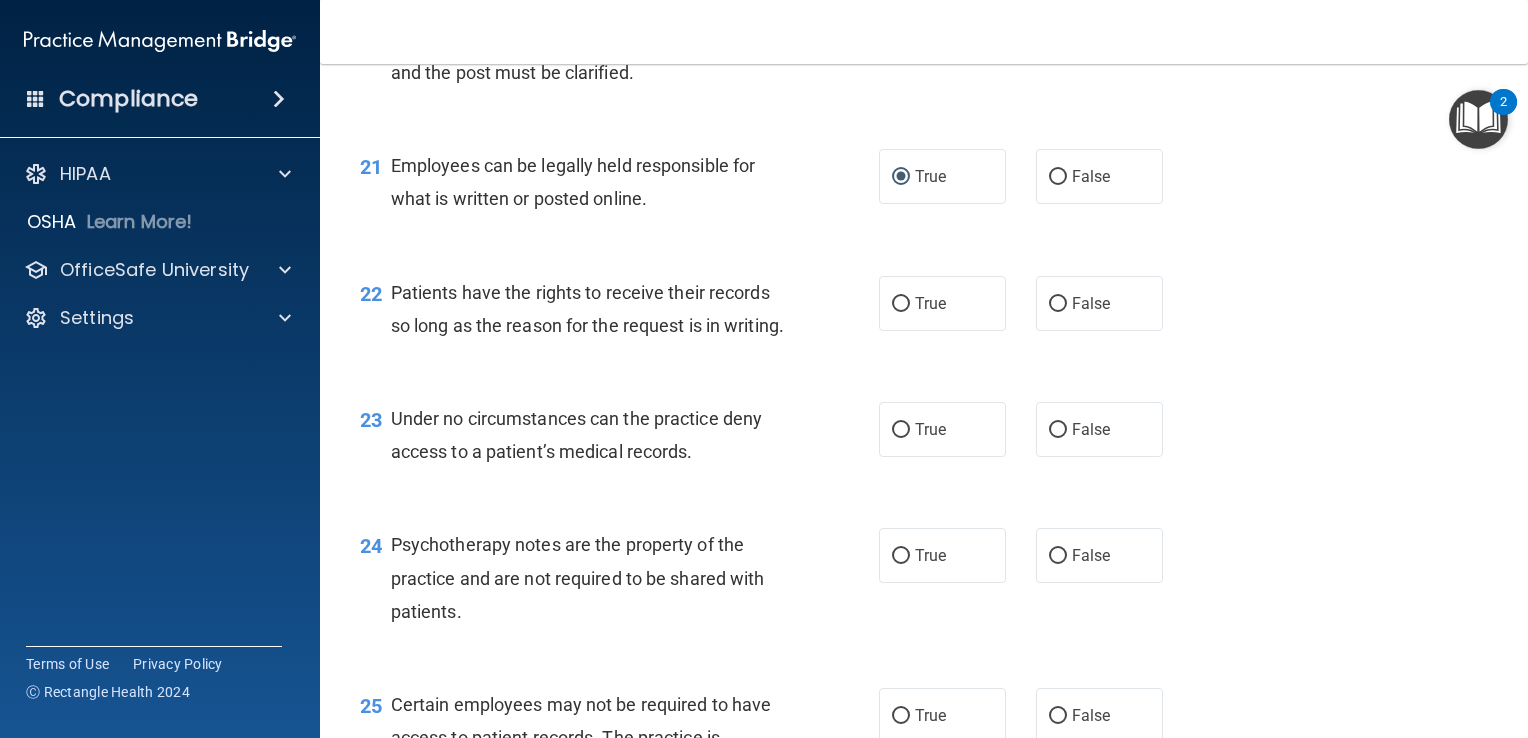scroll, scrollTop: 4000, scrollLeft: 0, axis: vertical 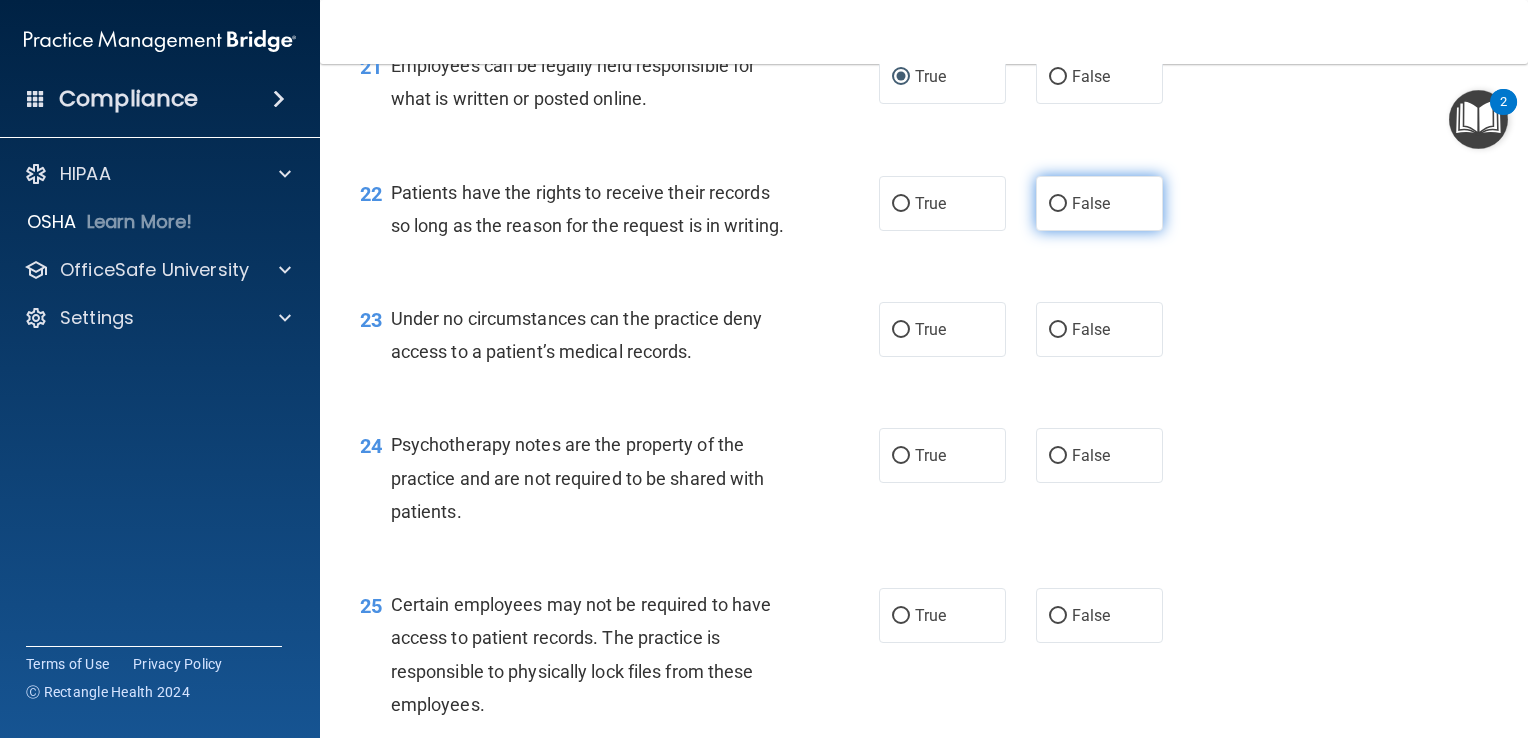 click on "False" at bounding box center [1099, 203] 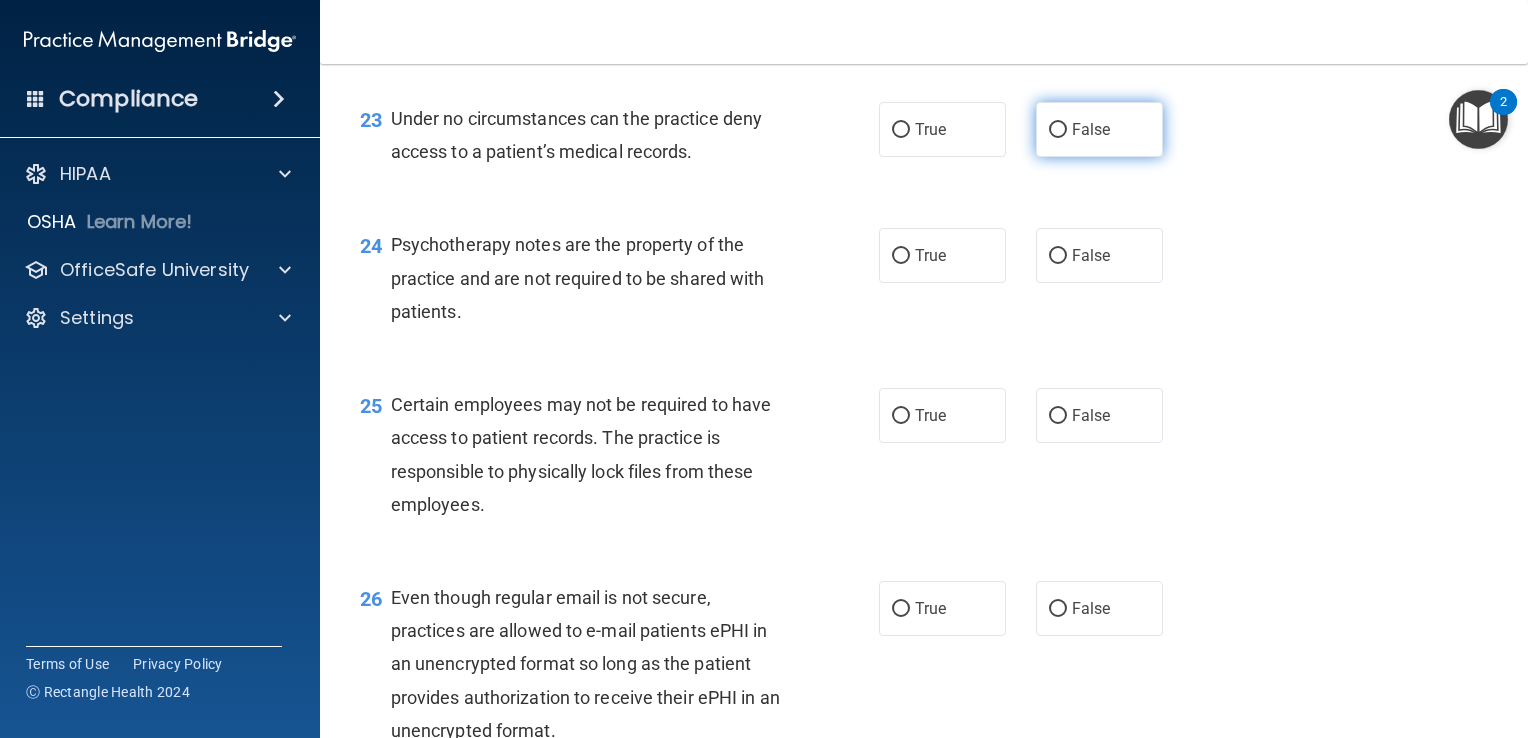 scroll, scrollTop: 4300, scrollLeft: 0, axis: vertical 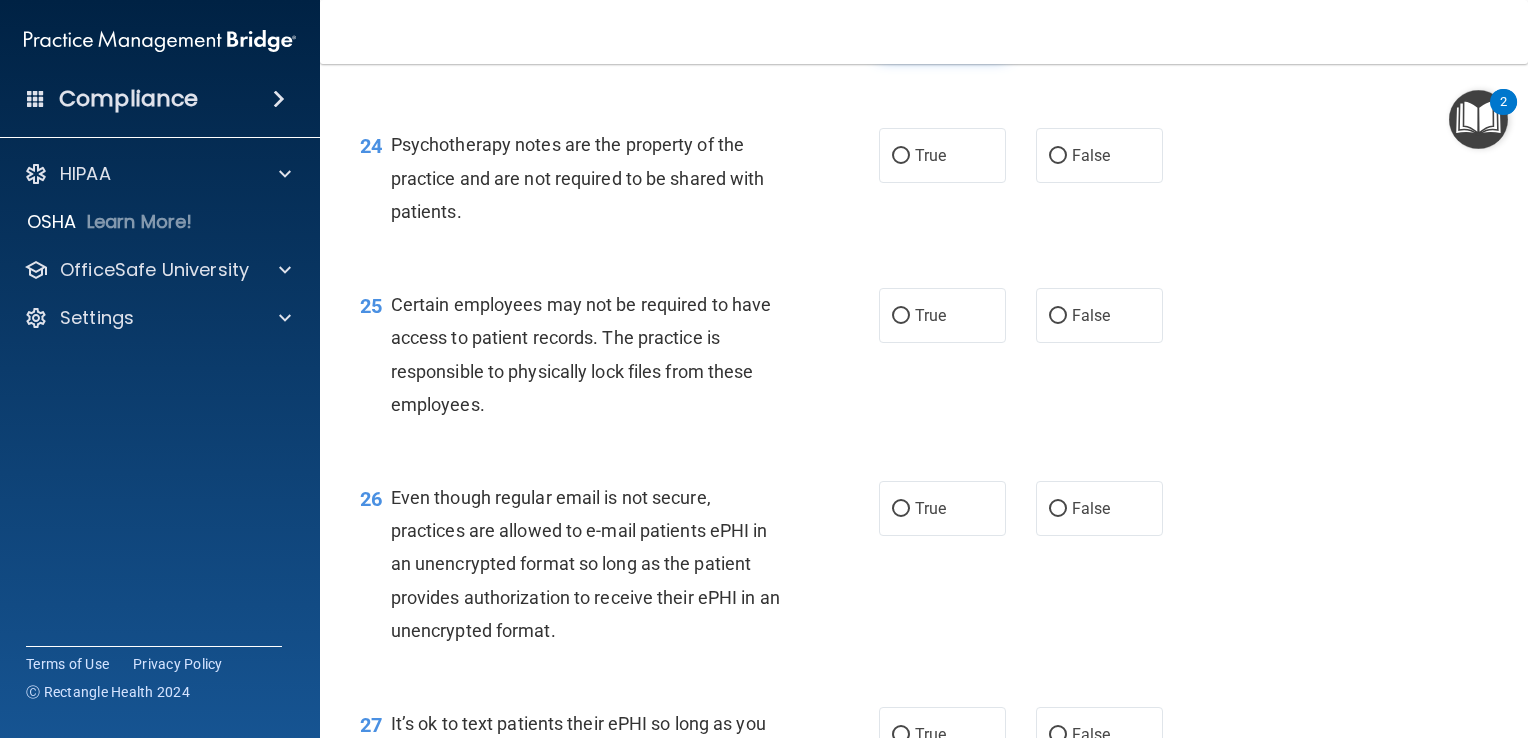 click on "True" at bounding box center [901, 30] 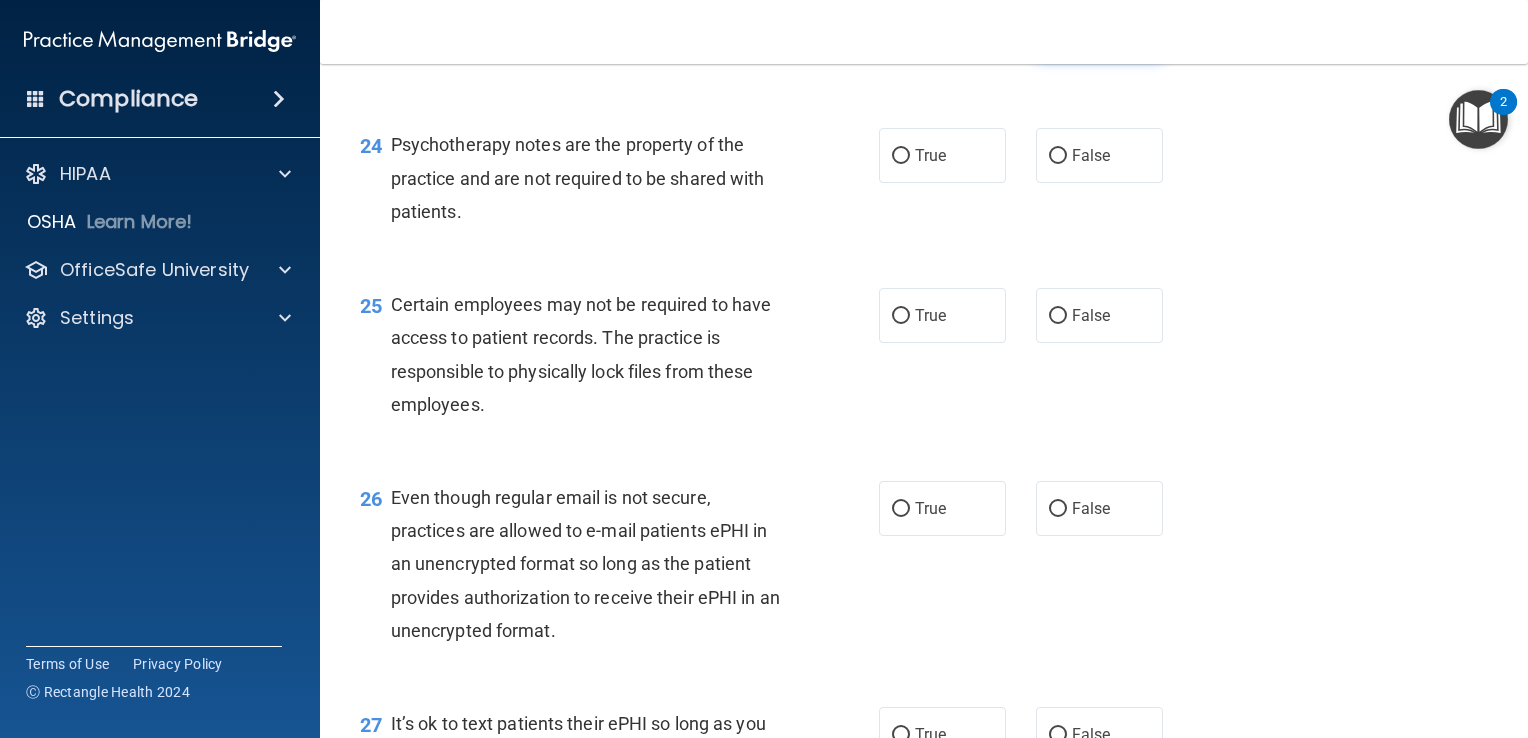 click on "False" at bounding box center (1058, 30) 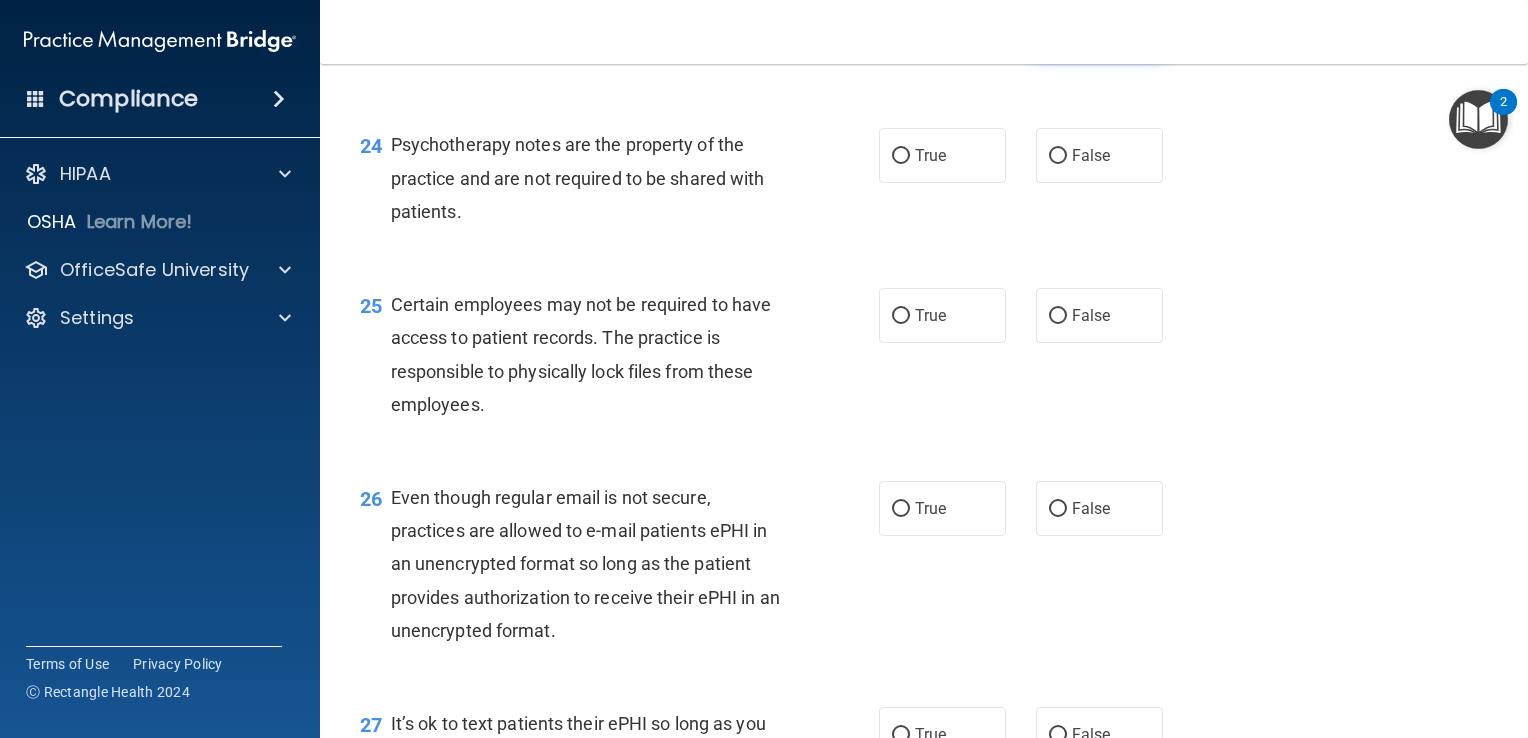 radio on "false" 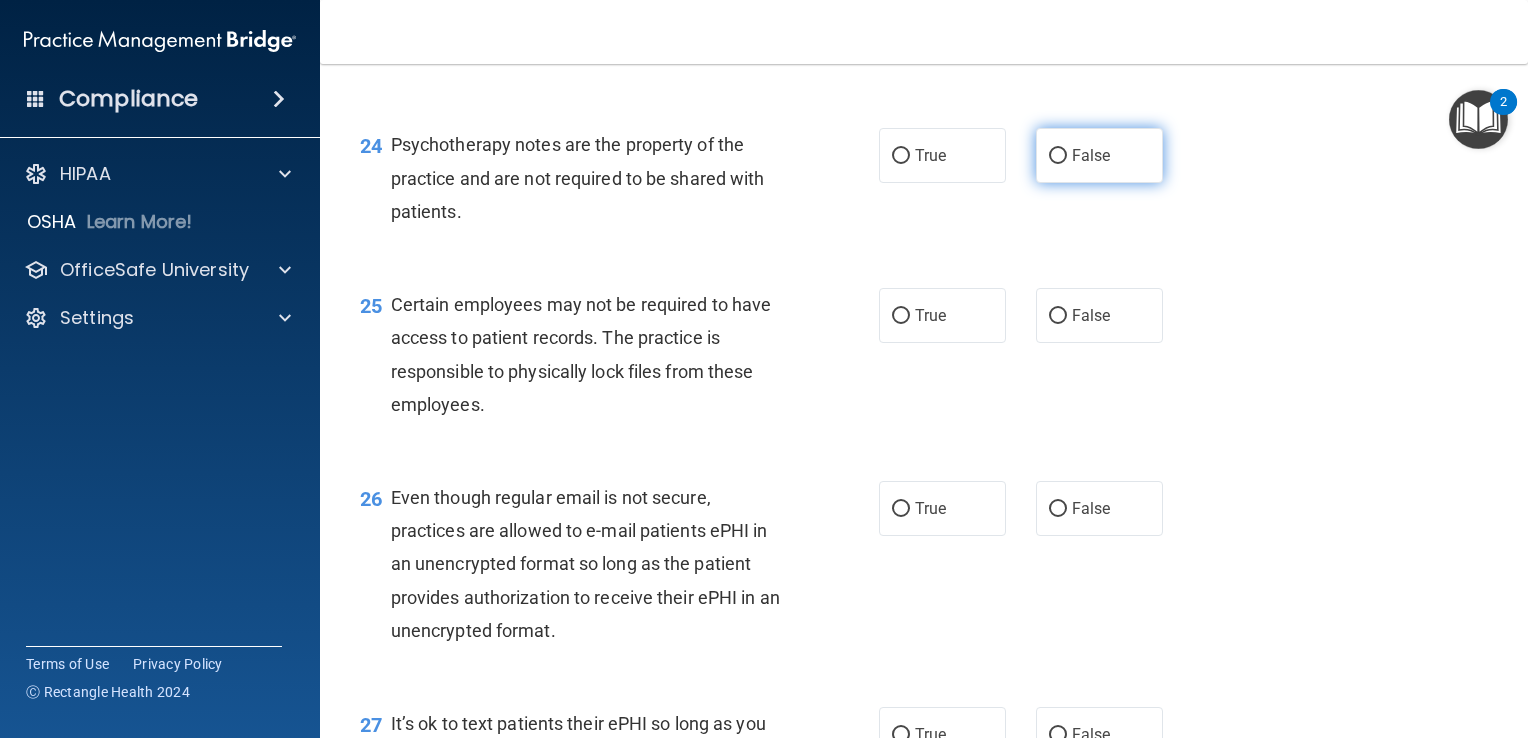 click on "False" at bounding box center [1099, 155] 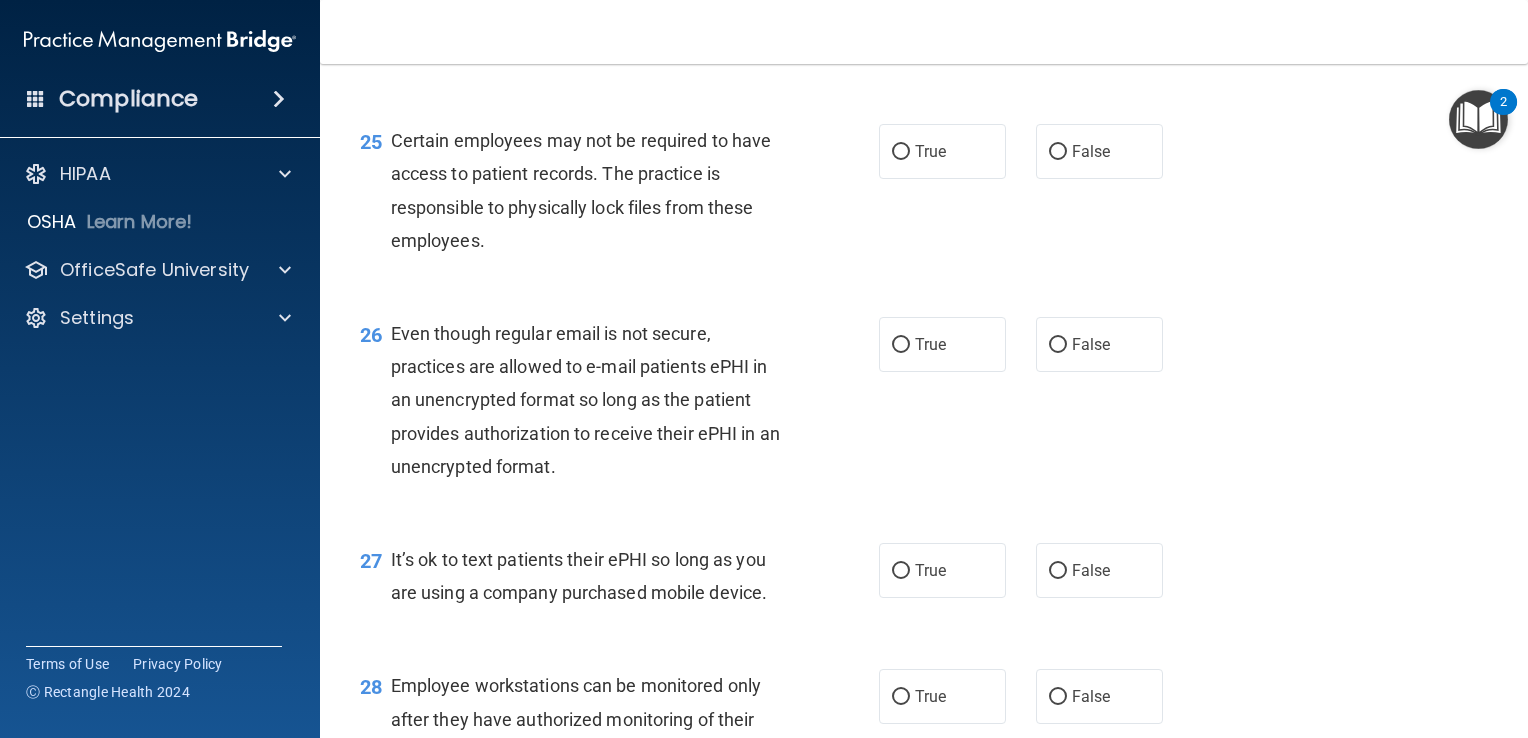 scroll, scrollTop: 4500, scrollLeft: 0, axis: vertical 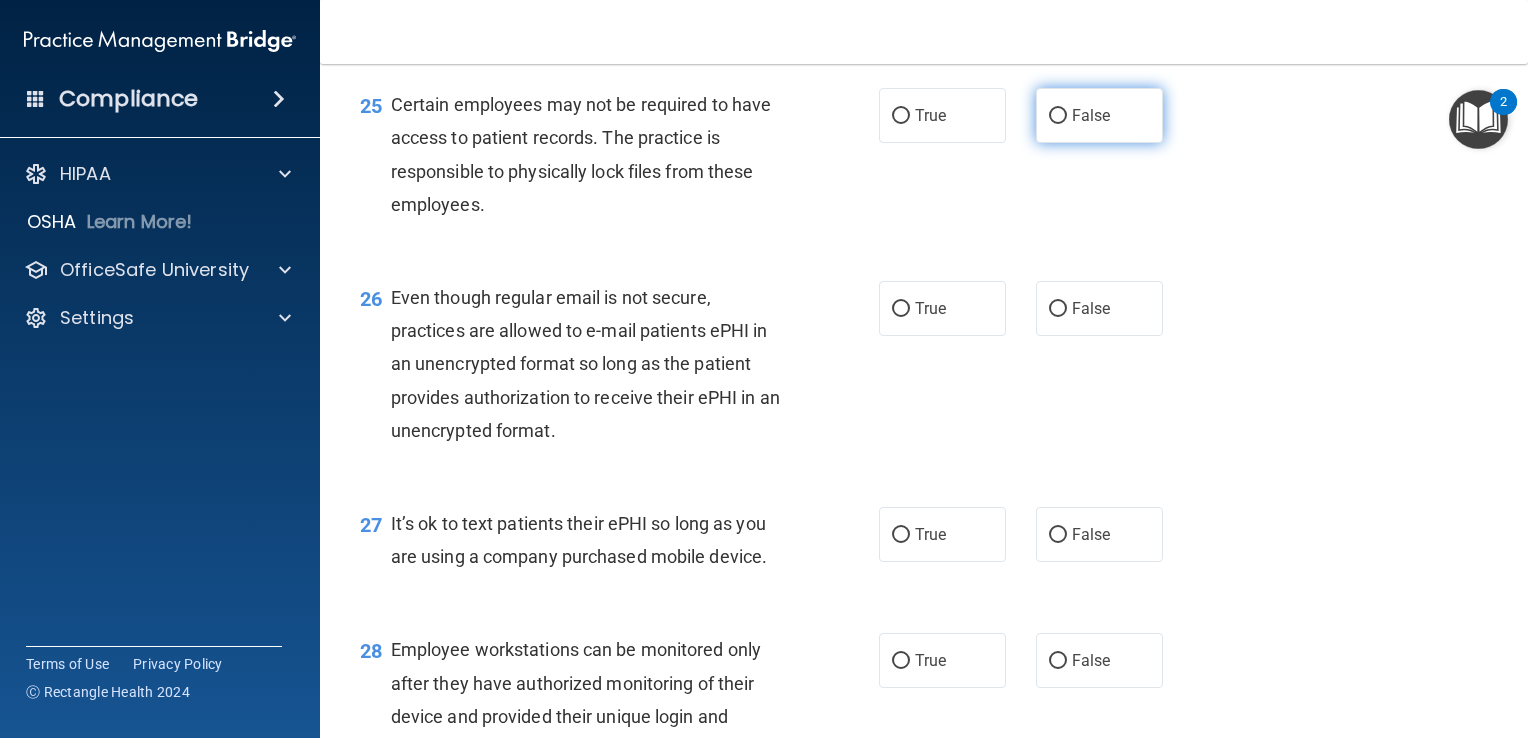 click on "False" at bounding box center (1058, 116) 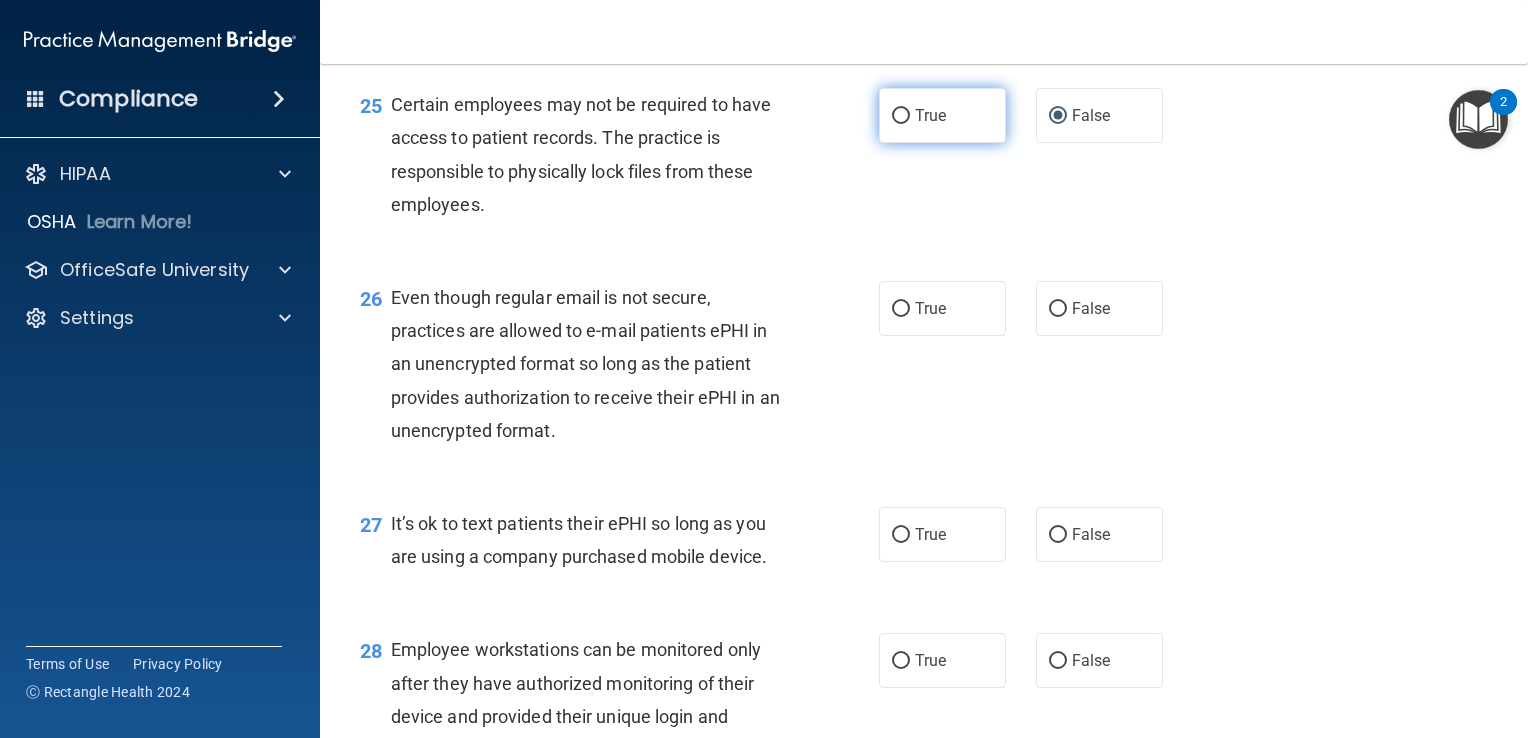 click on "True" at bounding box center [901, 116] 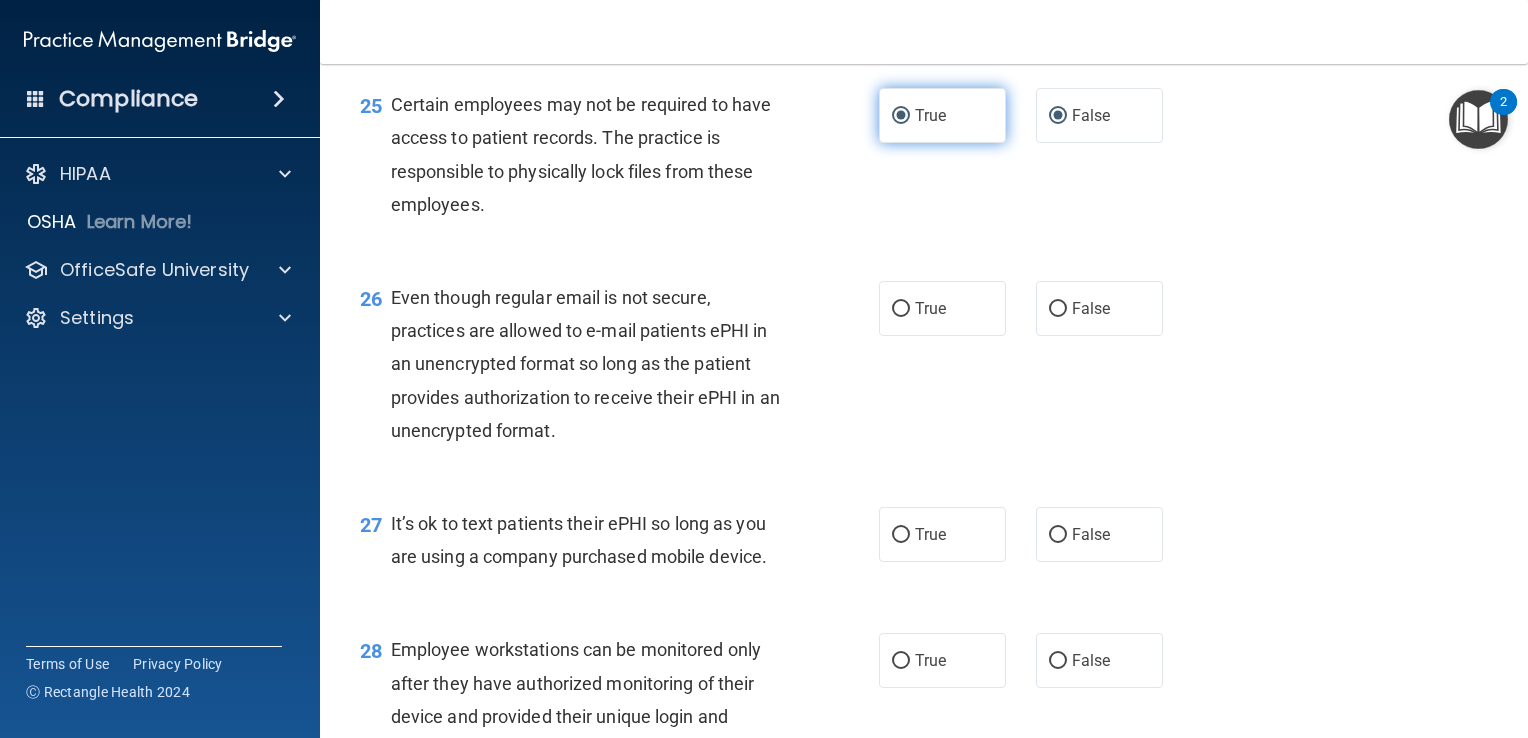 radio on "false" 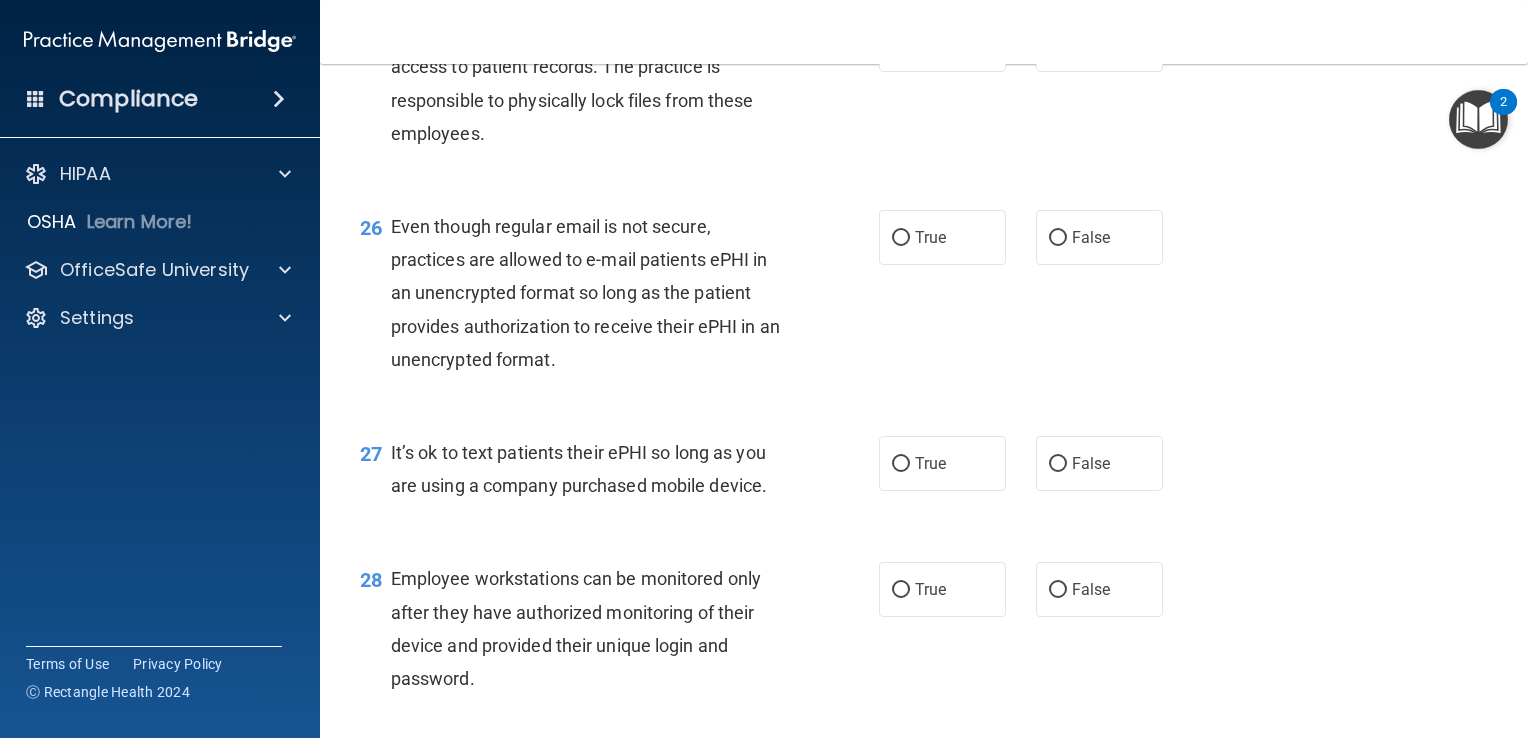 scroll, scrollTop: 4612, scrollLeft: 0, axis: vertical 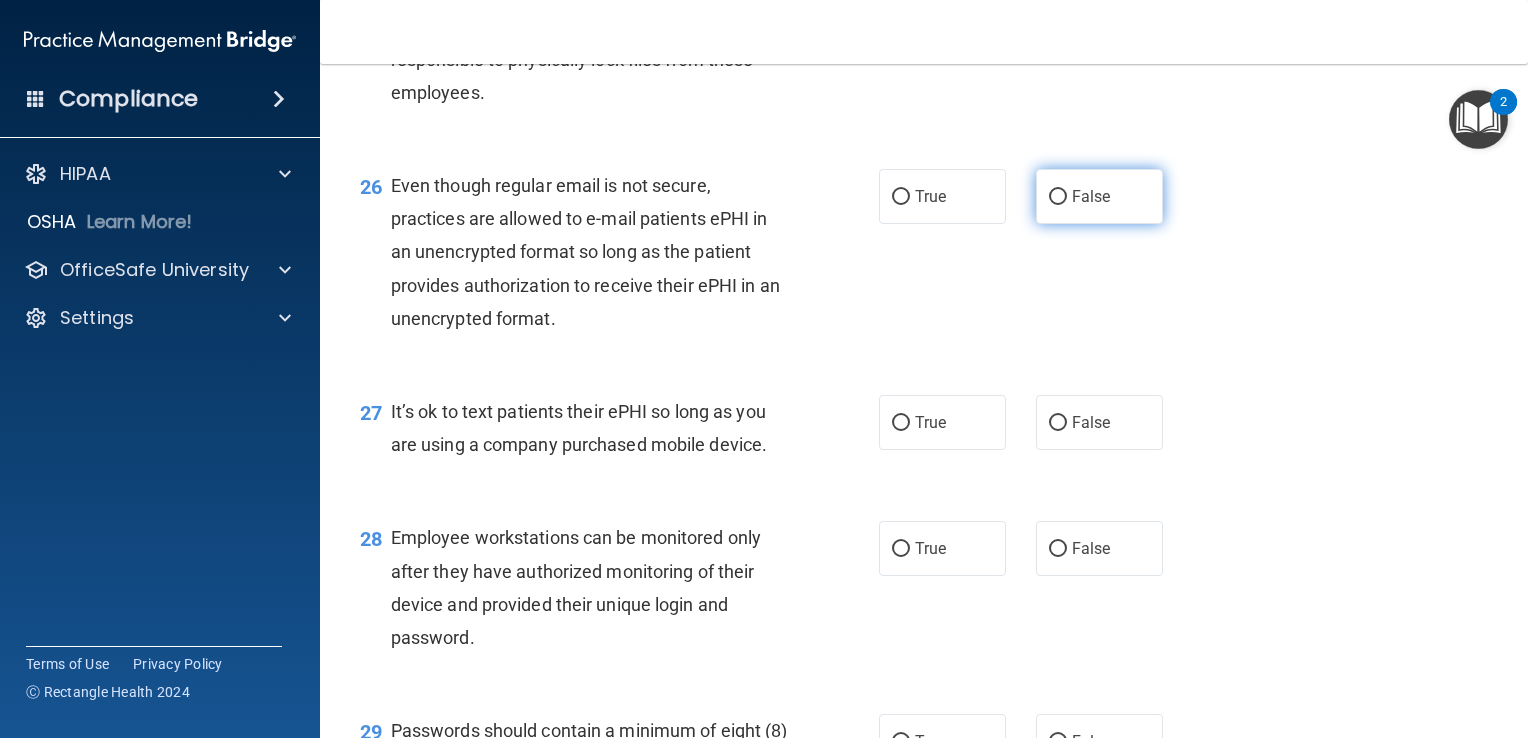 click on "False" at bounding box center (1058, 197) 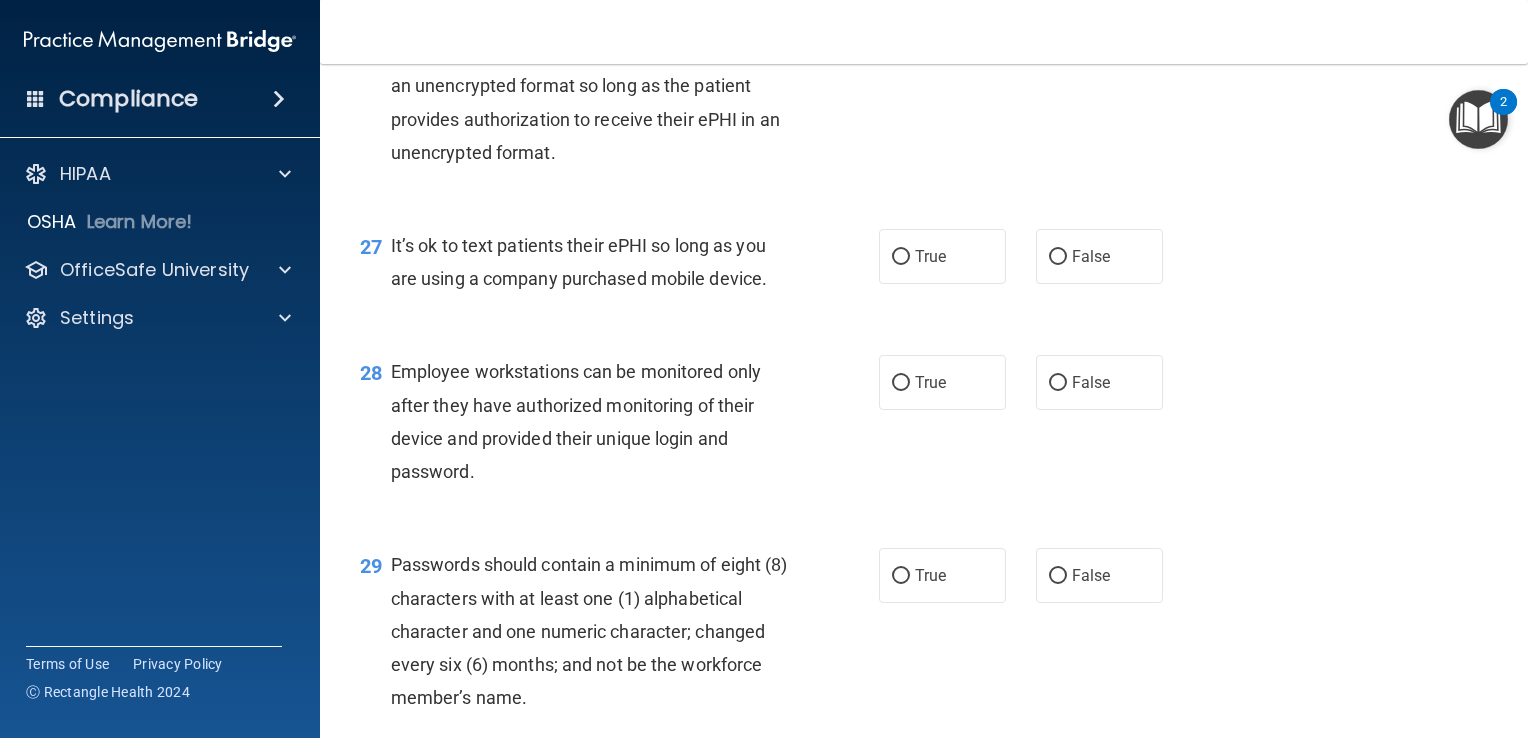 scroll, scrollTop: 4812, scrollLeft: 0, axis: vertical 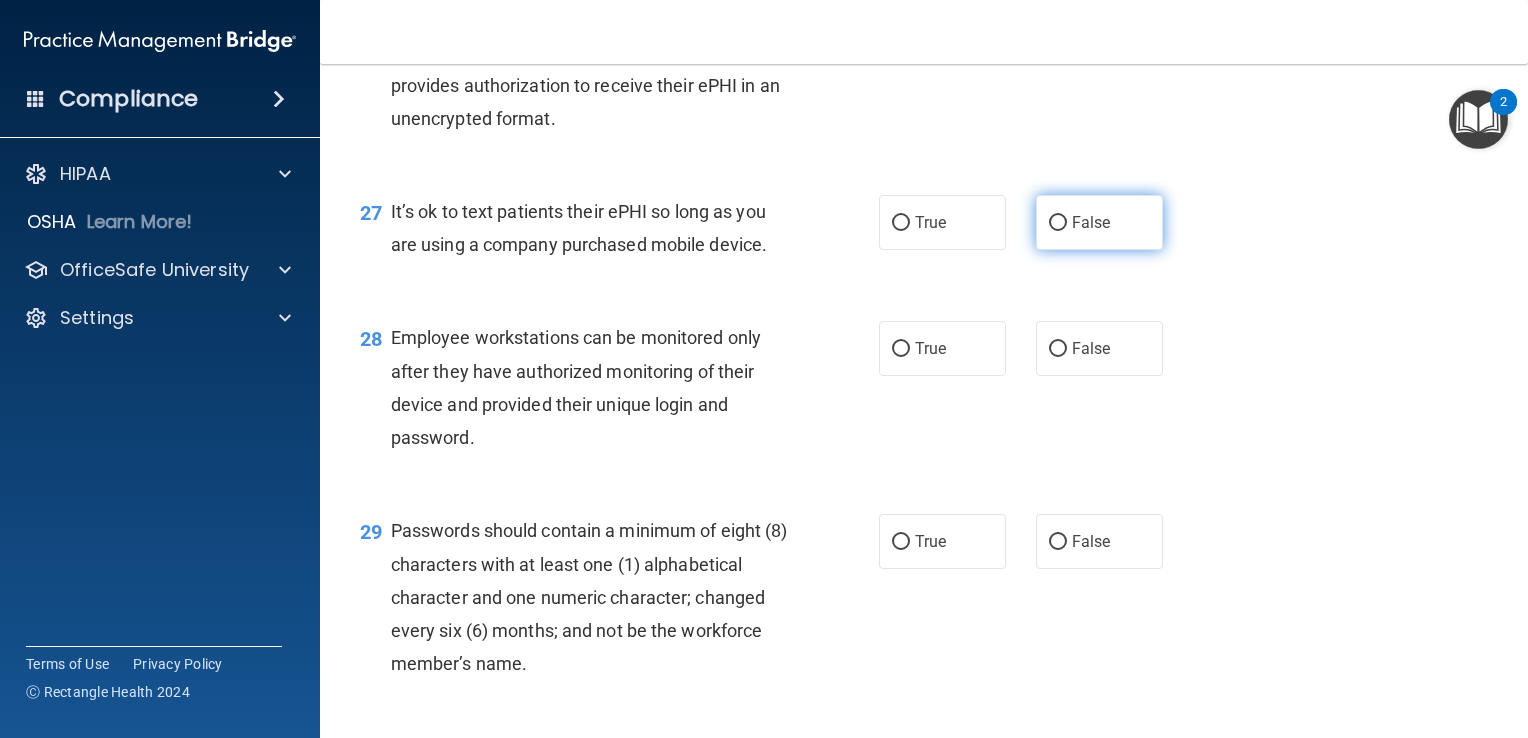 click on "False" at bounding box center (1058, 223) 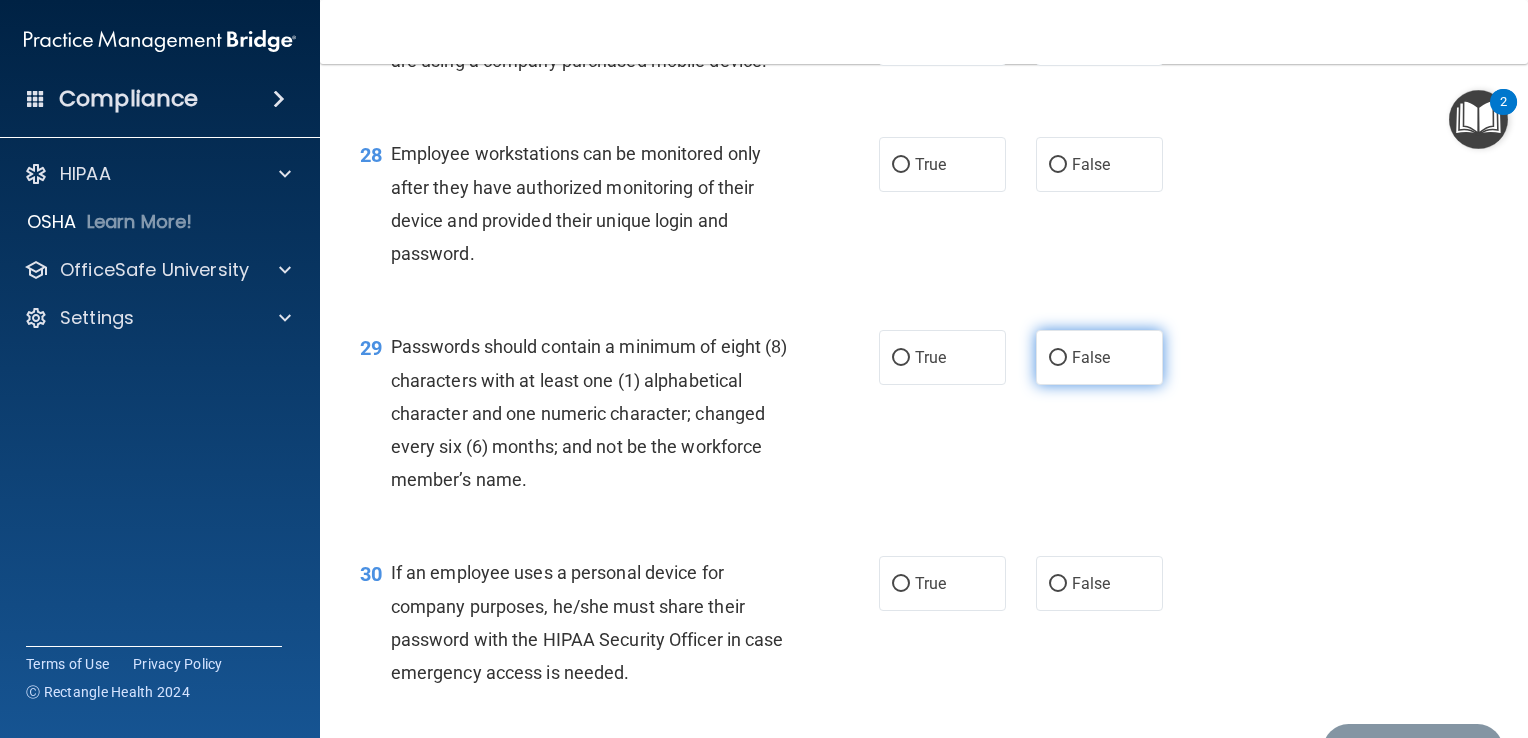 scroll, scrollTop: 5012, scrollLeft: 0, axis: vertical 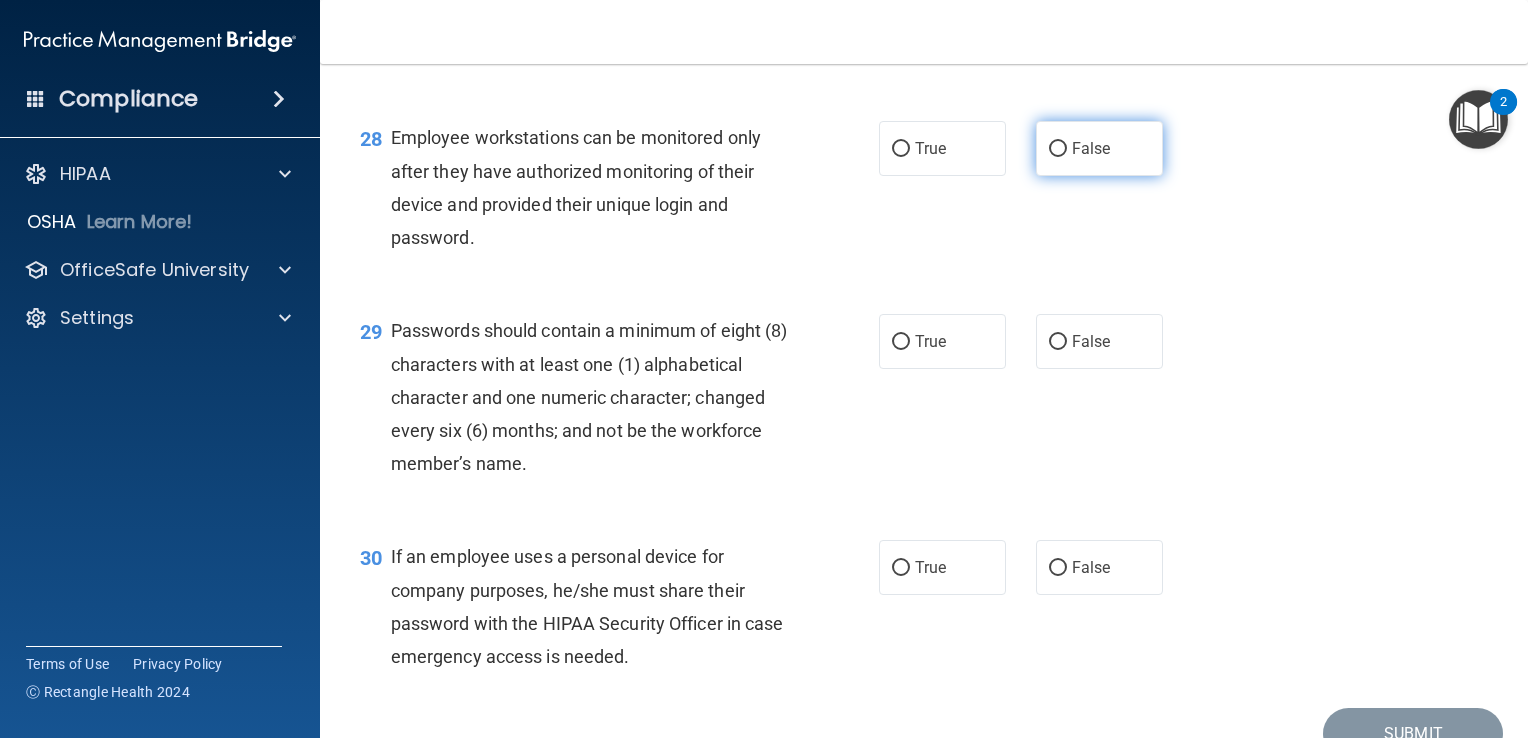 click on "False" at bounding box center (1058, 149) 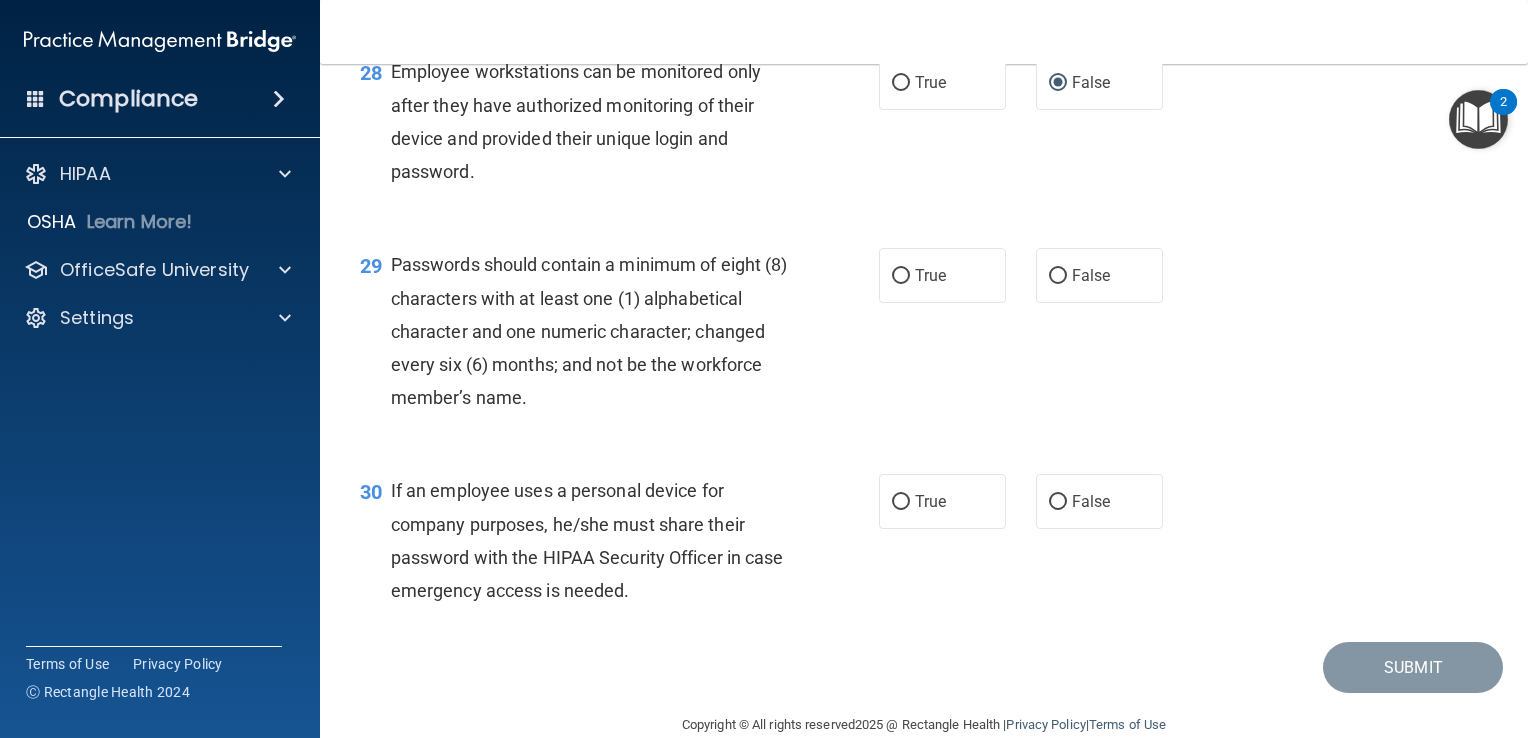 scroll, scrollTop: 5112, scrollLeft: 0, axis: vertical 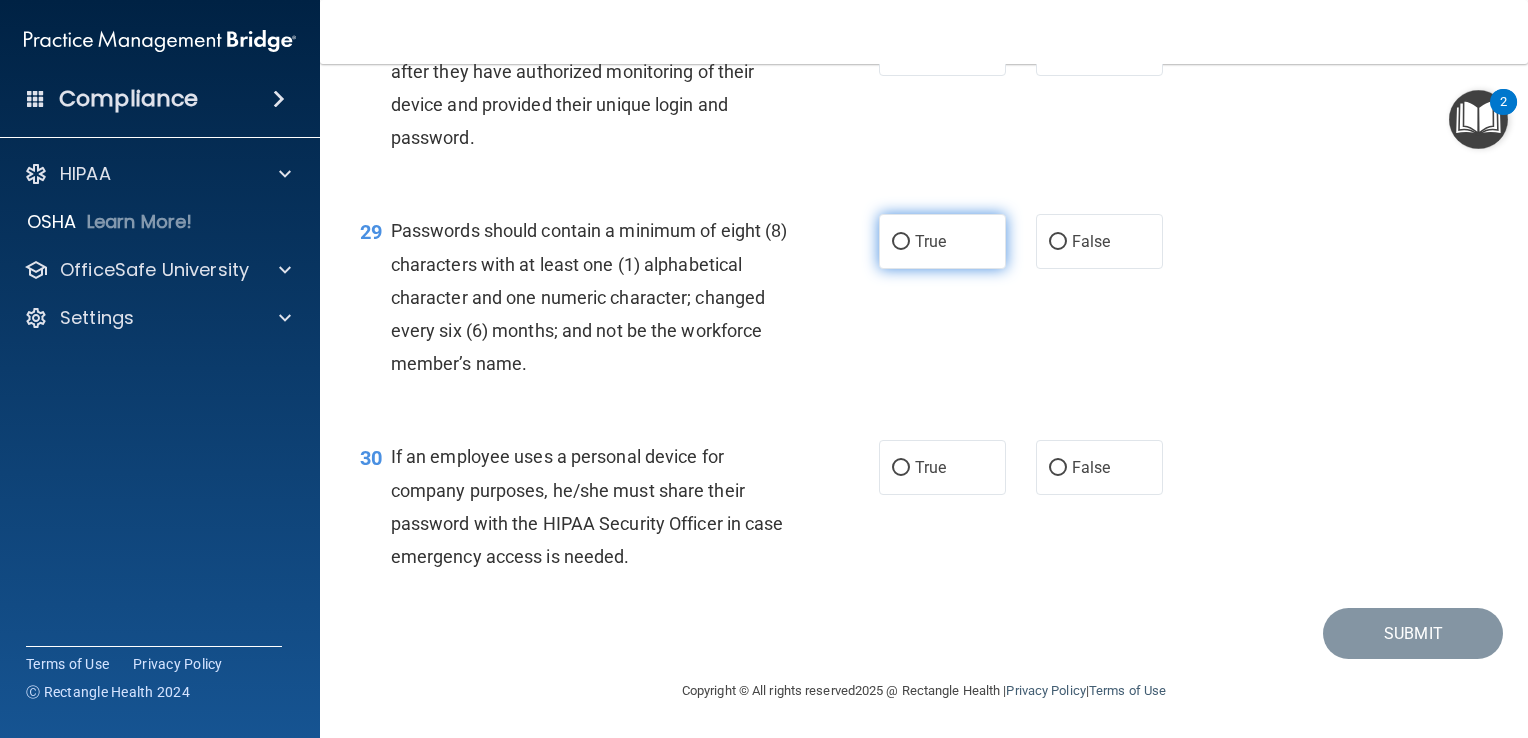 click on "True" at bounding box center (901, 242) 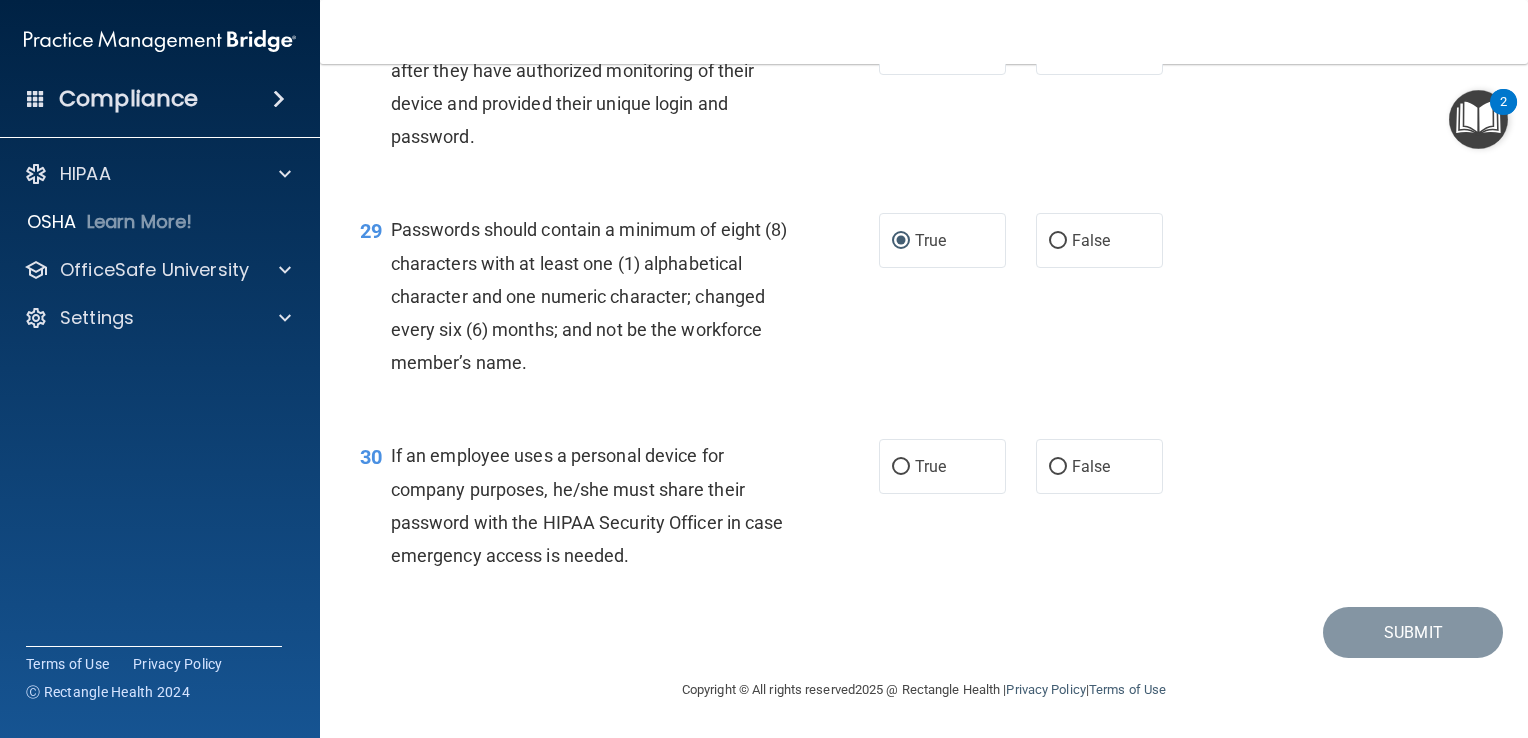 scroll, scrollTop: 5212, scrollLeft: 0, axis: vertical 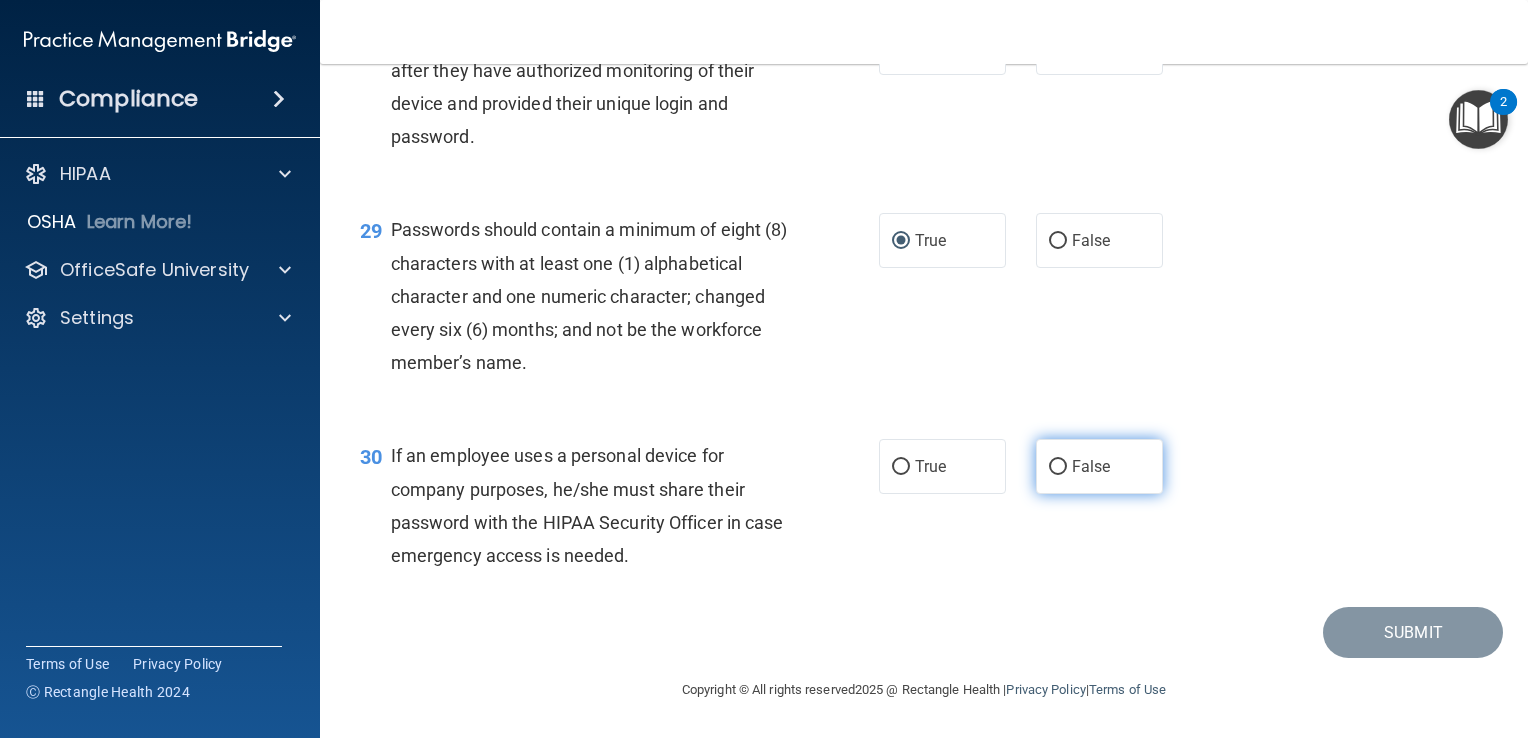 click on "False" at bounding box center [1058, 467] 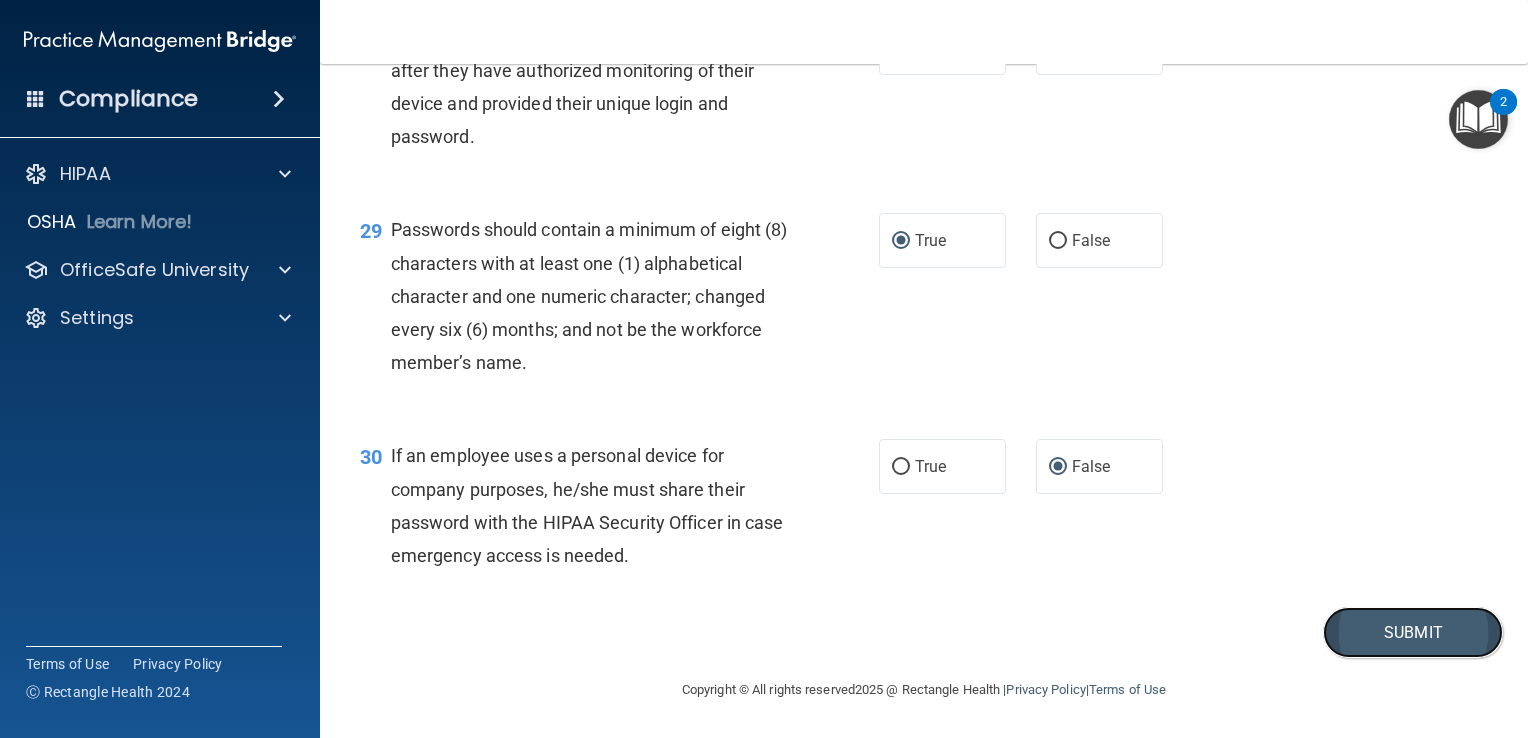 click on "Submit" at bounding box center (1413, 632) 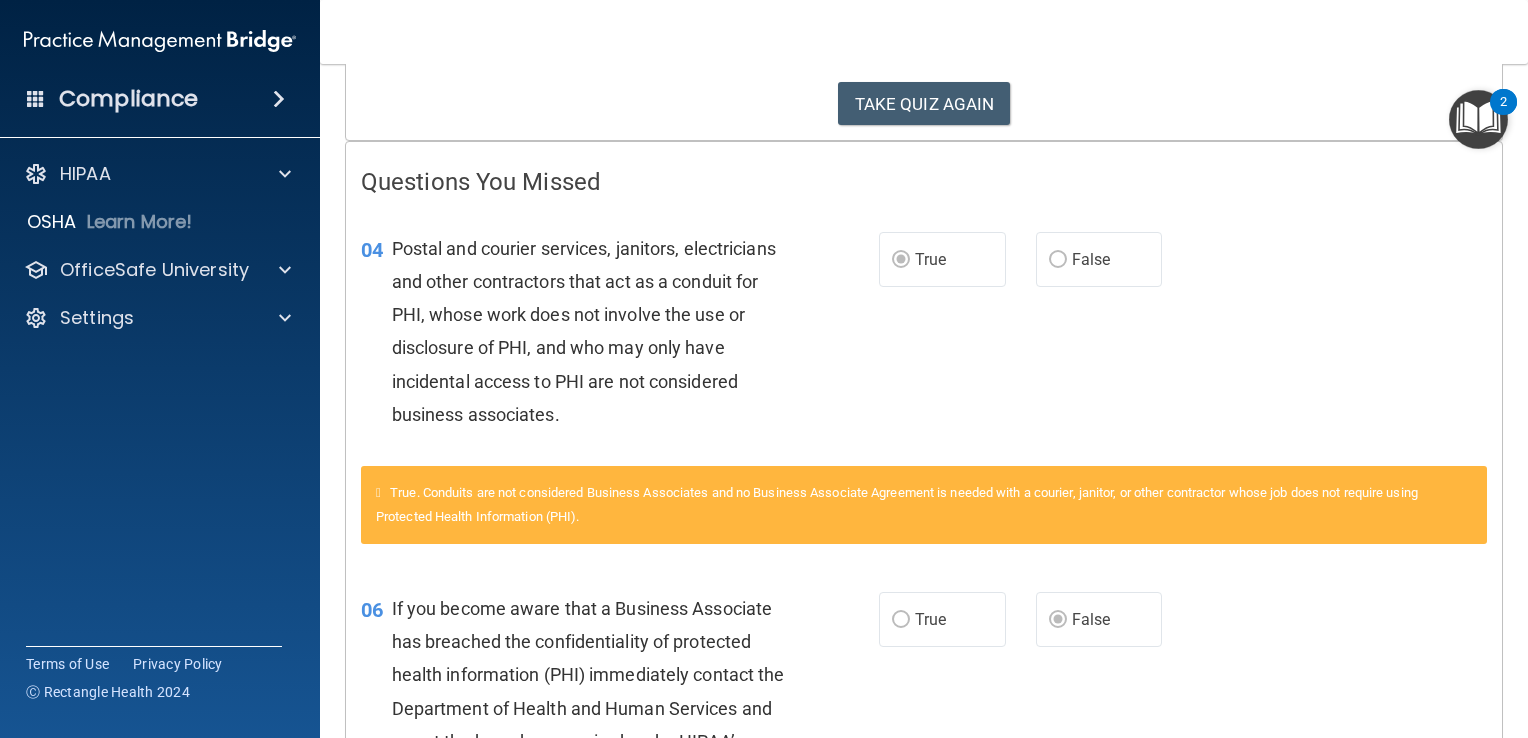 scroll, scrollTop: 0, scrollLeft: 0, axis: both 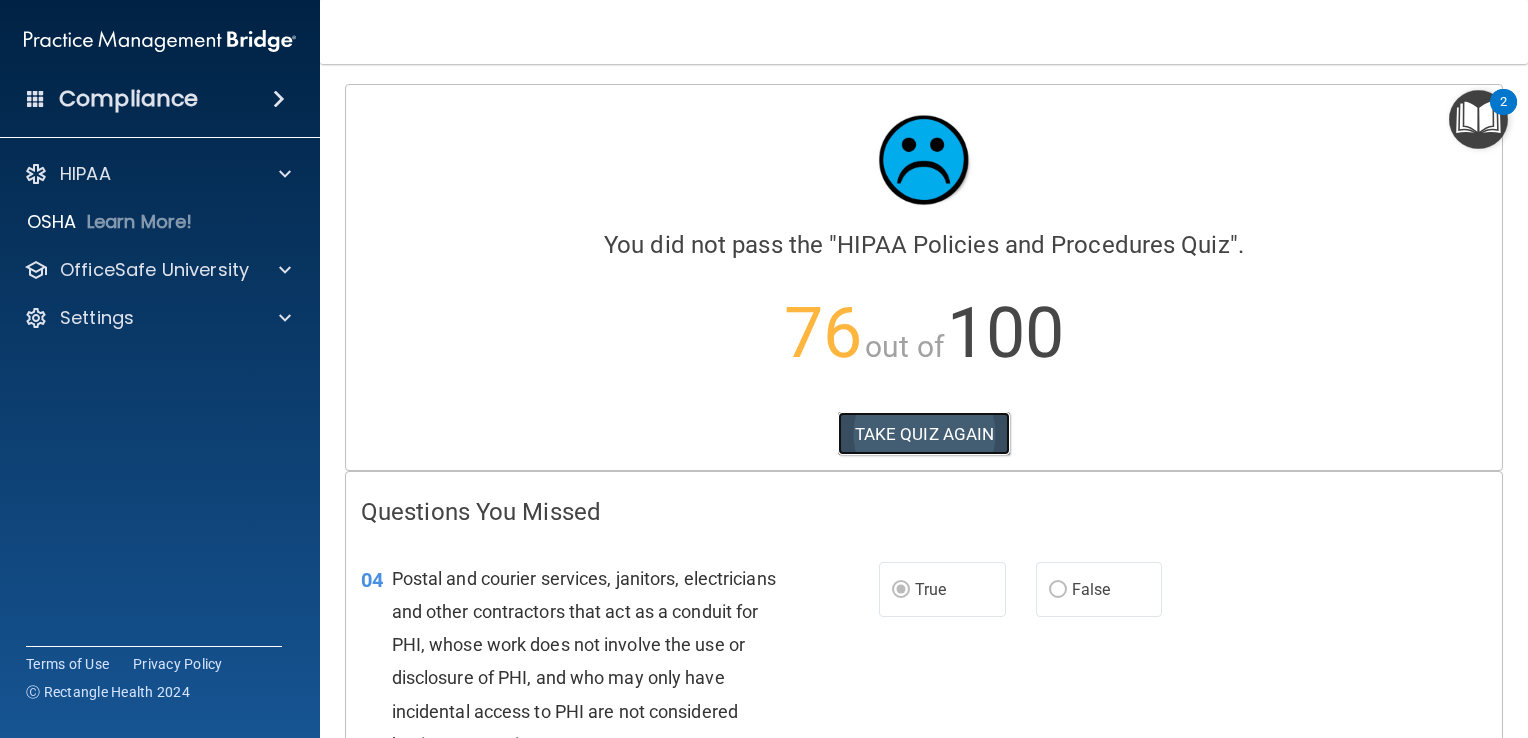 click on "TAKE QUIZ AGAIN" at bounding box center [924, 434] 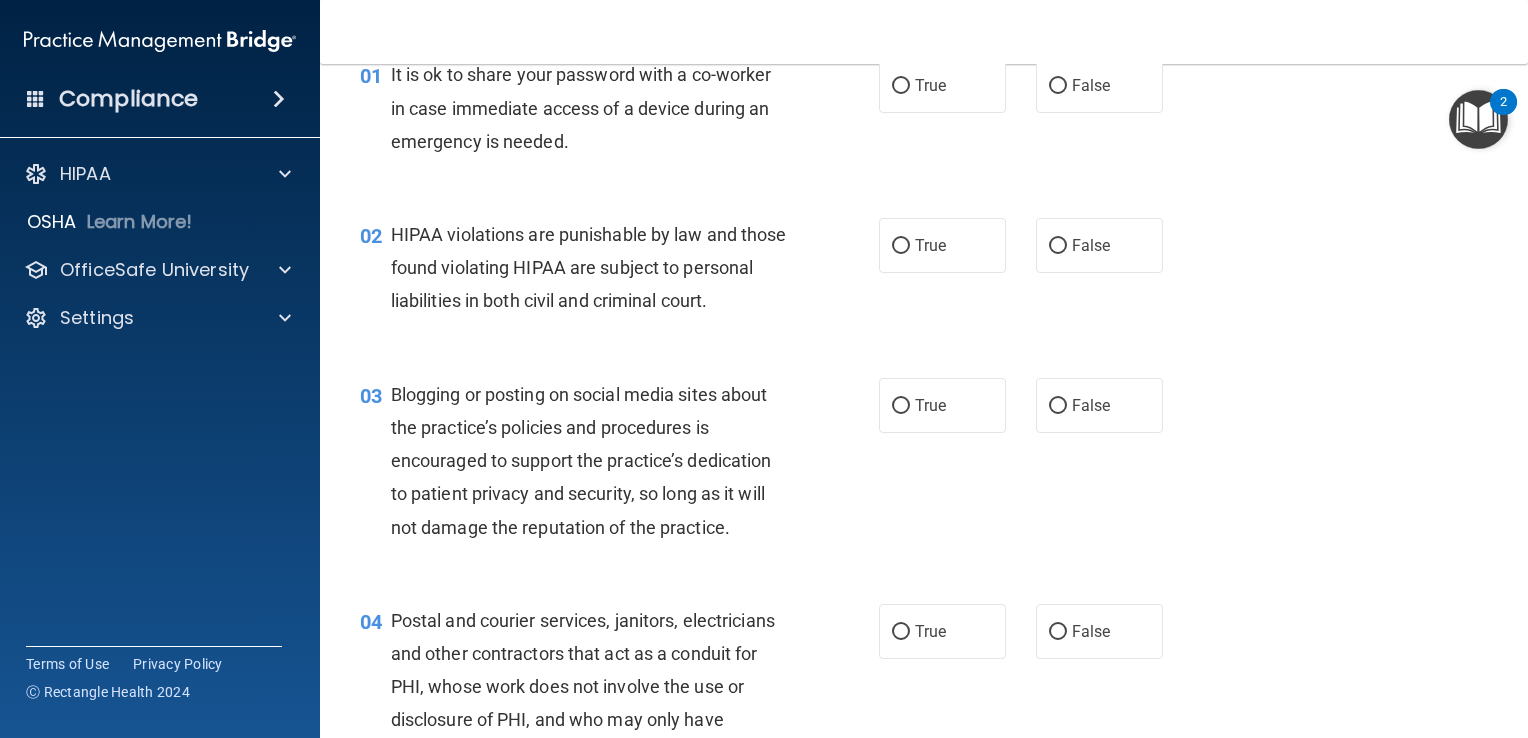 scroll, scrollTop: 0, scrollLeft: 0, axis: both 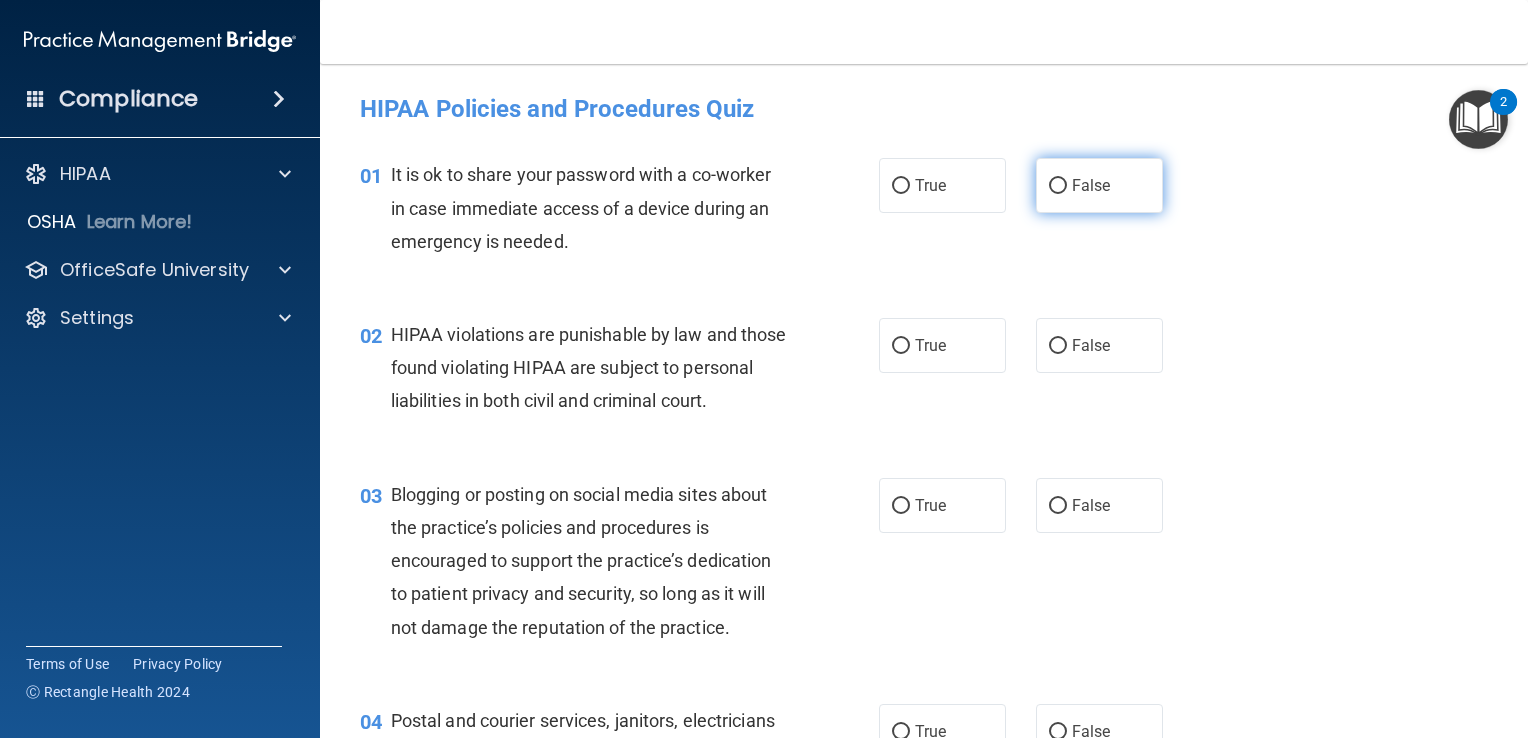 click on "False" at bounding box center (1058, 186) 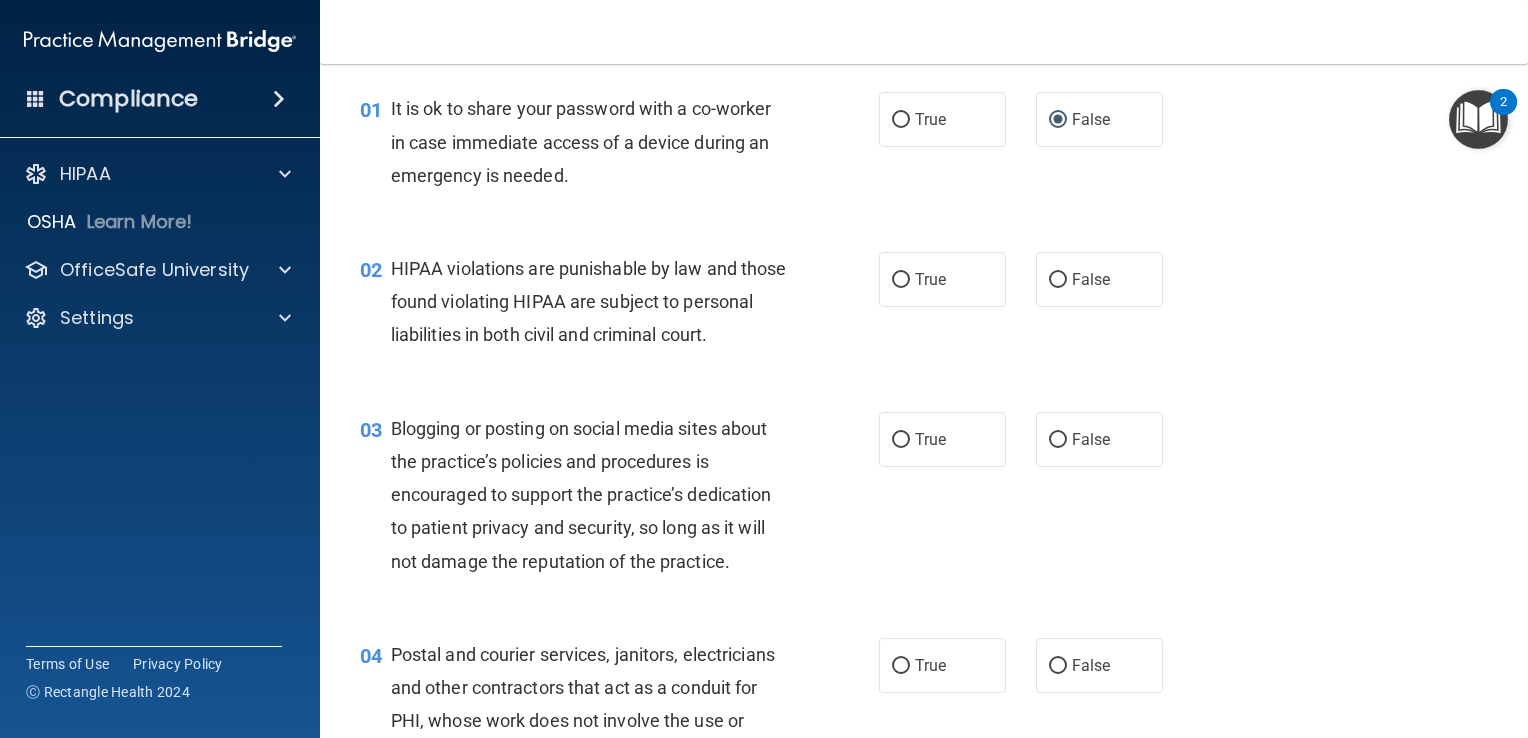 scroll, scrollTop: 100, scrollLeft: 0, axis: vertical 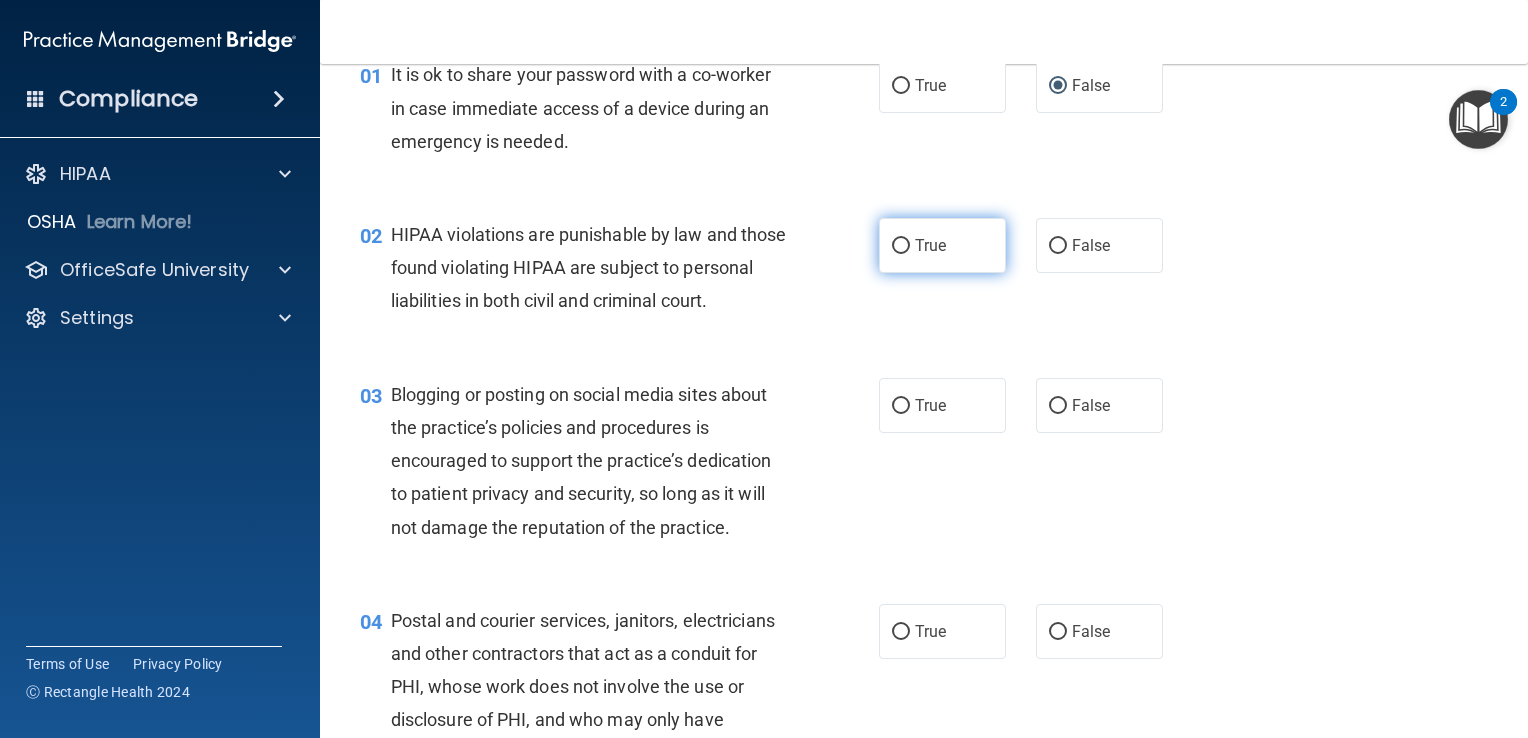 click on "True" at bounding box center (901, 246) 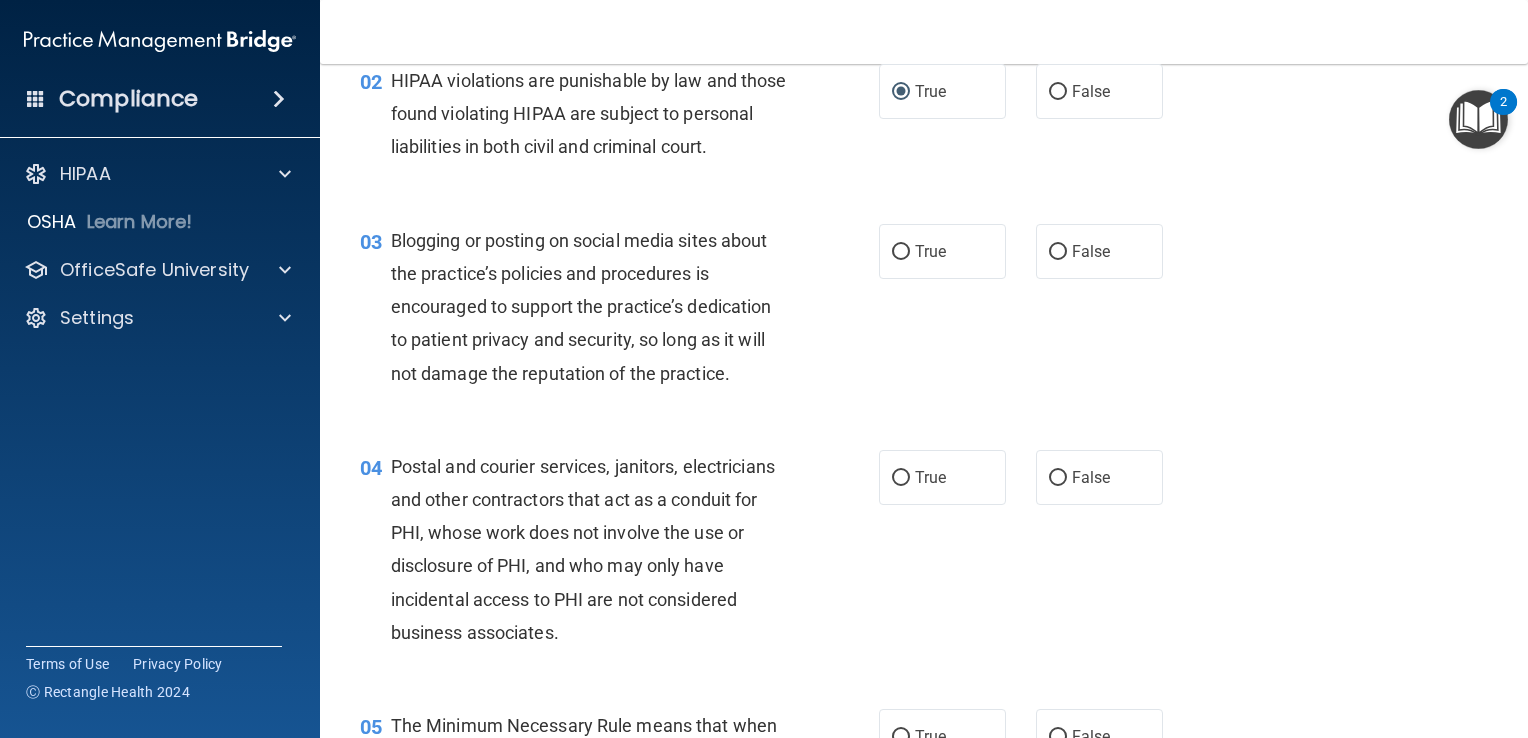 scroll, scrollTop: 300, scrollLeft: 0, axis: vertical 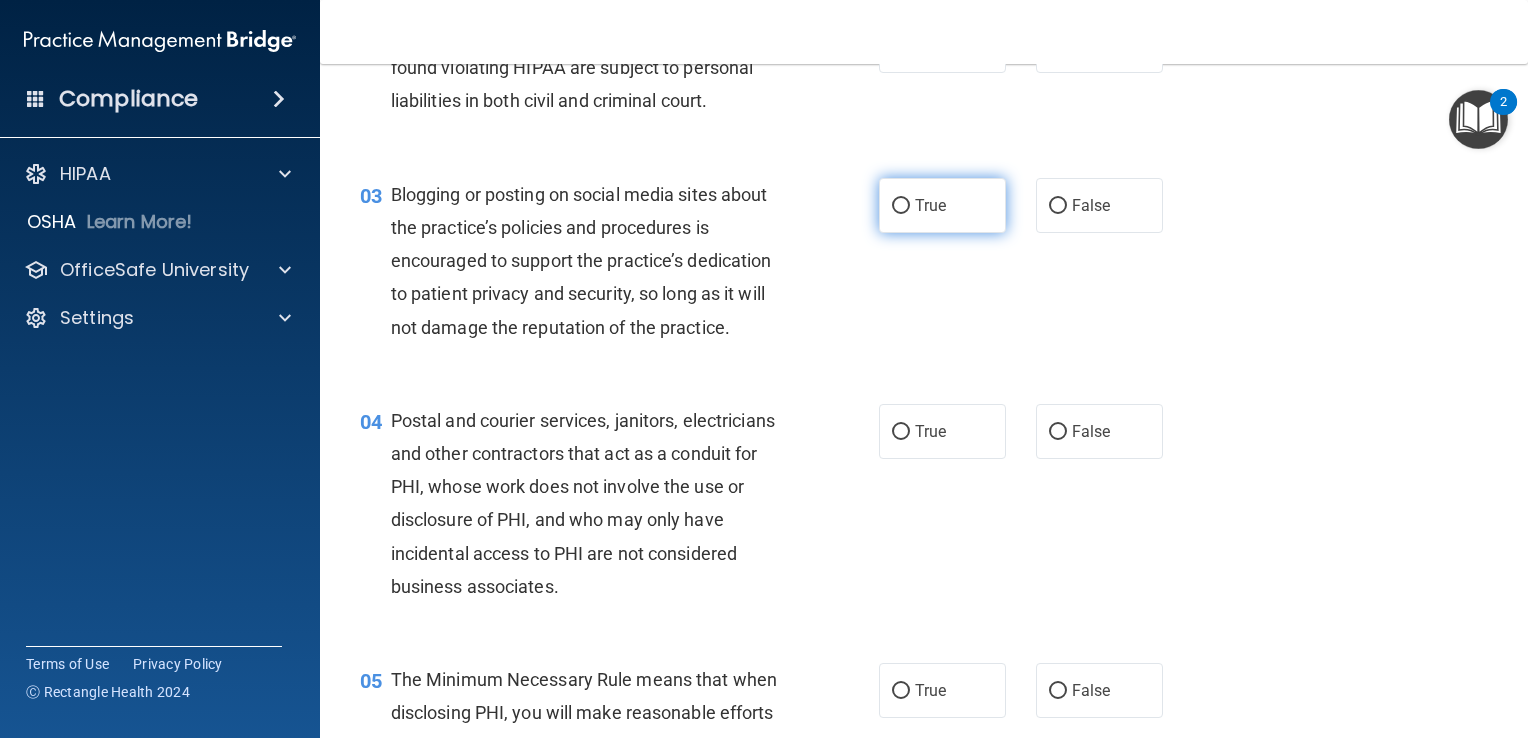 click on "True" at bounding box center [901, 206] 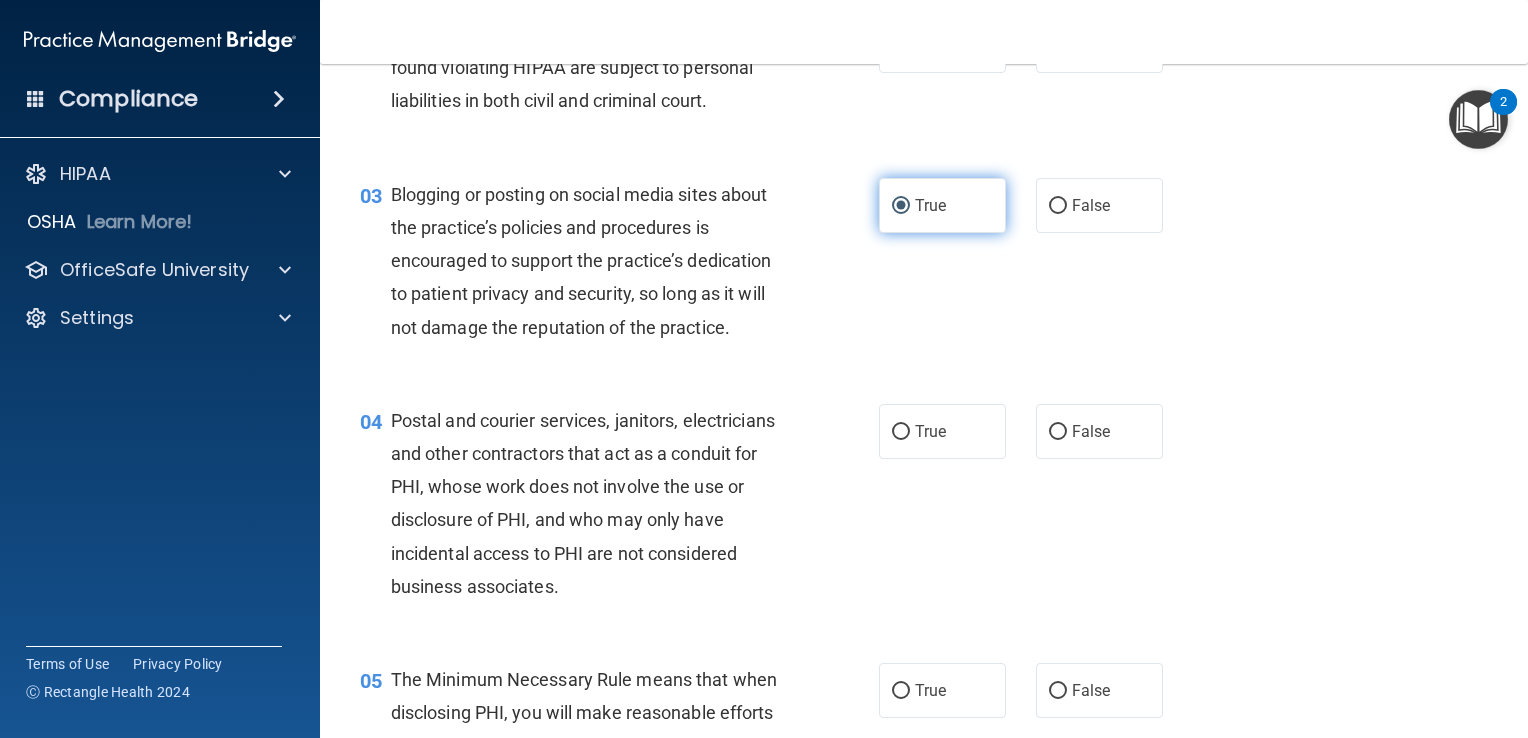 scroll, scrollTop: 400, scrollLeft: 0, axis: vertical 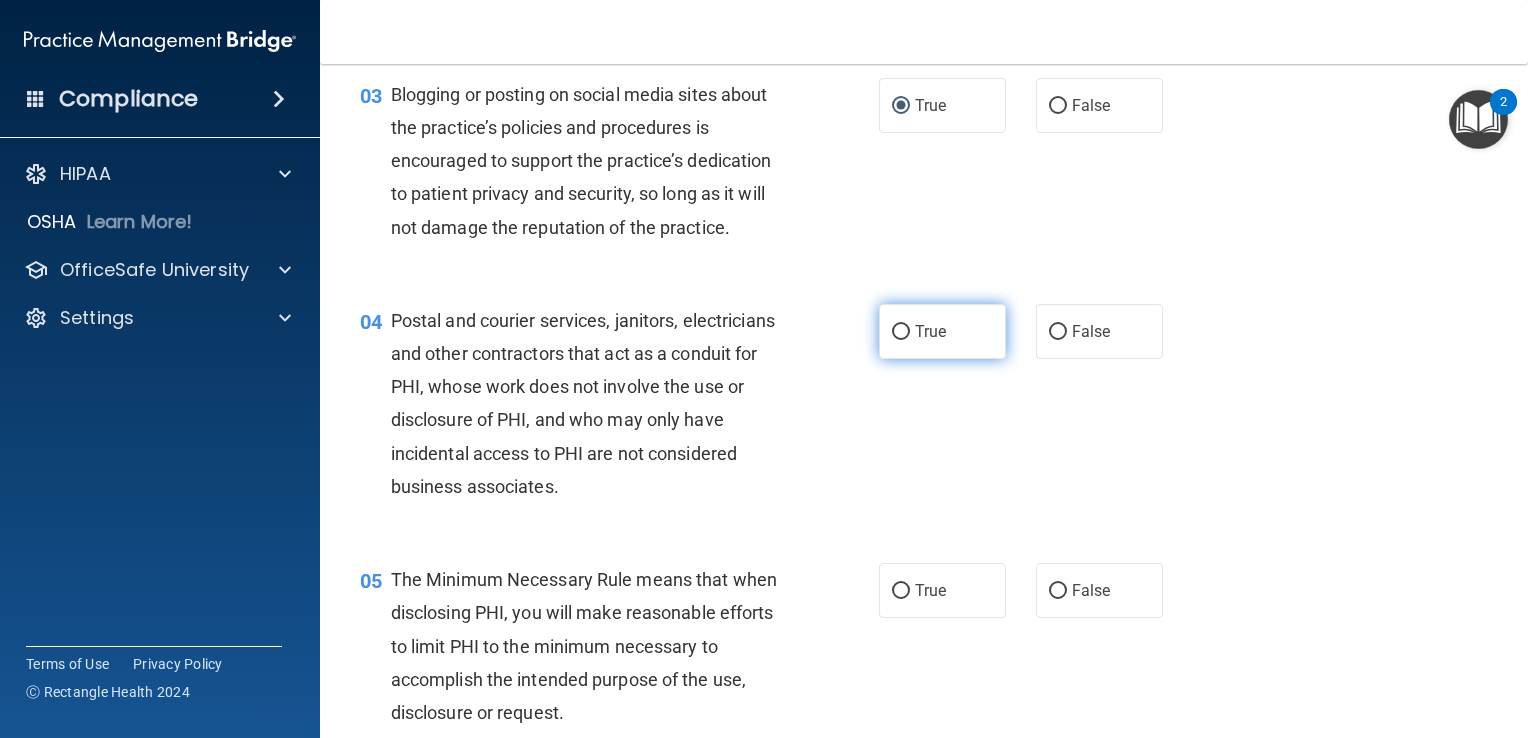 click on "True" at bounding box center [901, 332] 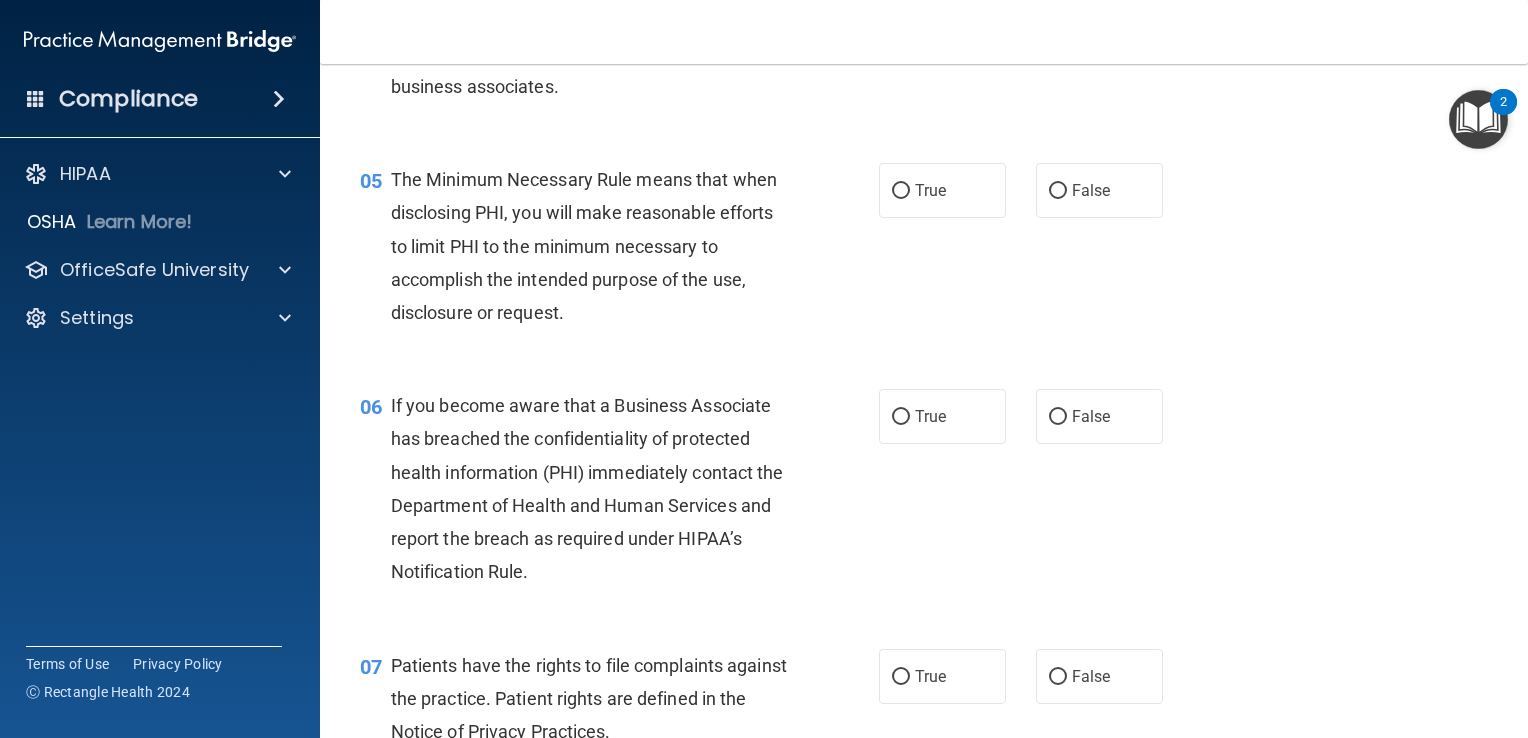 scroll, scrollTop: 900, scrollLeft: 0, axis: vertical 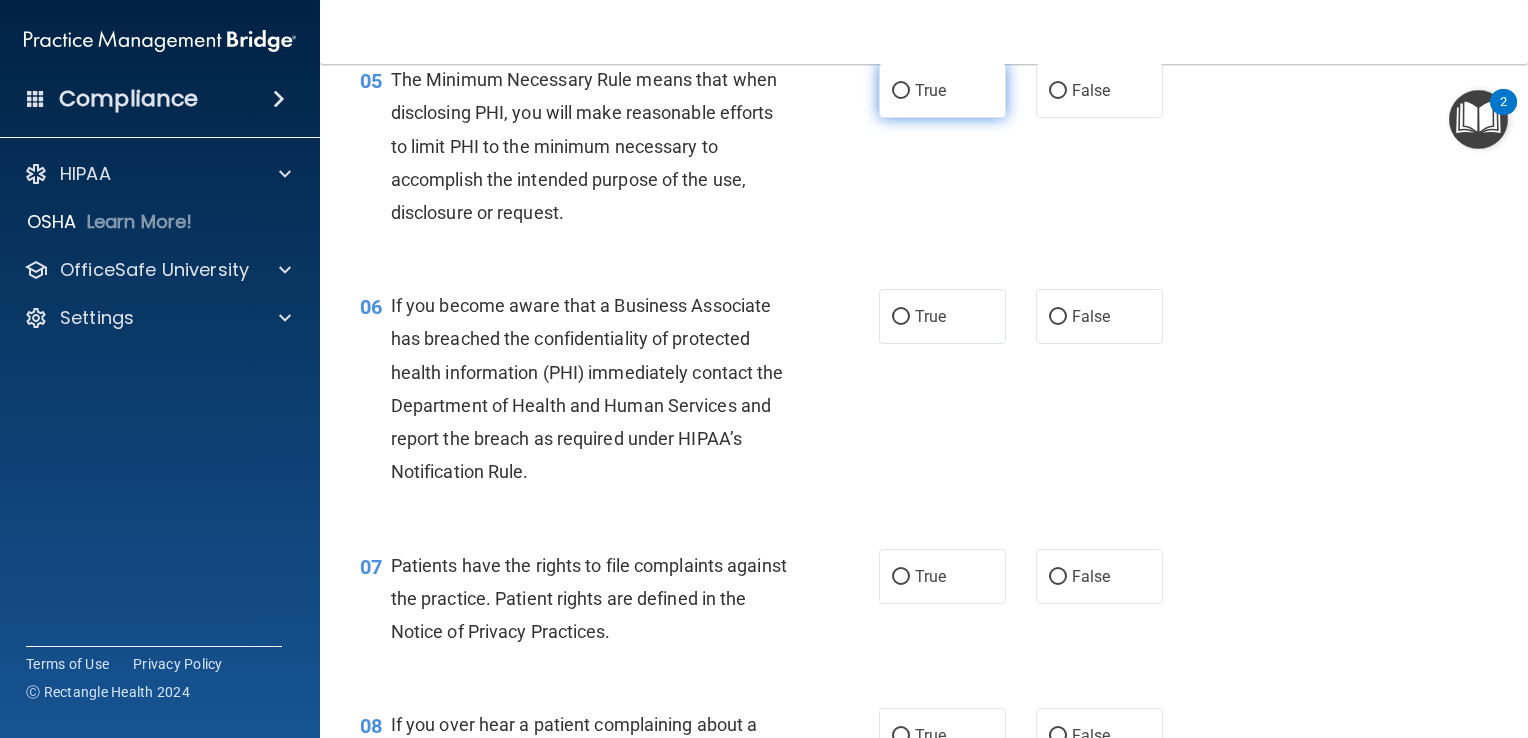 click on "True" at bounding box center [901, 91] 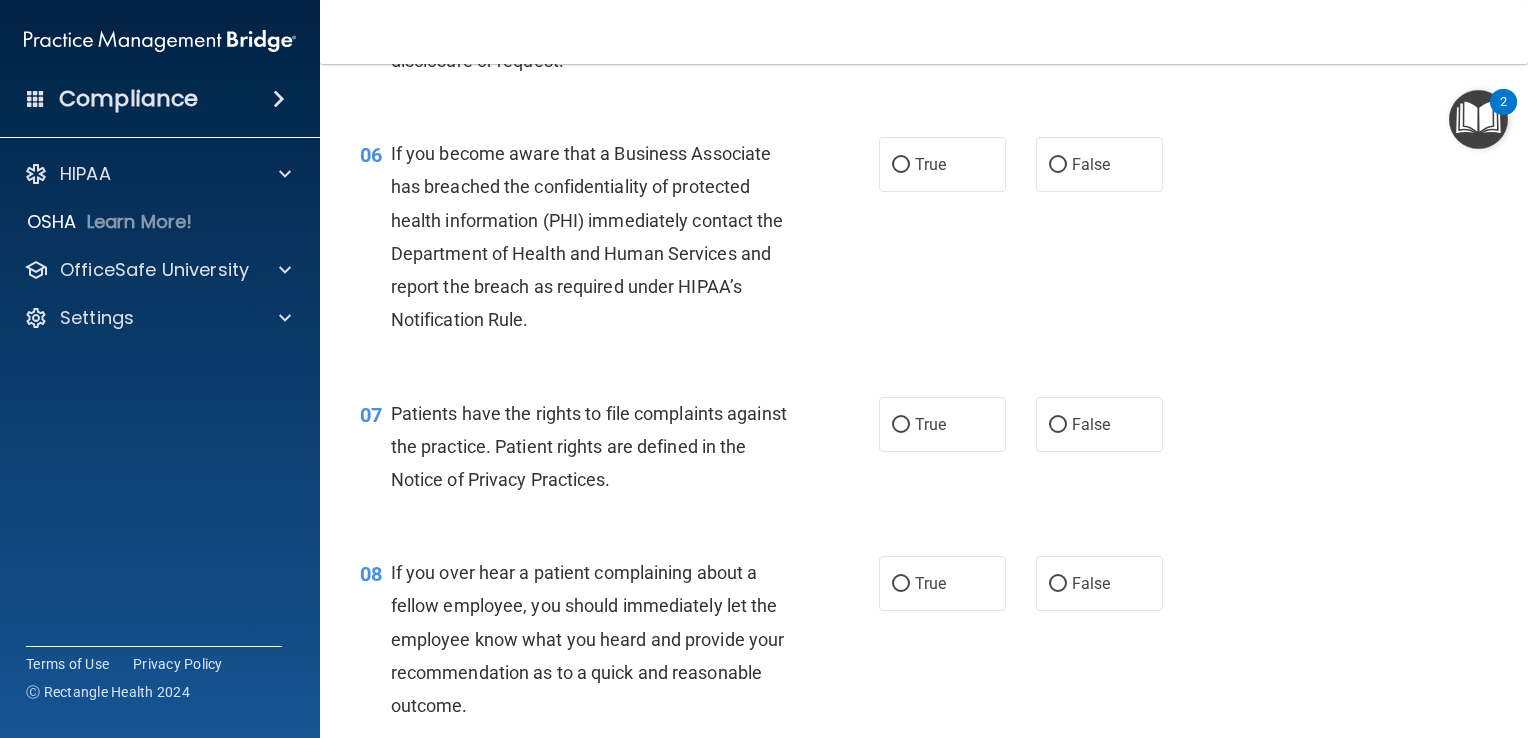 scroll, scrollTop: 1100, scrollLeft: 0, axis: vertical 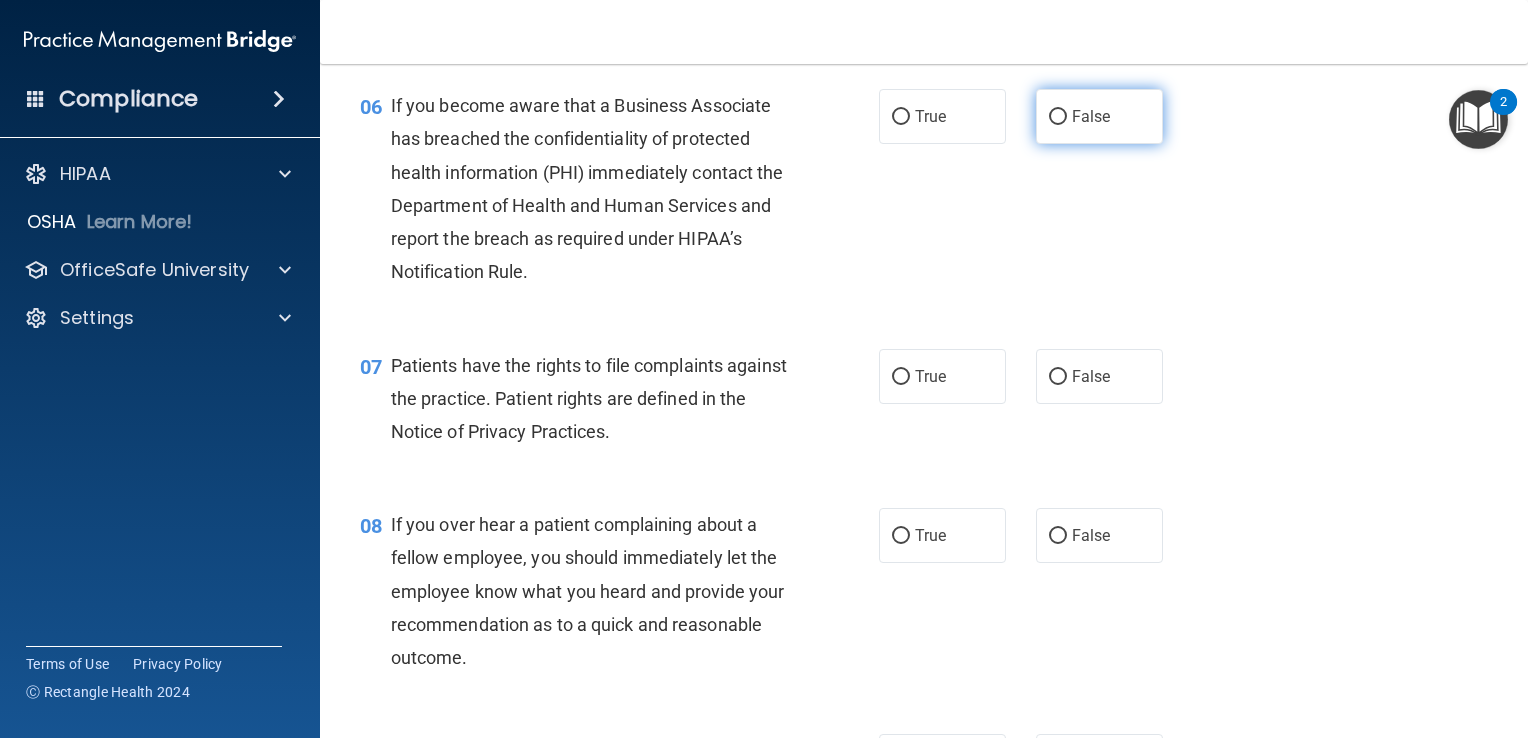 click on "False" at bounding box center (1058, 117) 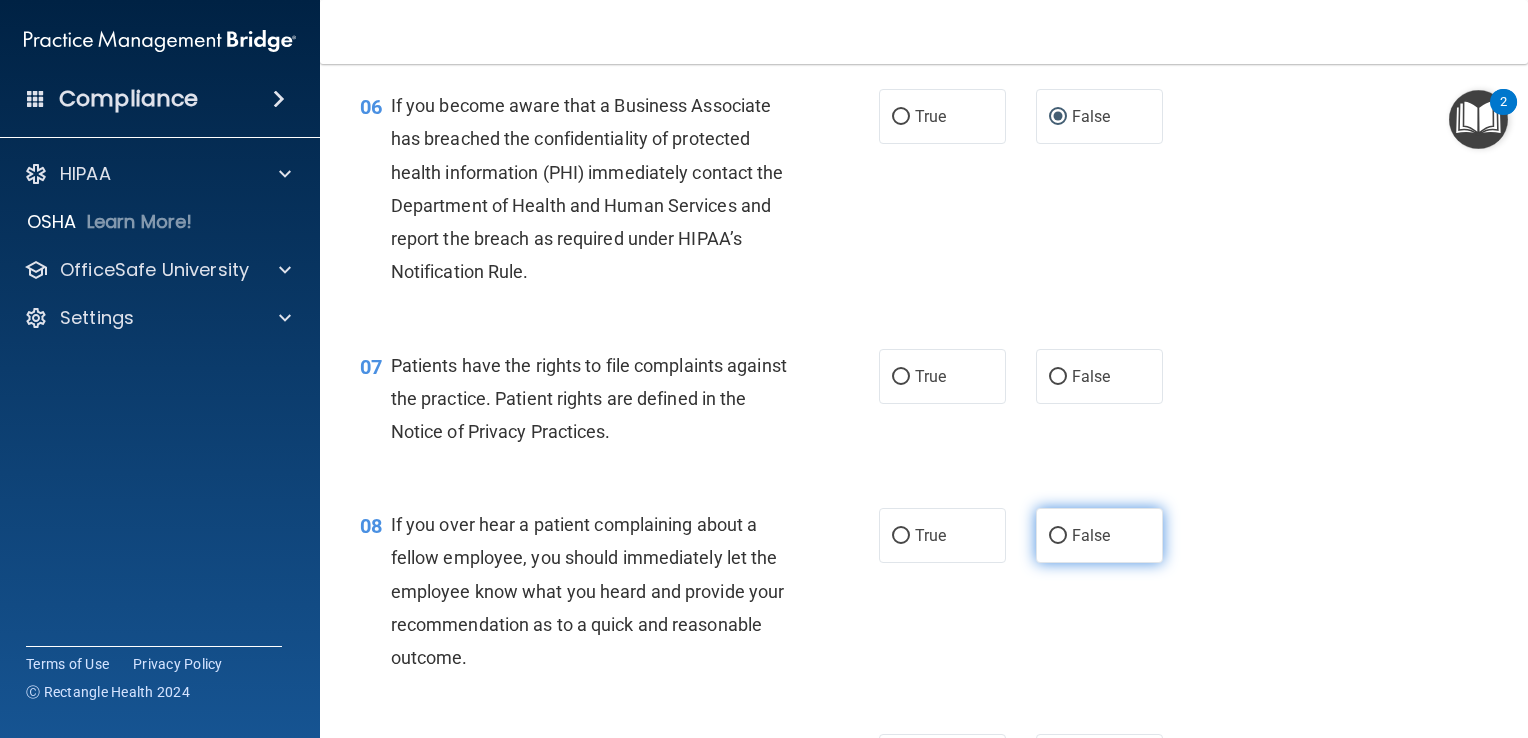 click on "False" at bounding box center (1058, 536) 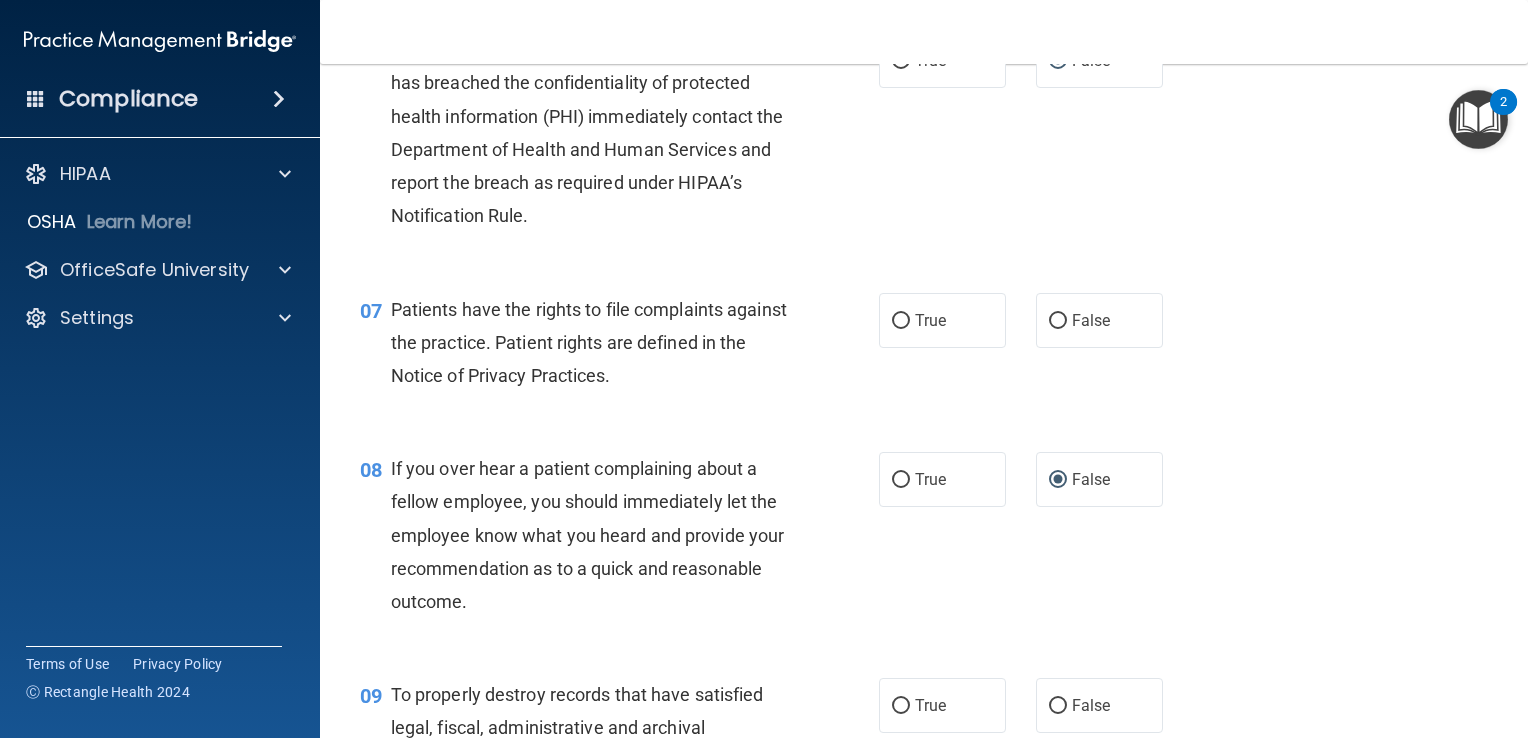 scroll, scrollTop: 1200, scrollLeft: 0, axis: vertical 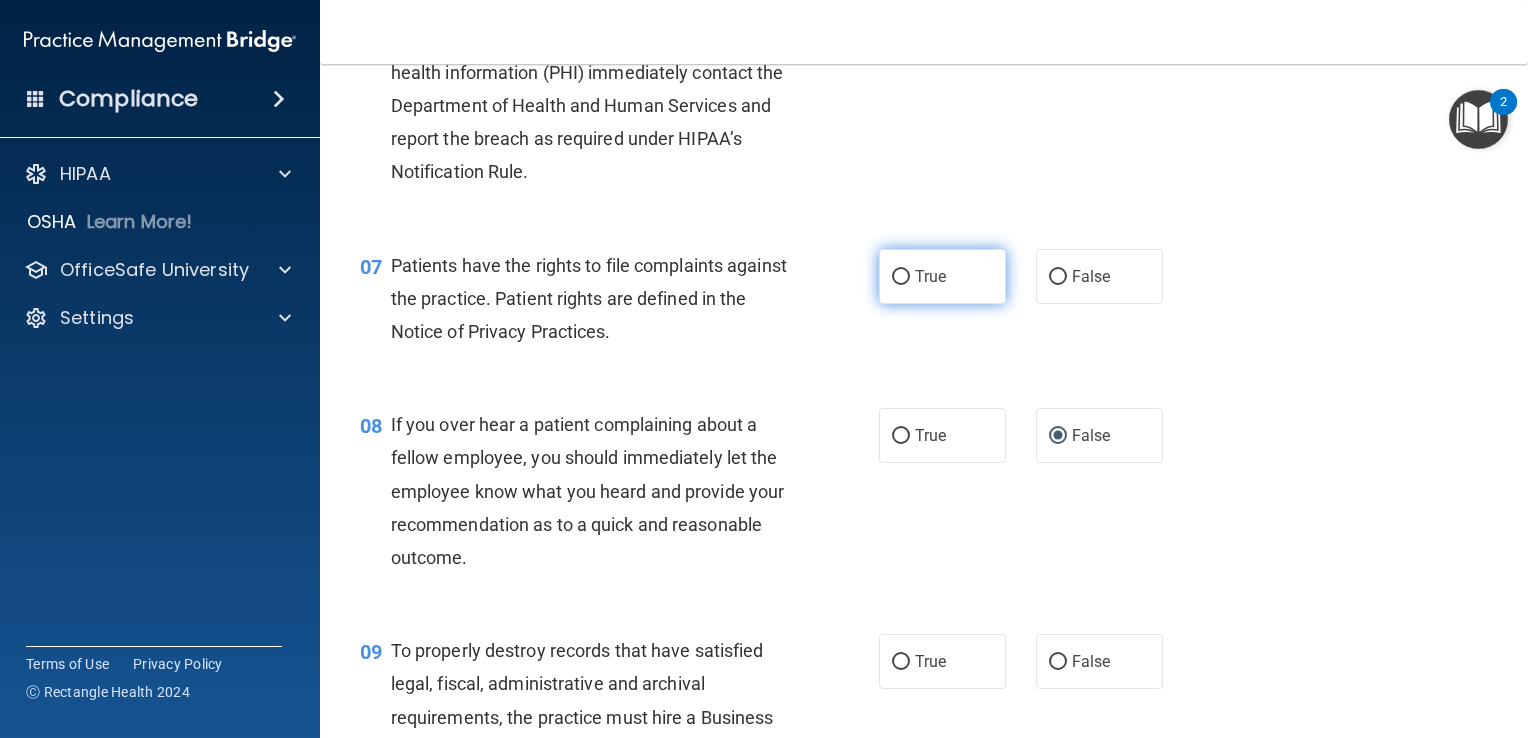 click on "True" at bounding box center (901, 277) 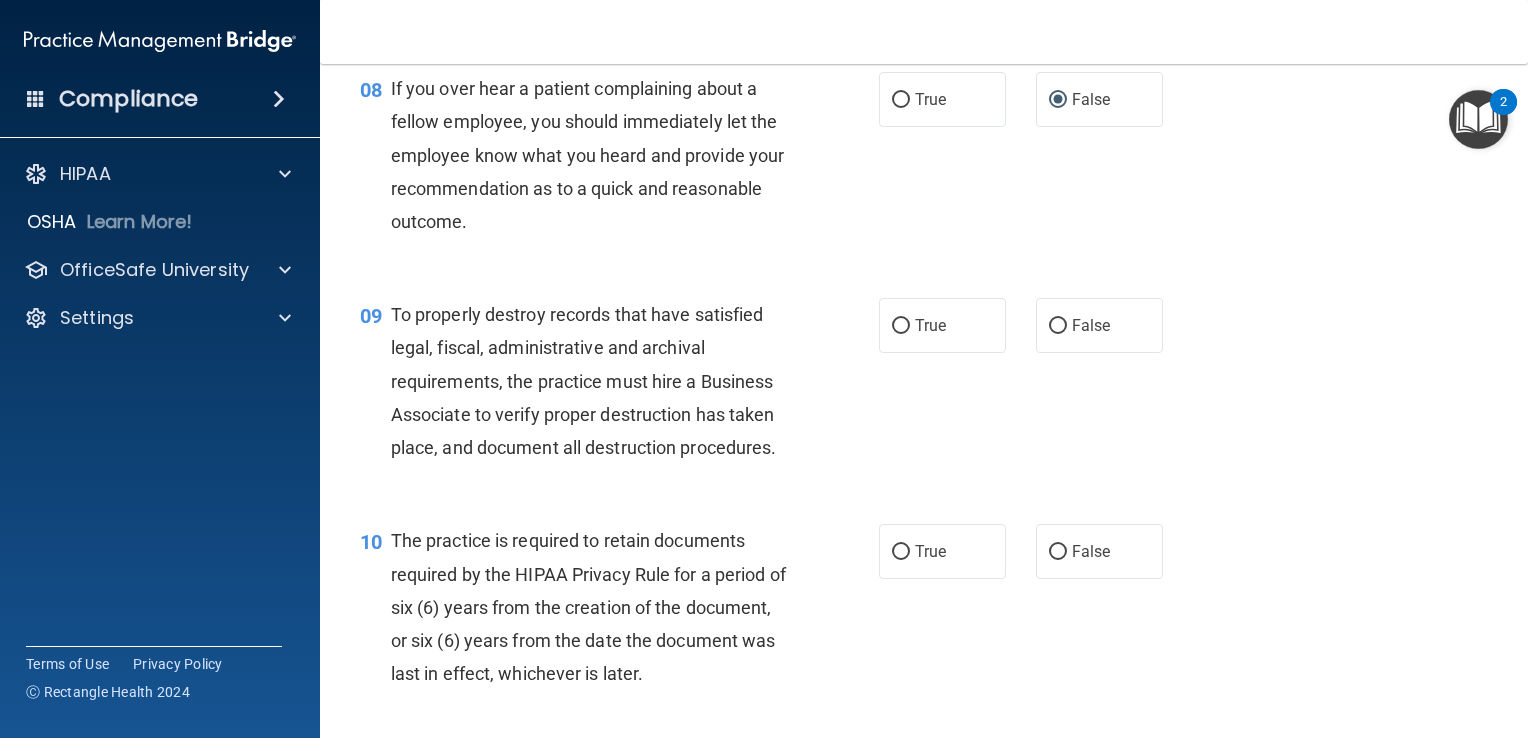 scroll, scrollTop: 1600, scrollLeft: 0, axis: vertical 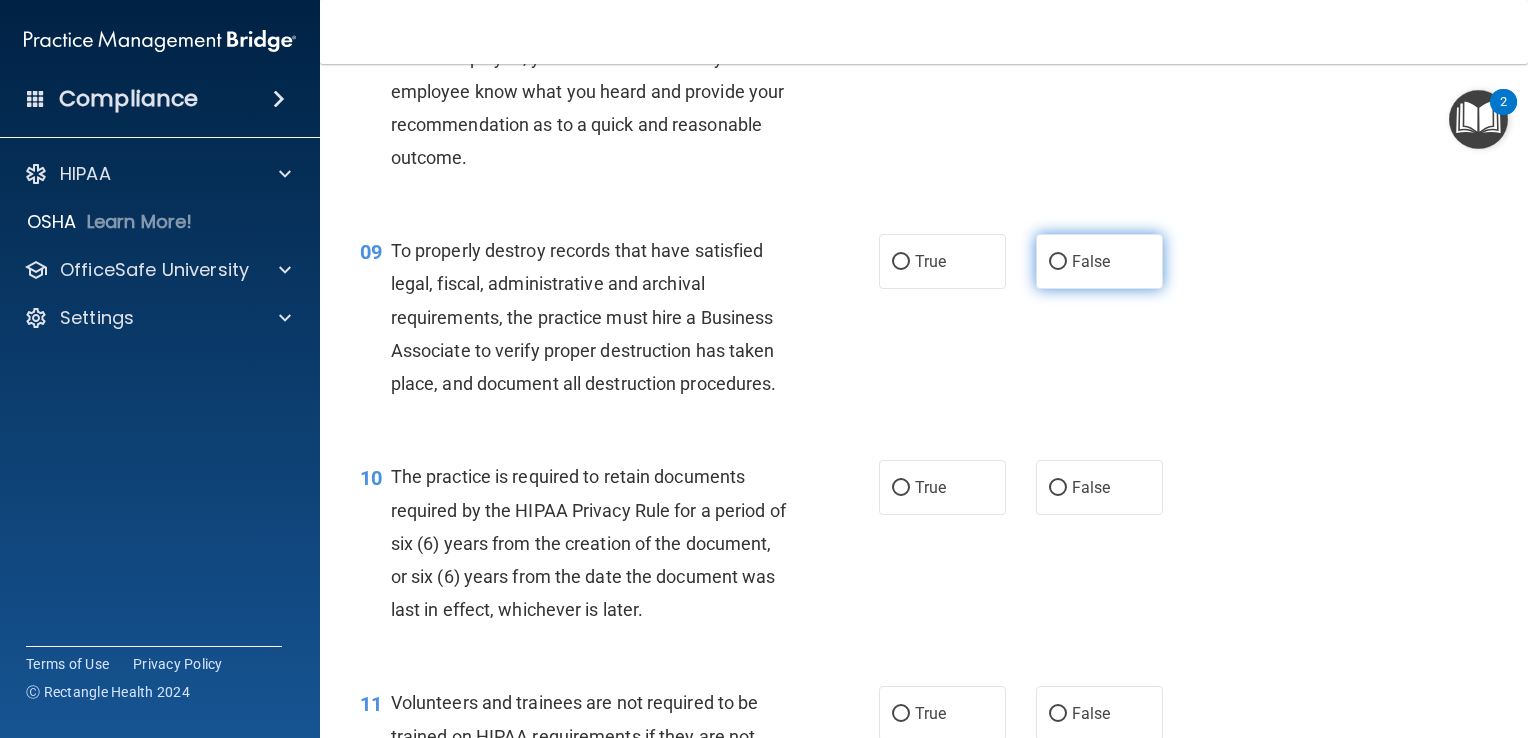 click on "False" at bounding box center [1058, 262] 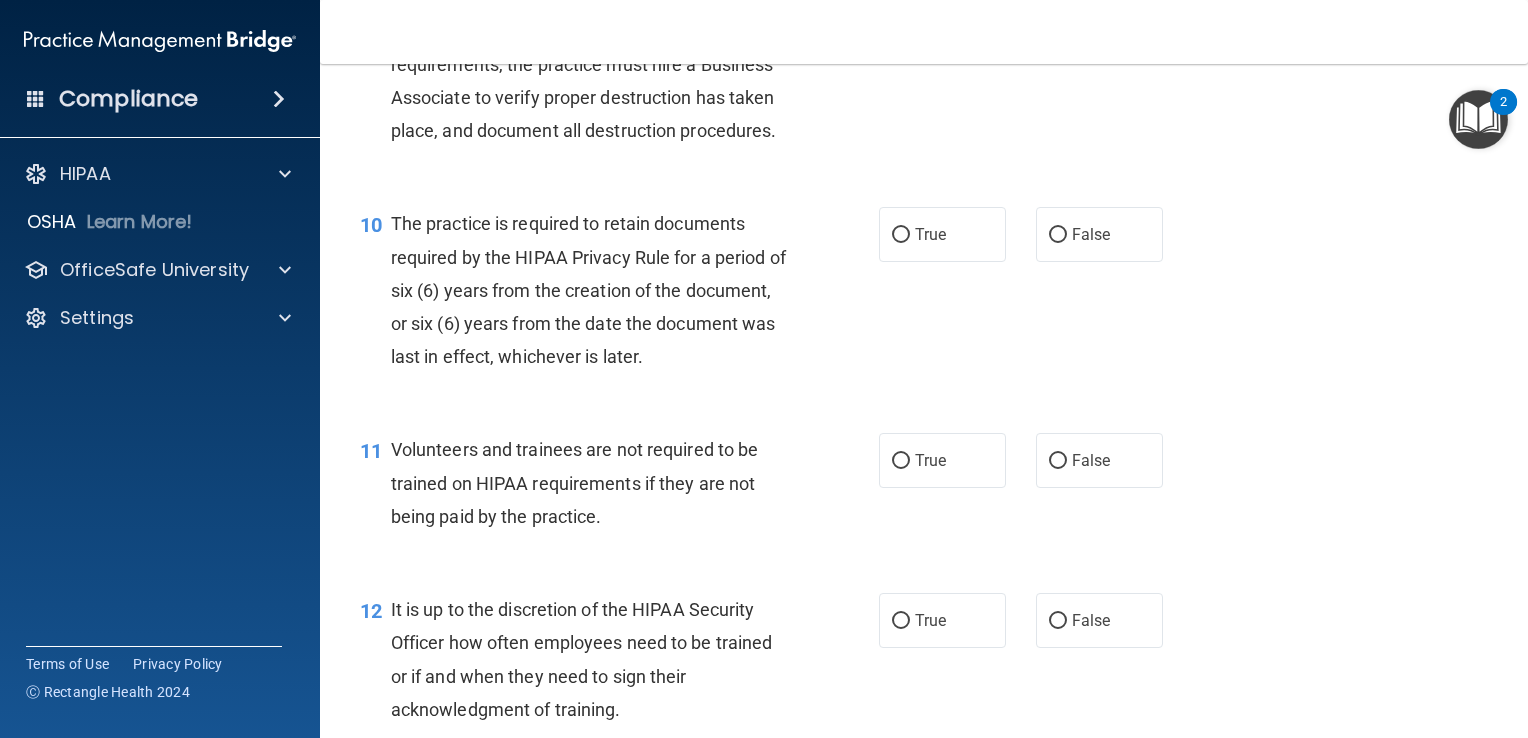 scroll, scrollTop: 1900, scrollLeft: 0, axis: vertical 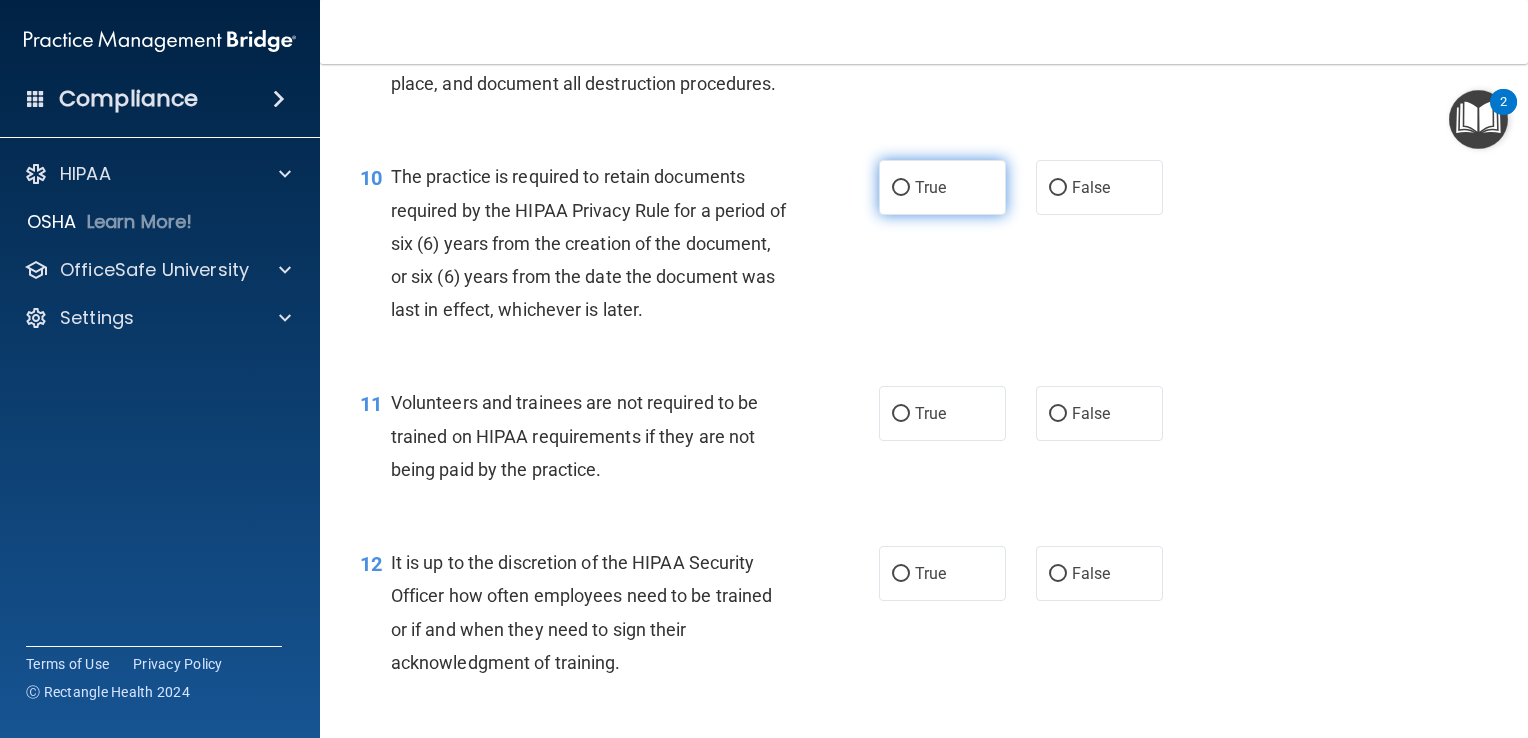 click on "True" at bounding box center [942, 187] 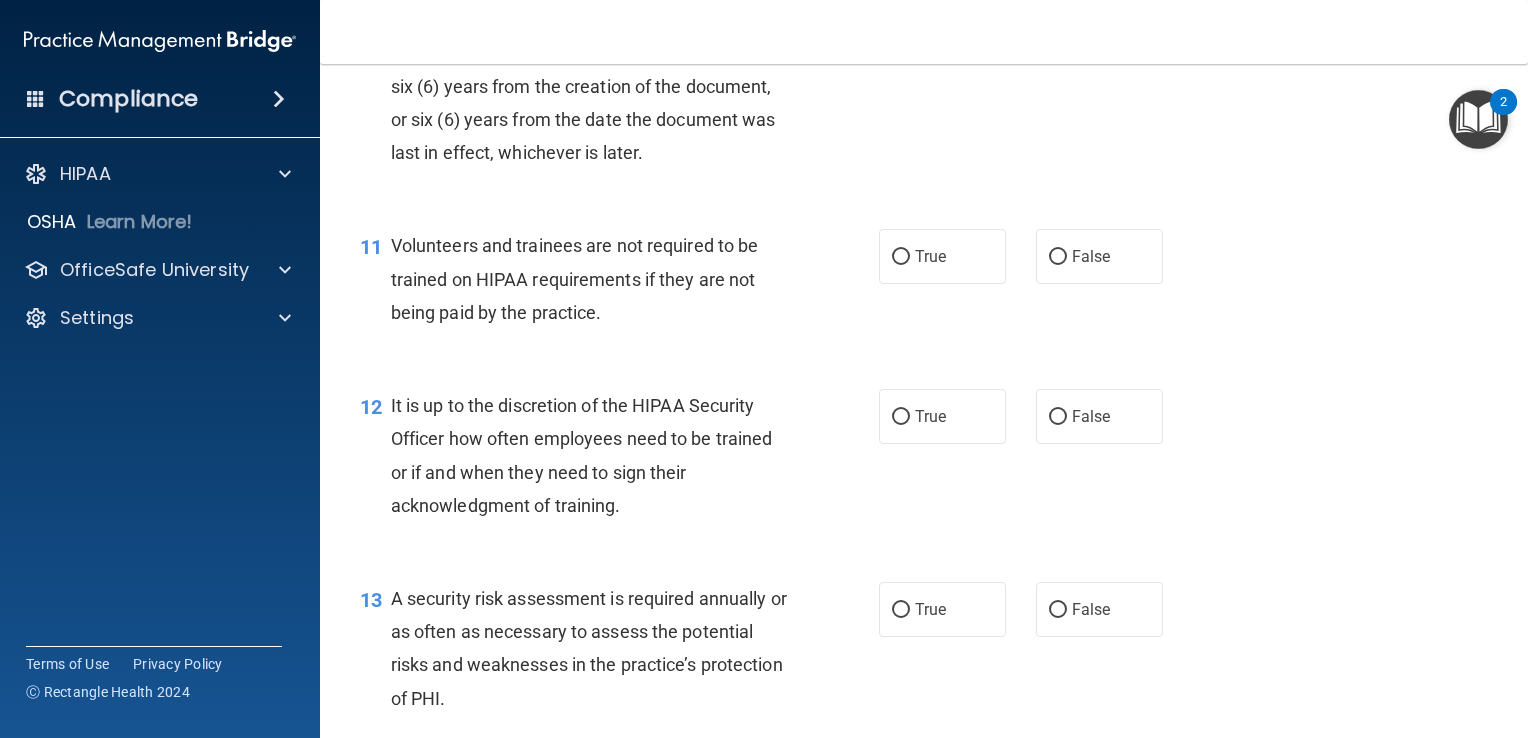 scroll, scrollTop: 2100, scrollLeft: 0, axis: vertical 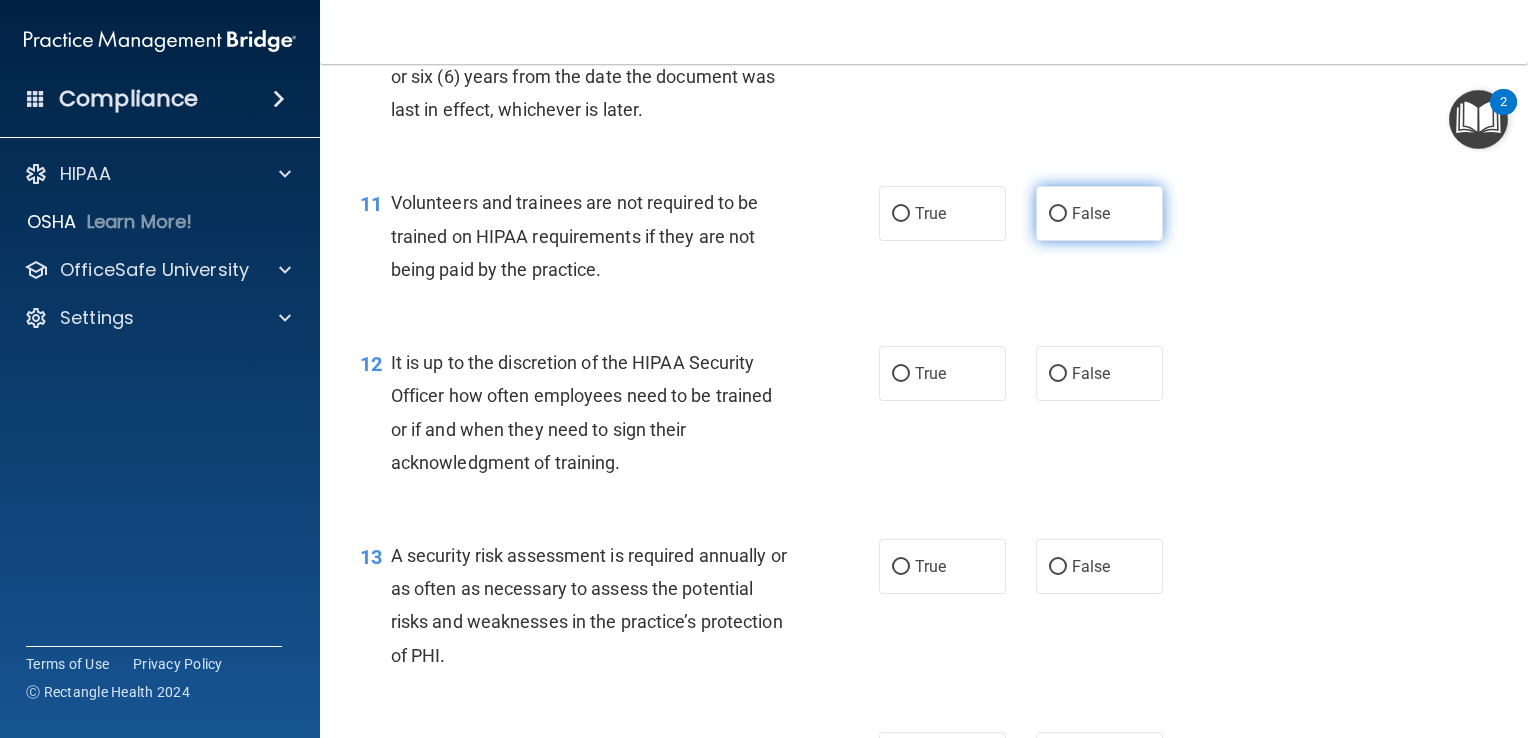 click on "False" at bounding box center (1058, 214) 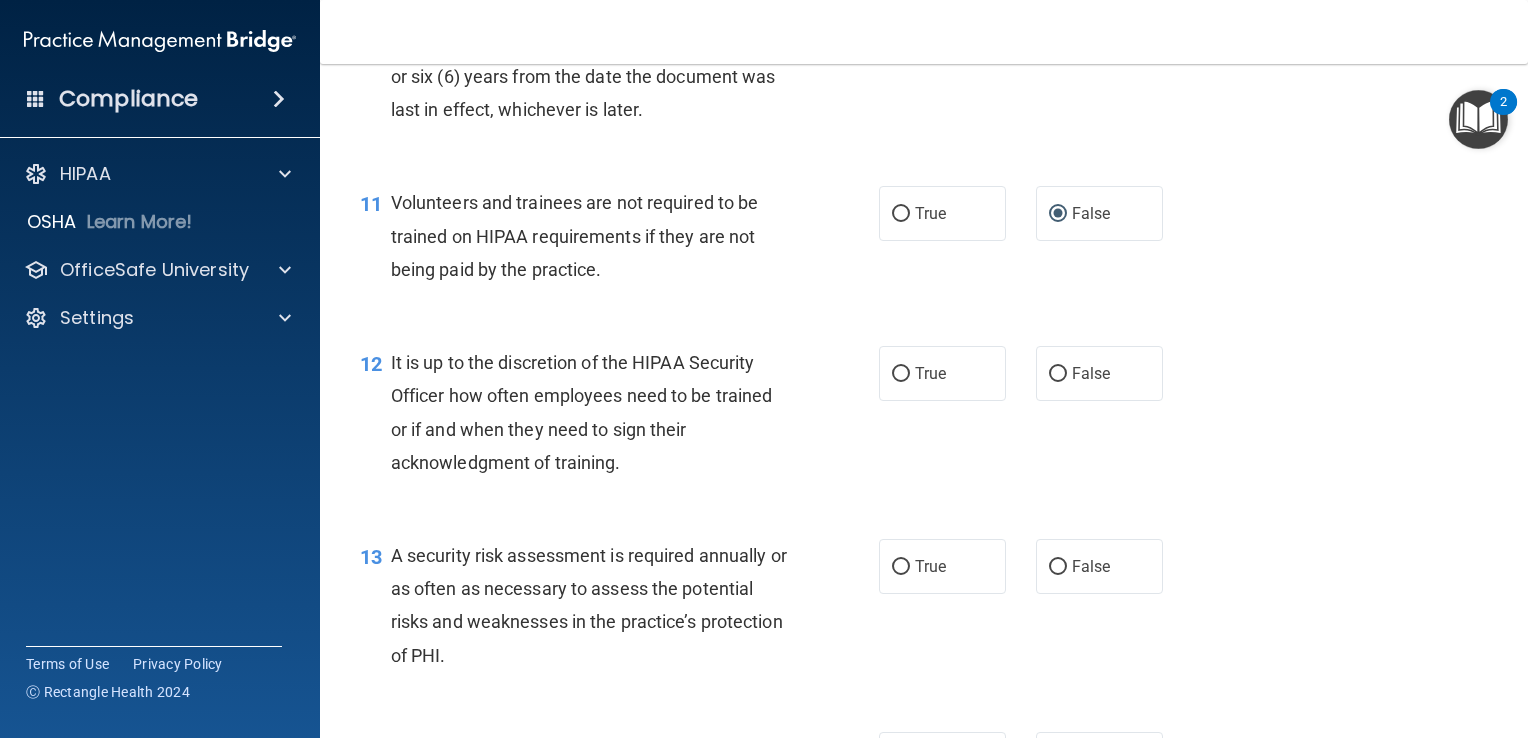 scroll, scrollTop: 2200, scrollLeft: 0, axis: vertical 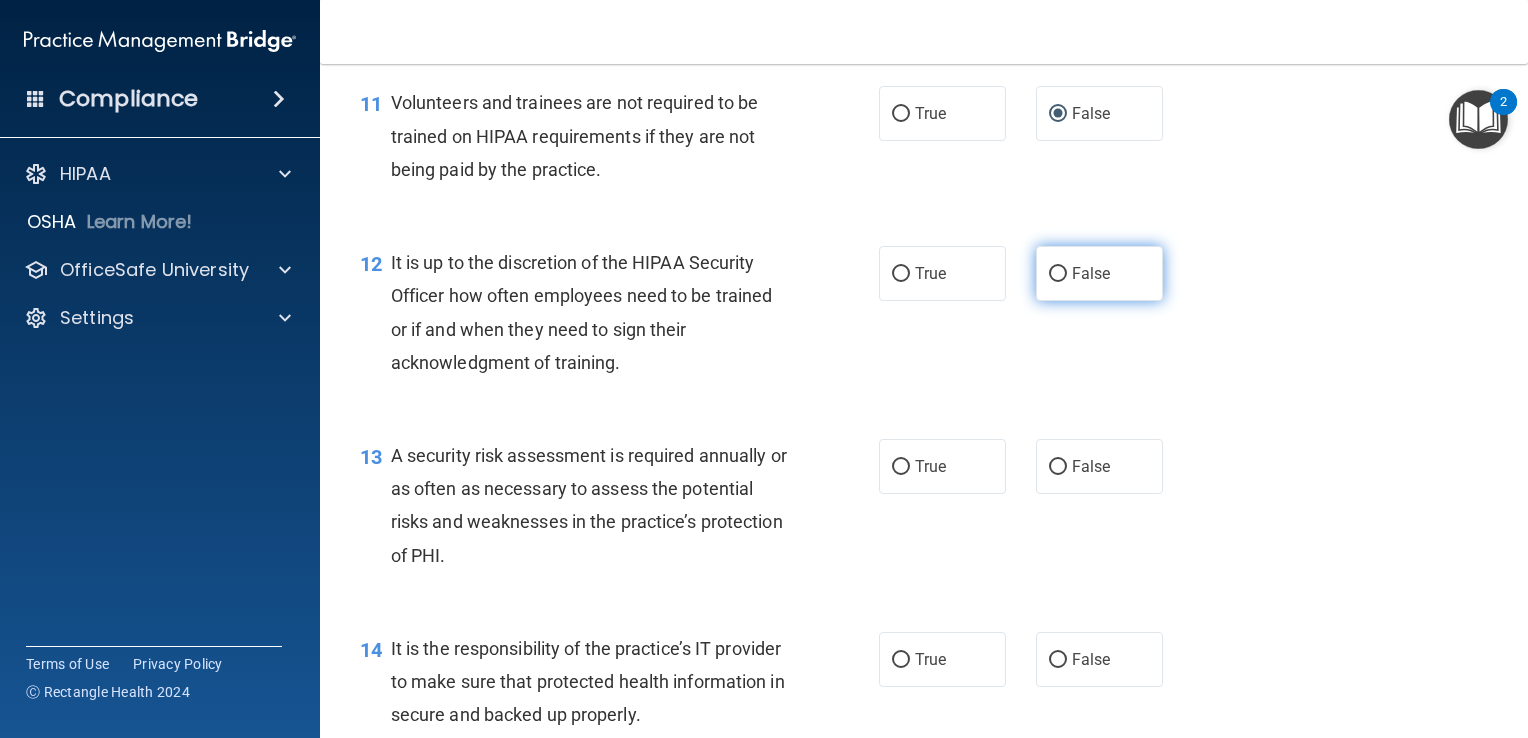 click on "False" at bounding box center (1058, 274) 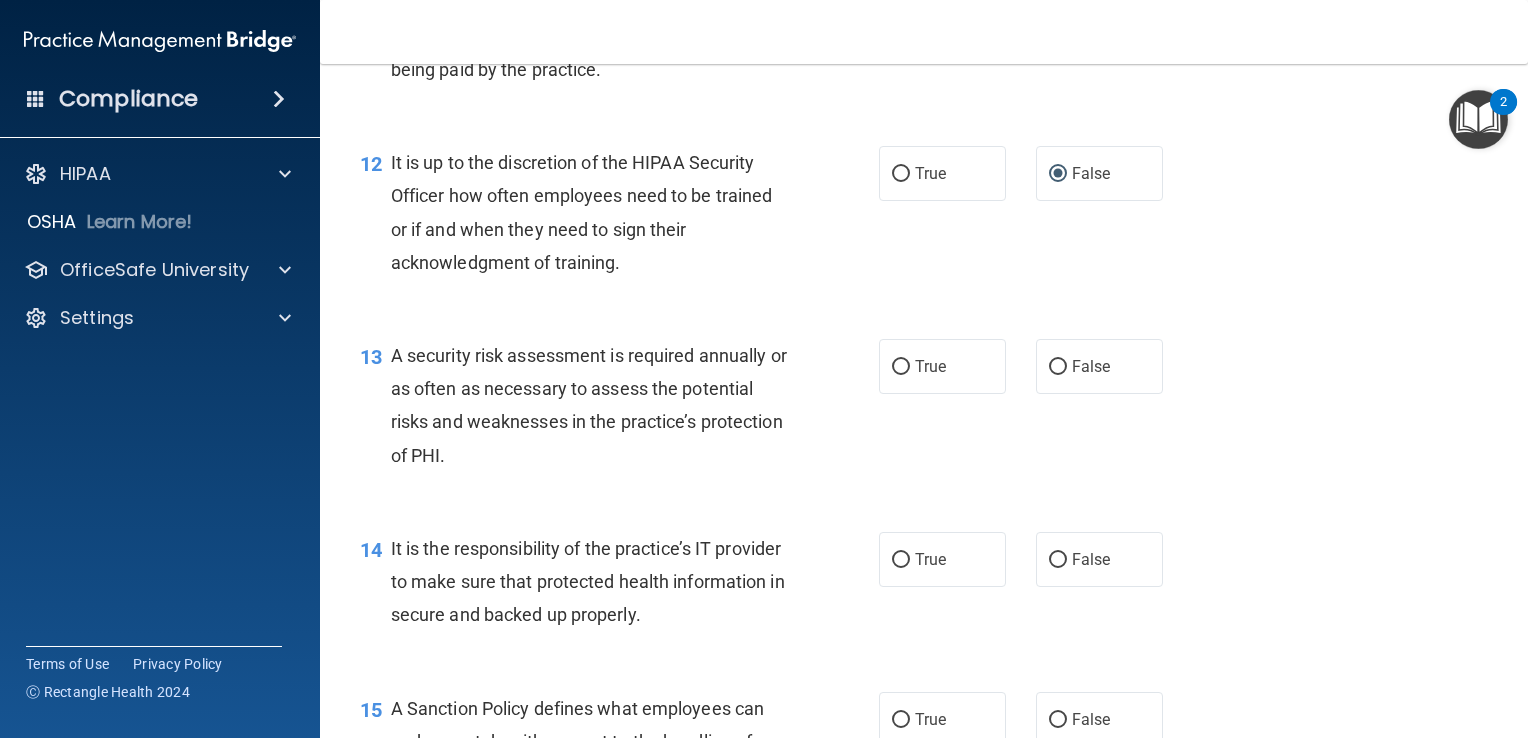 scroll, scrollTop: 2400, scrollLeft: 0, axis: vertical 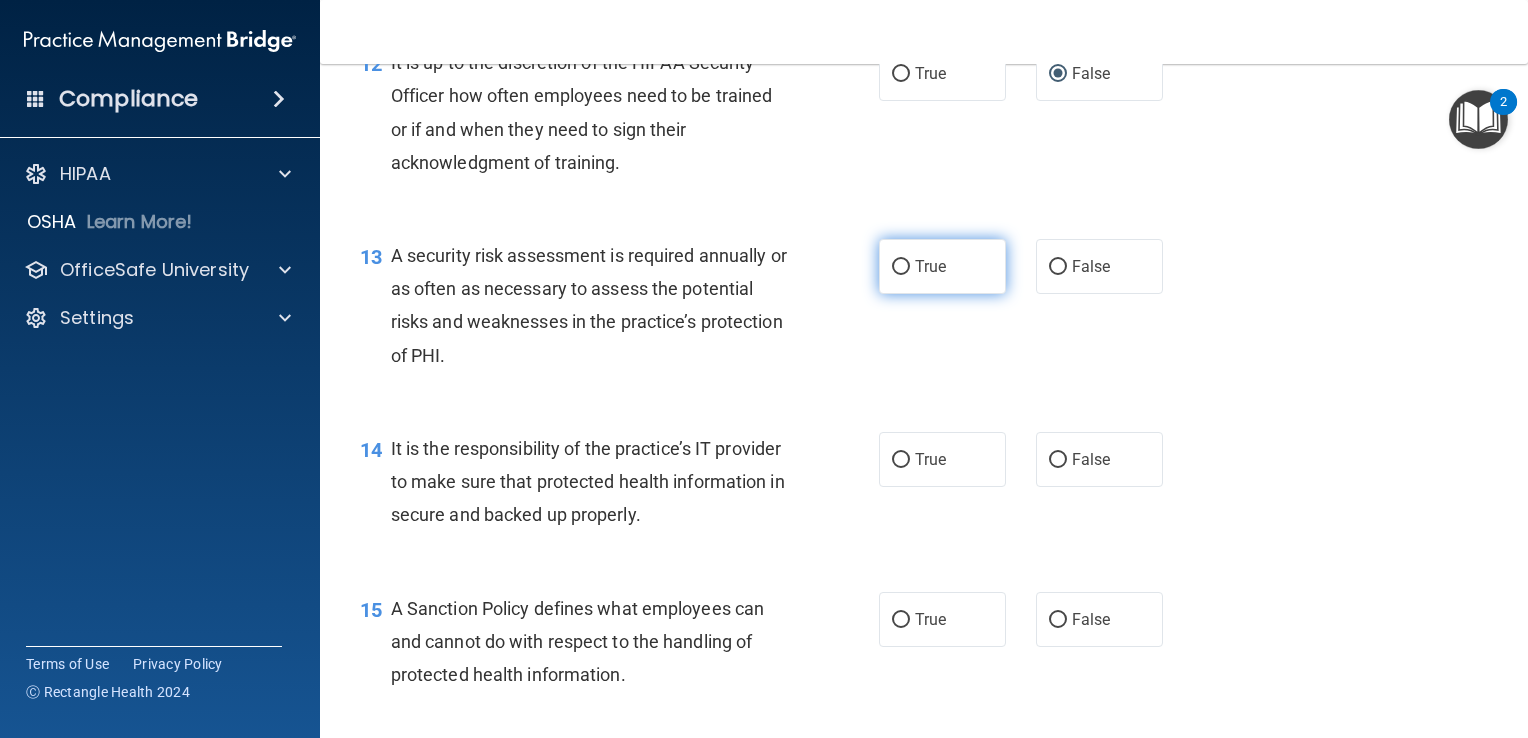click on "True" at bounding box center [901, 267] 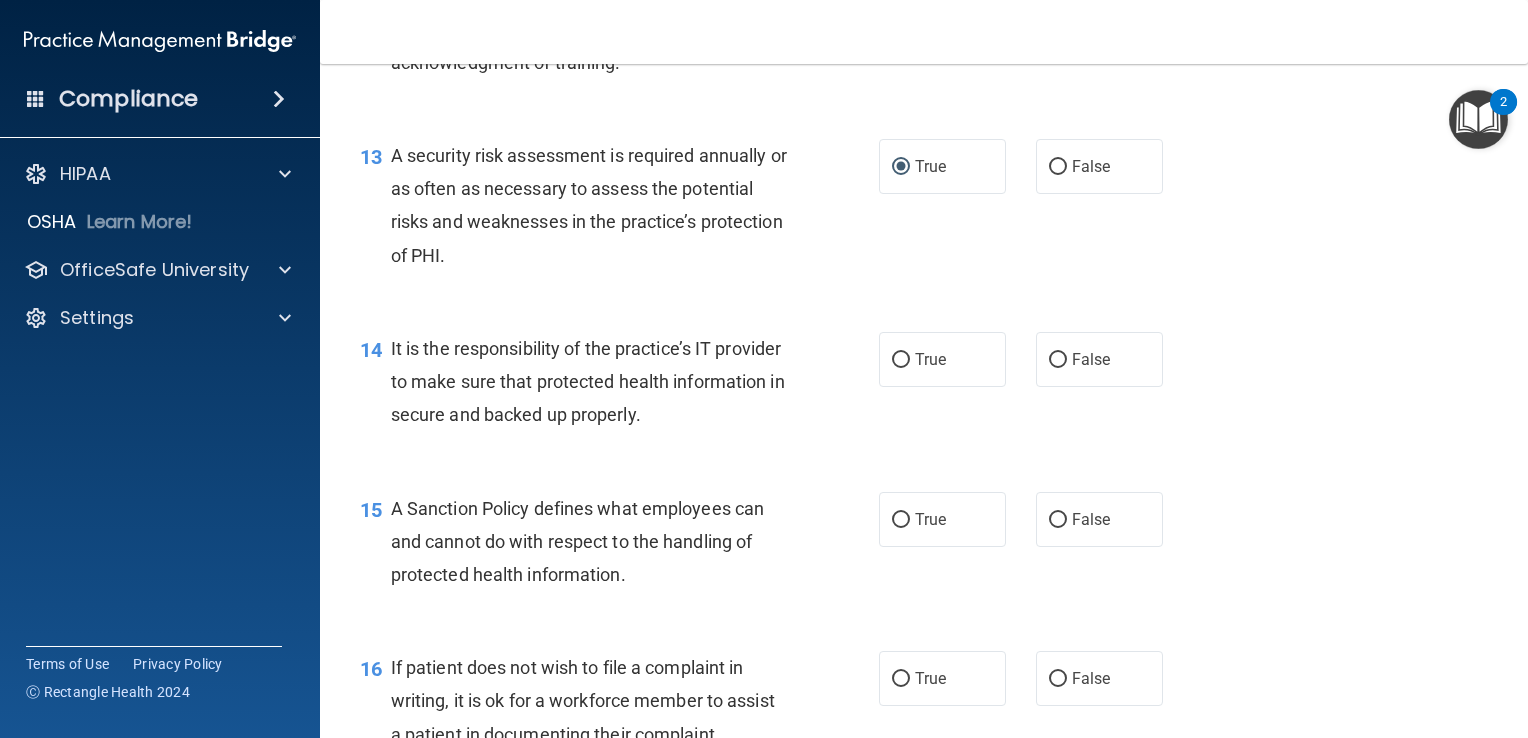 scroll, scrollTop: 2600, scrollLeft: 0, axis: vertical 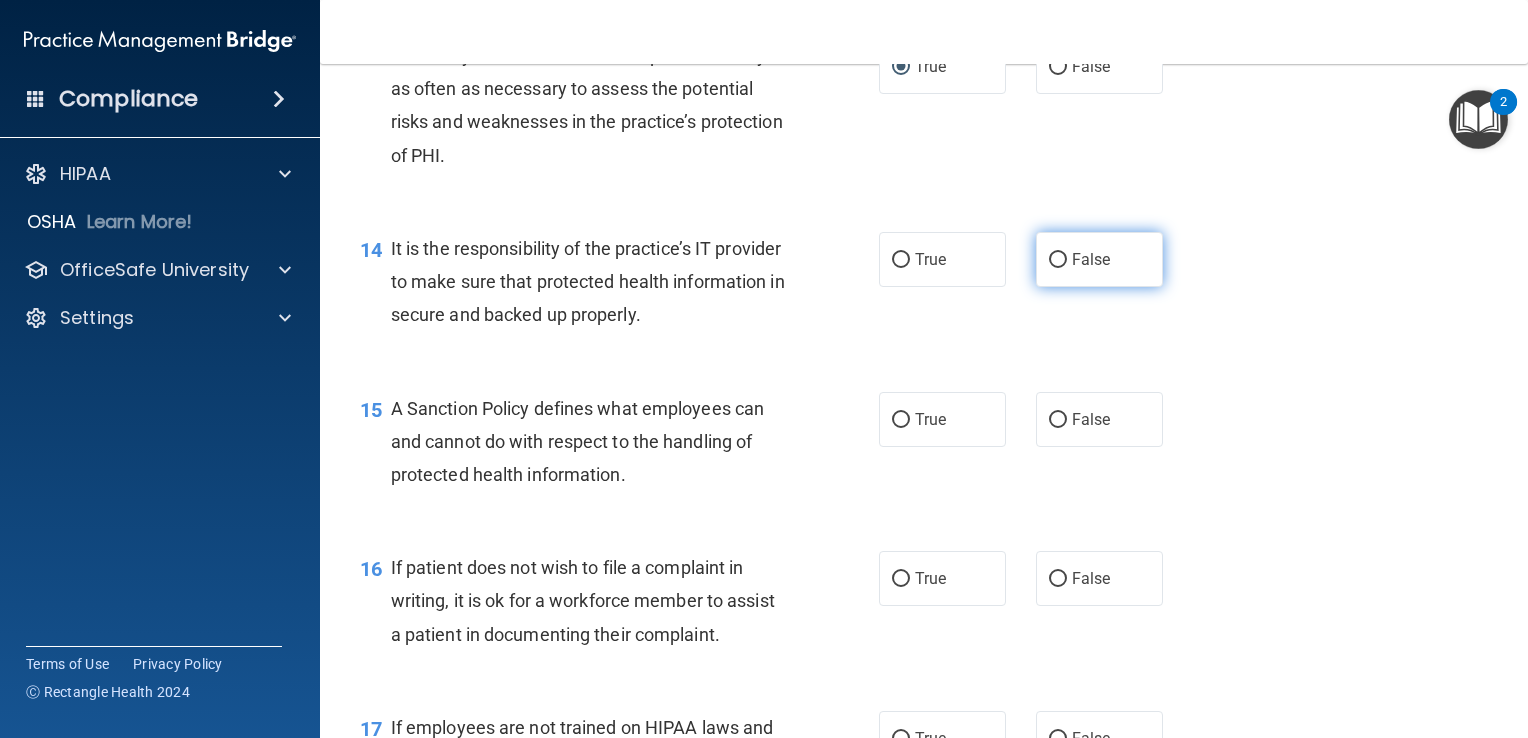 click on "False" at bounding box center [1058, 260] 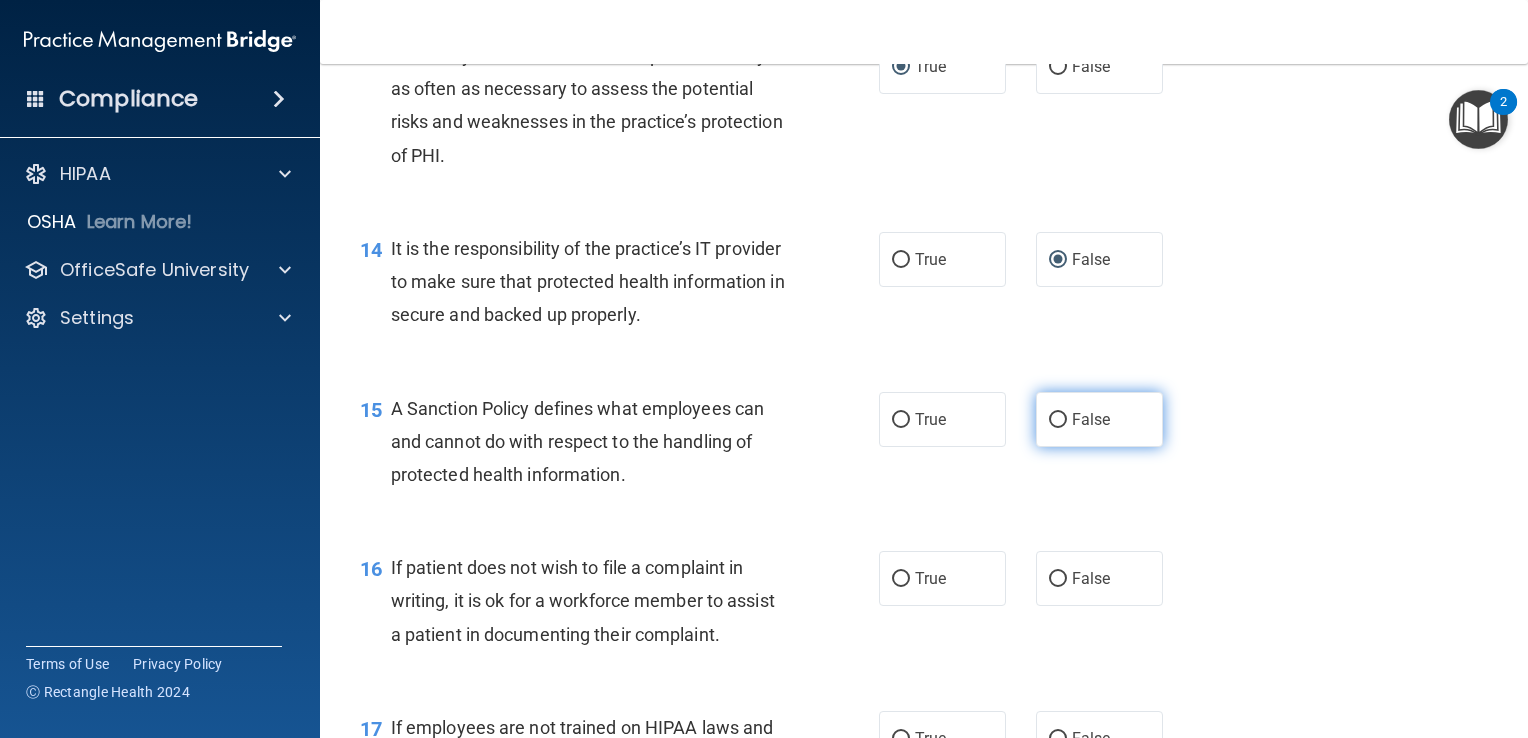 click on "False" at bounding box center (1058, 420) 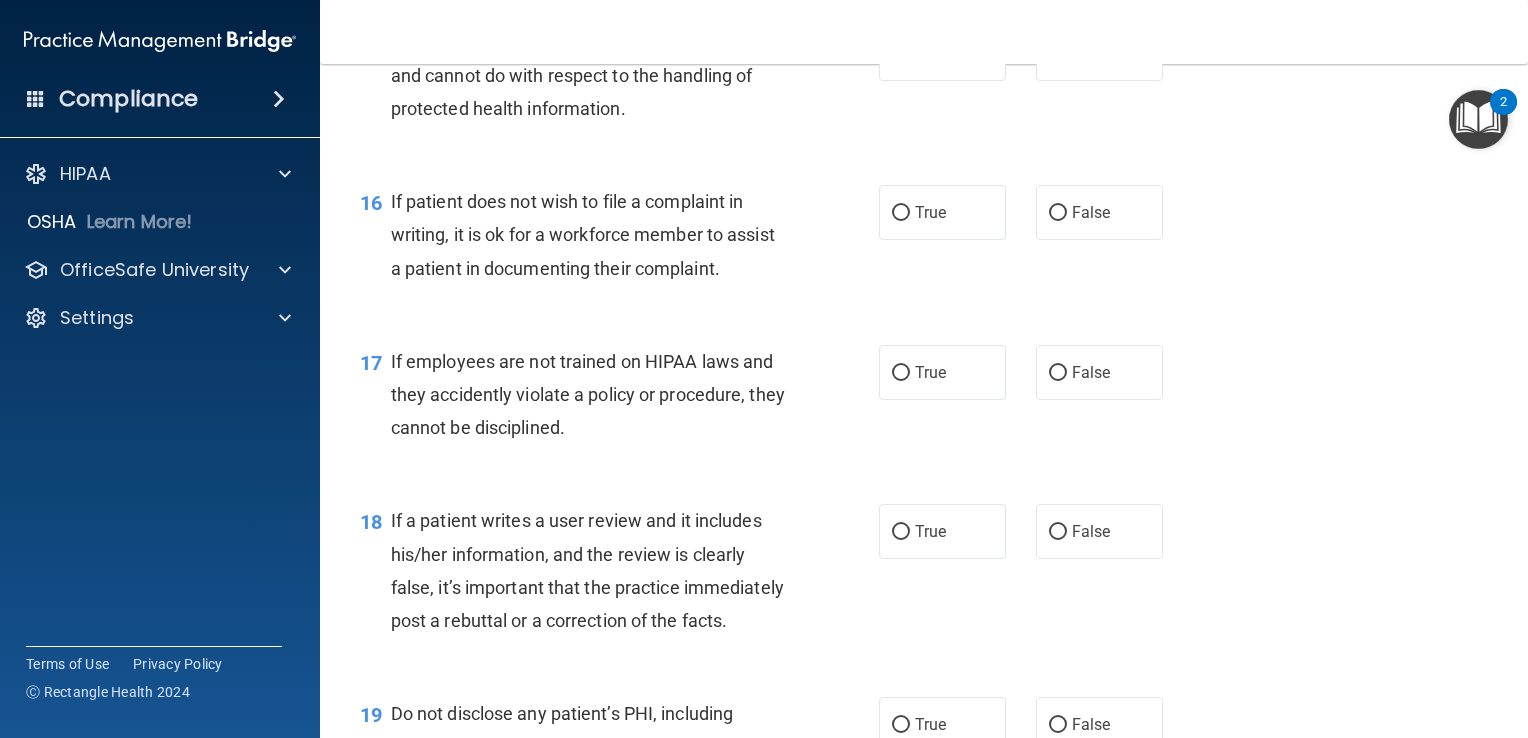 scroll, scrollTop: 3000, scrollLeft: 0, axis: vertical 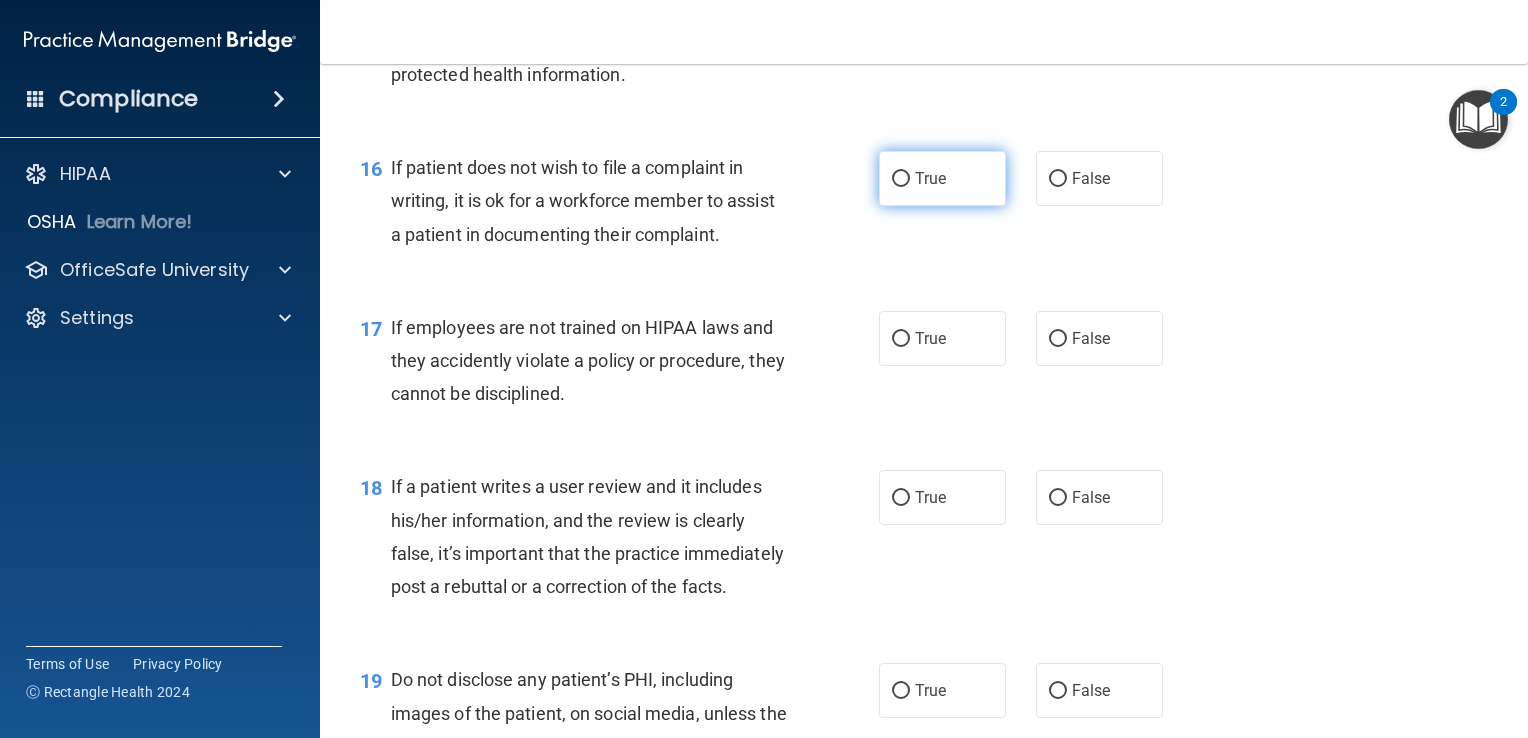 click on "True" at bounding box center [942, 178] 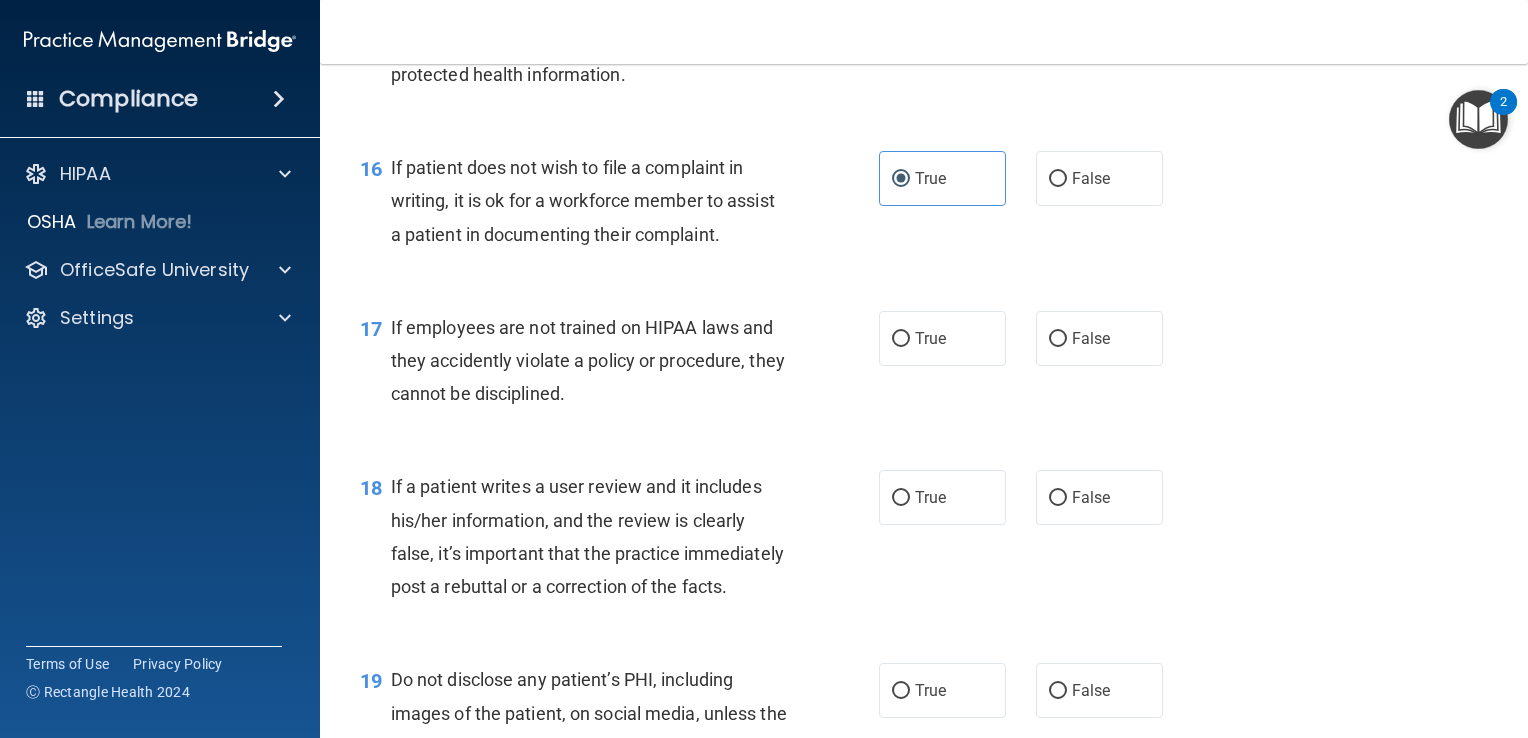 scroll, scrollTop: 3100, scrollLeft: 0, axis: vertical 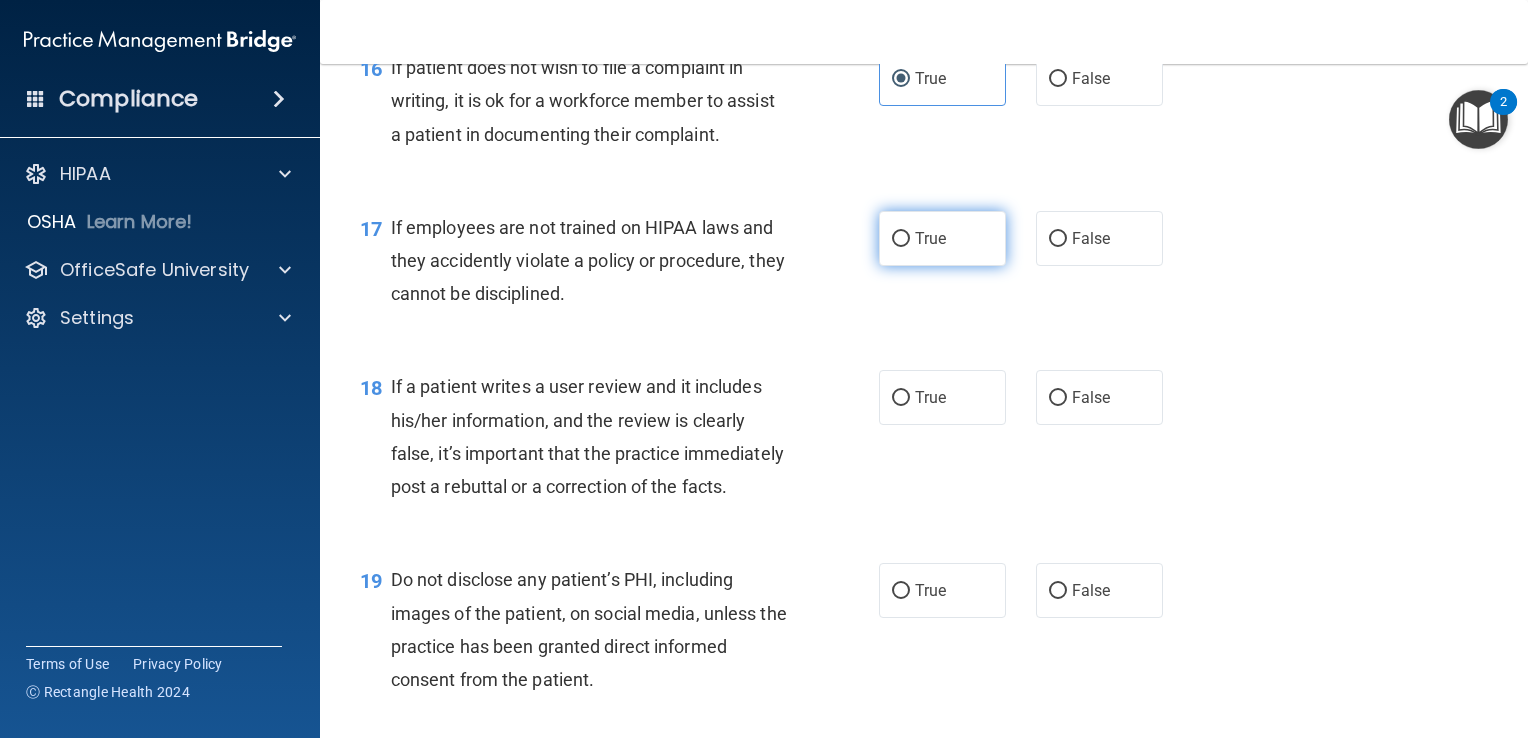 click on "True" at bounding box center [942, 238] 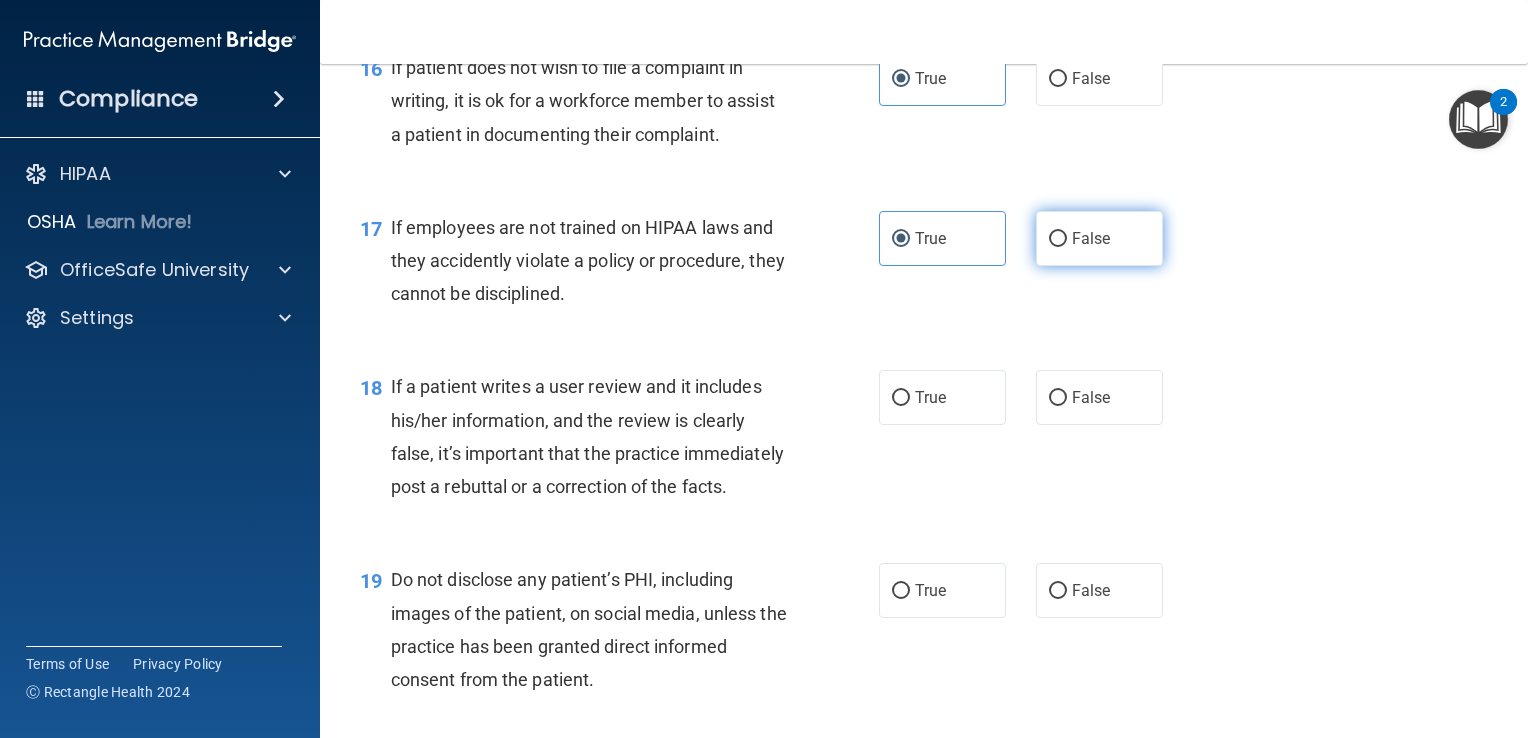click on "False" at bounding box center [1099, 238] 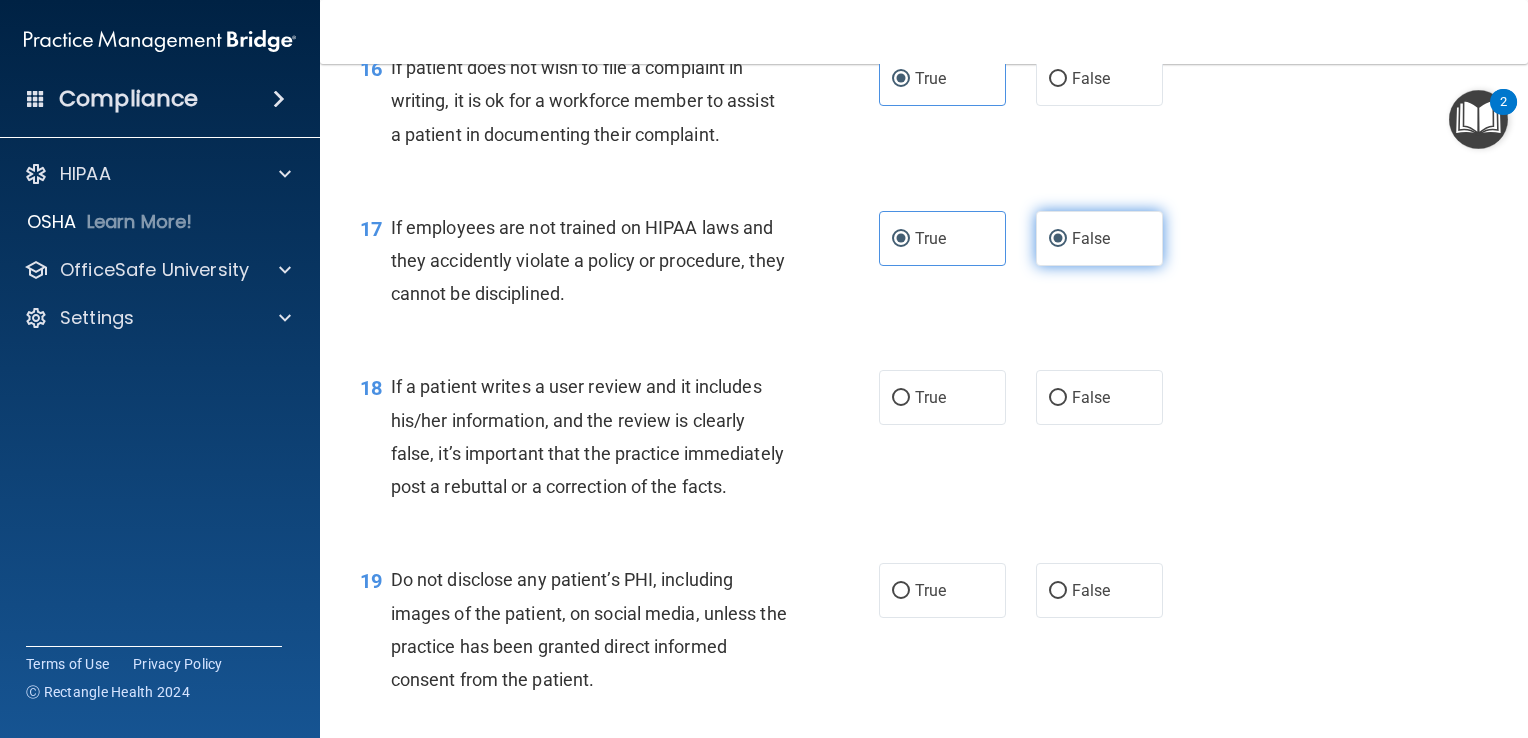 radio on "false" 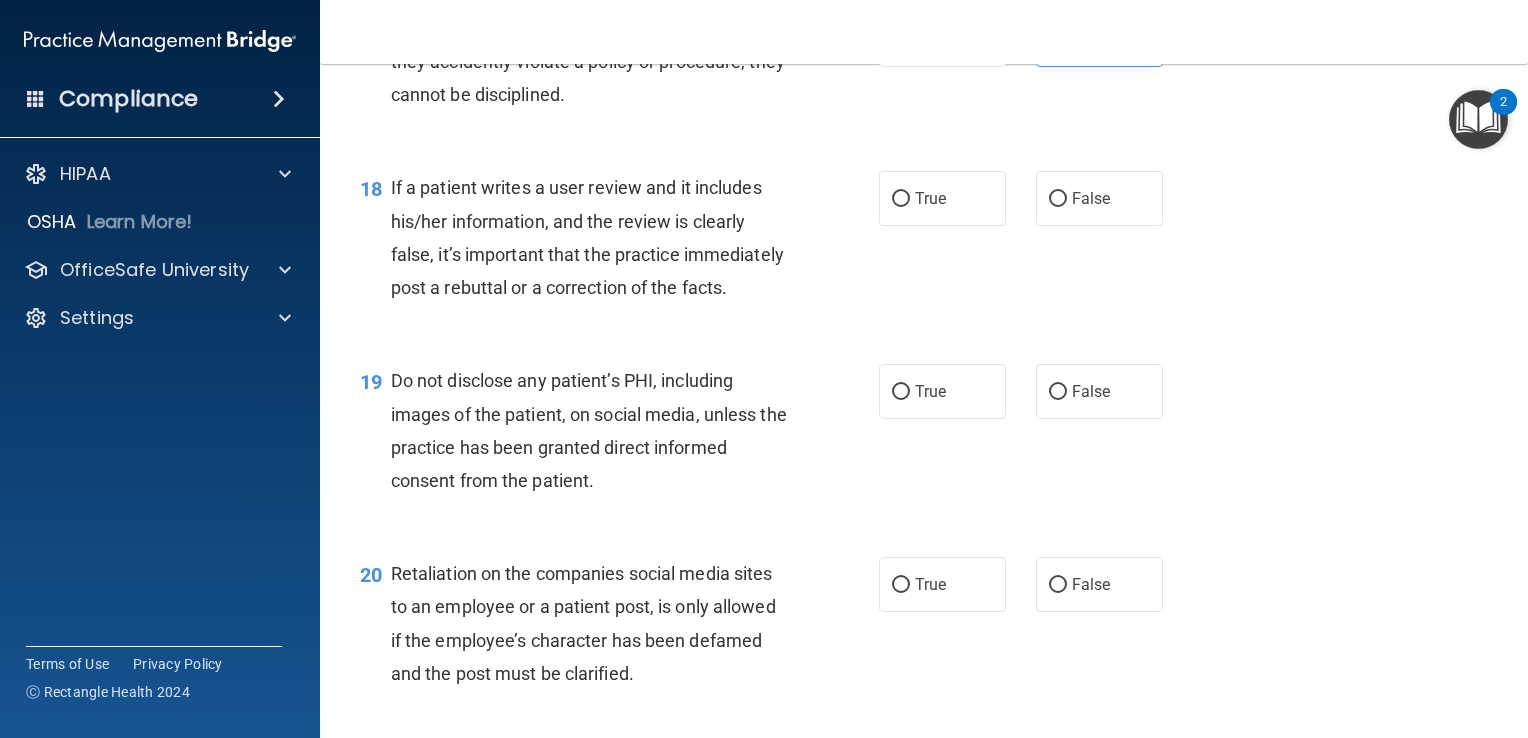 scroll, scrollTop: 3300, scrollLeft: 0, axis: vertical 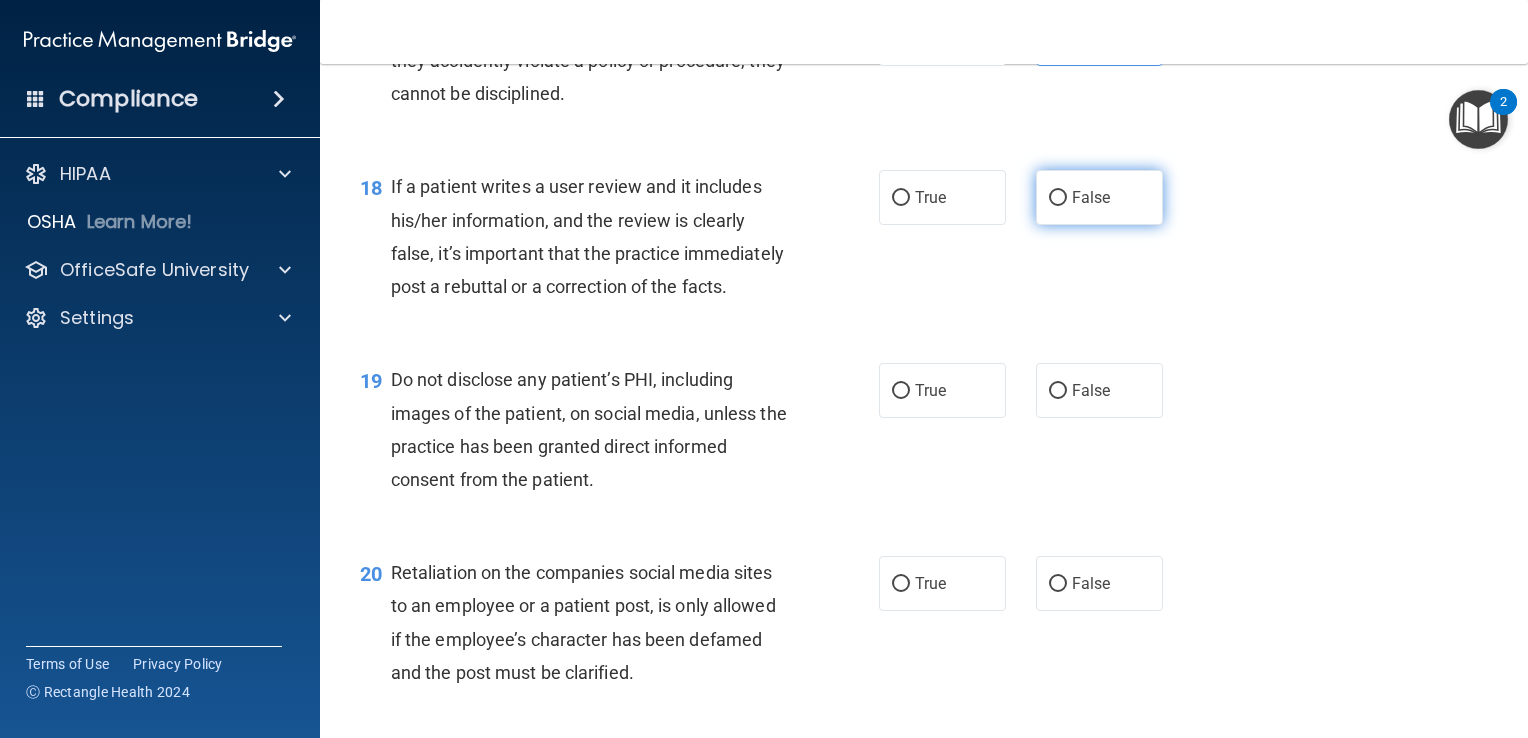 click on "False" at bounding box center [1099, 197] 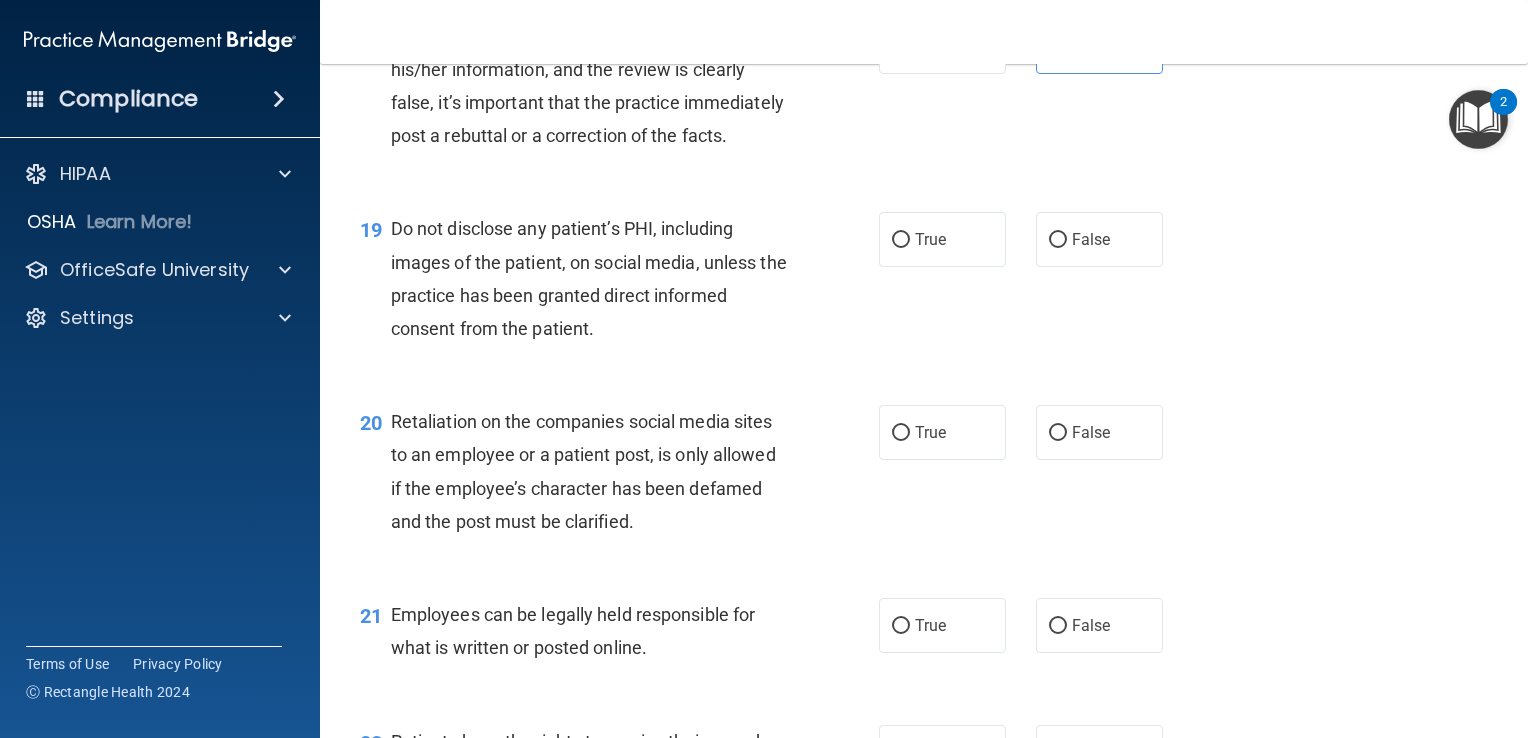 scroll, scrollTop: 3500, scrollLeft: 0, axis: vertical 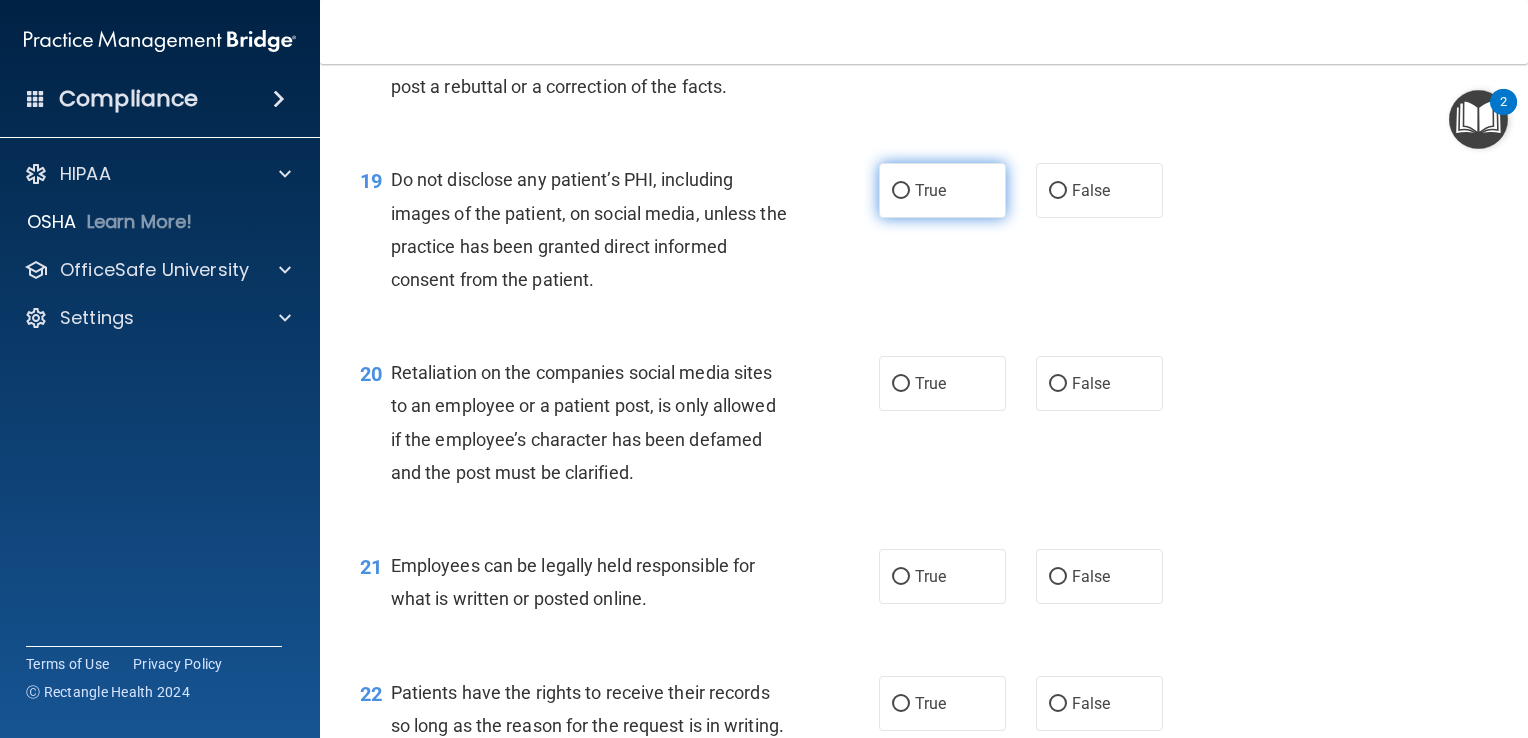 click on "True" at bounding box center [930, 190] 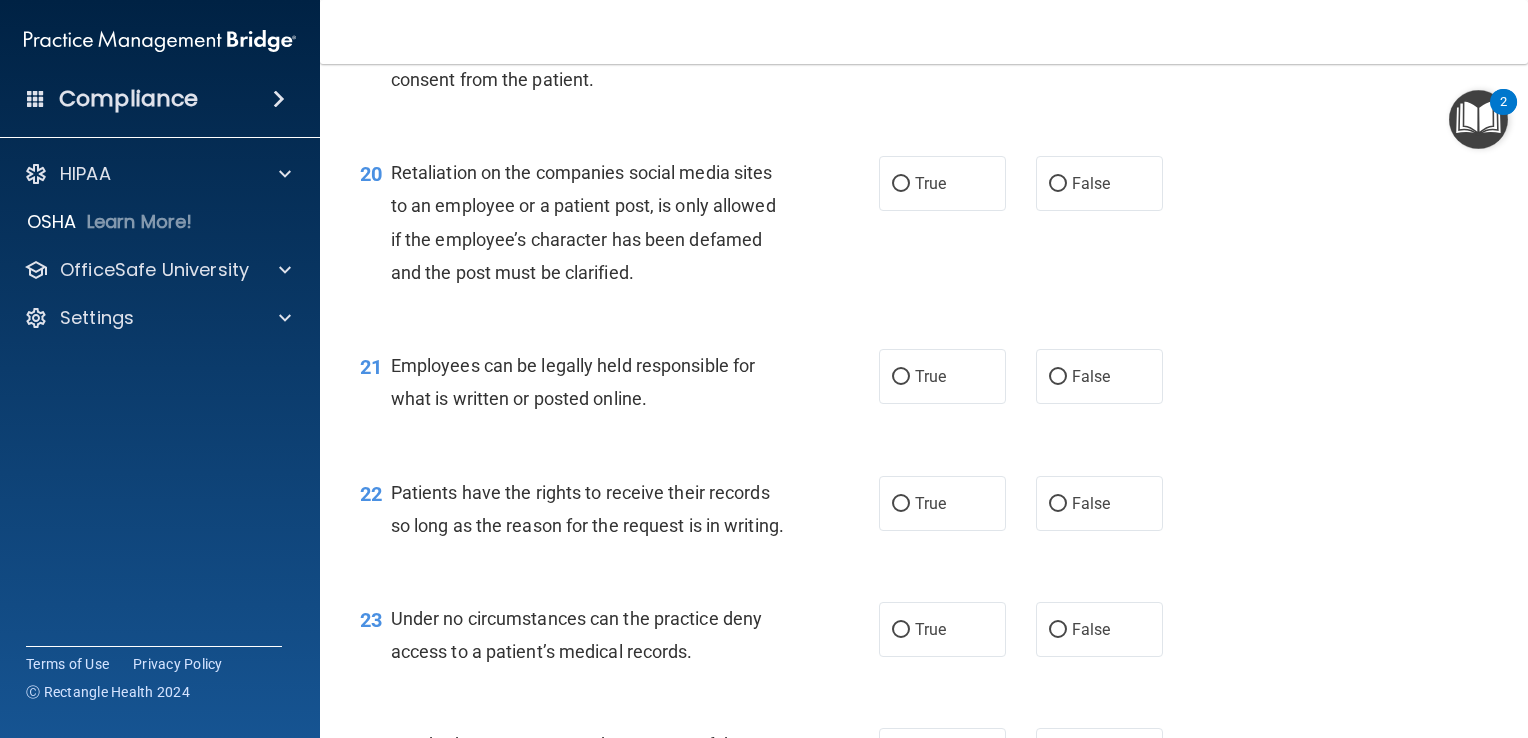 scroll, scrollTop: 3800, scrollLeft: 0, axis: vertical 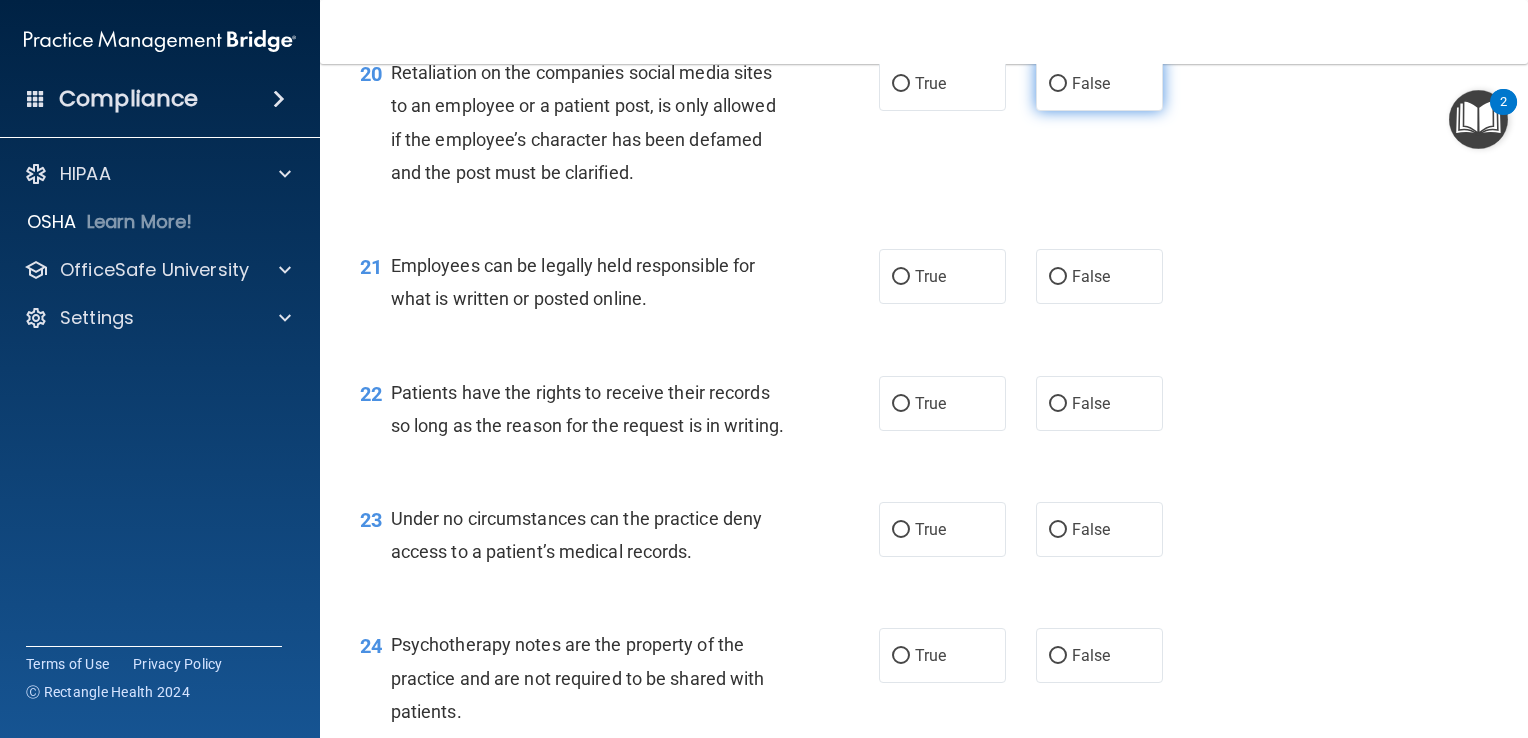 click on "False" at bounding box center (1099, 83) 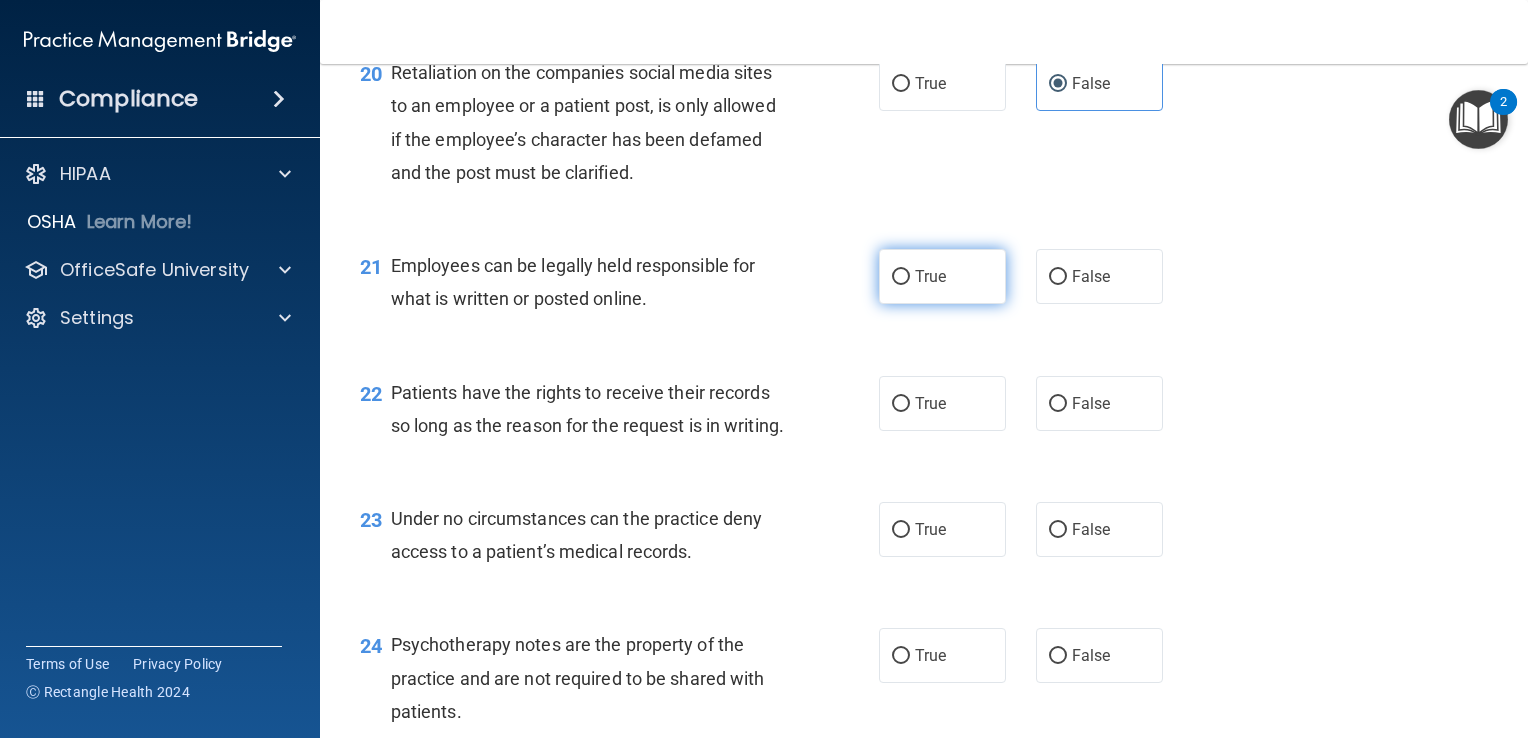 click on "True" at bounding box center [942, 276] 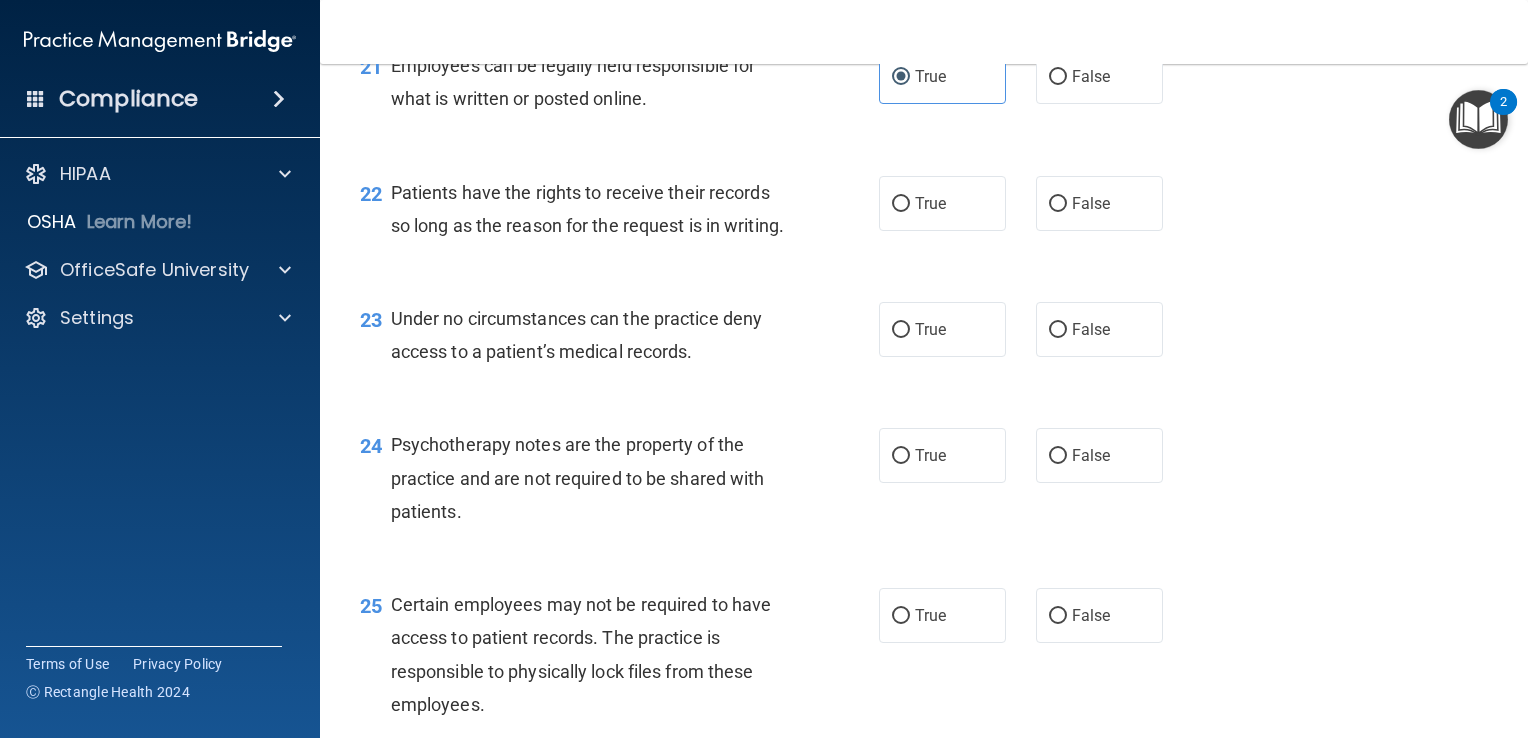 scroll, scrollTop: 4100, scrollLeft: 0, axis: vertical 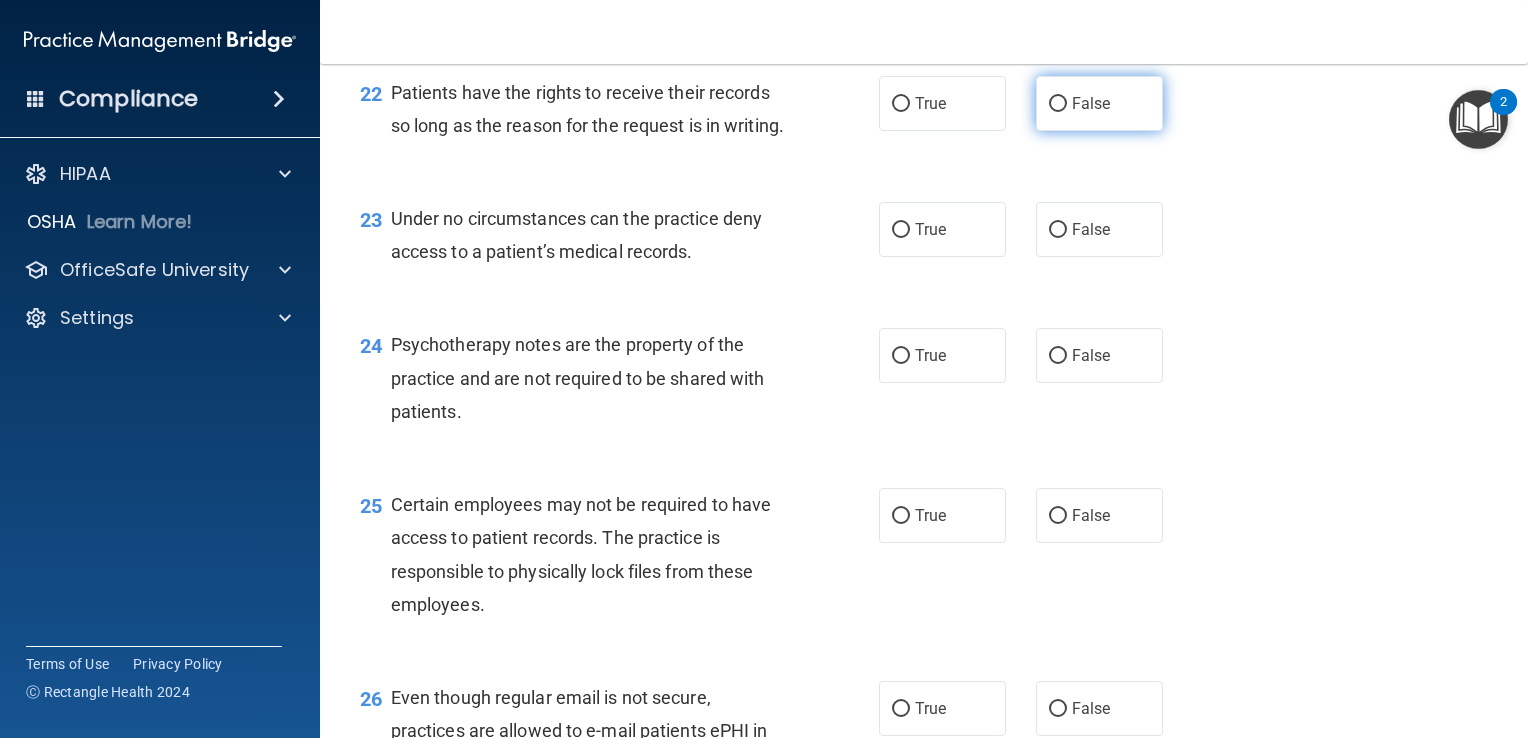 click on "False" at bounding box center [1099, 103] 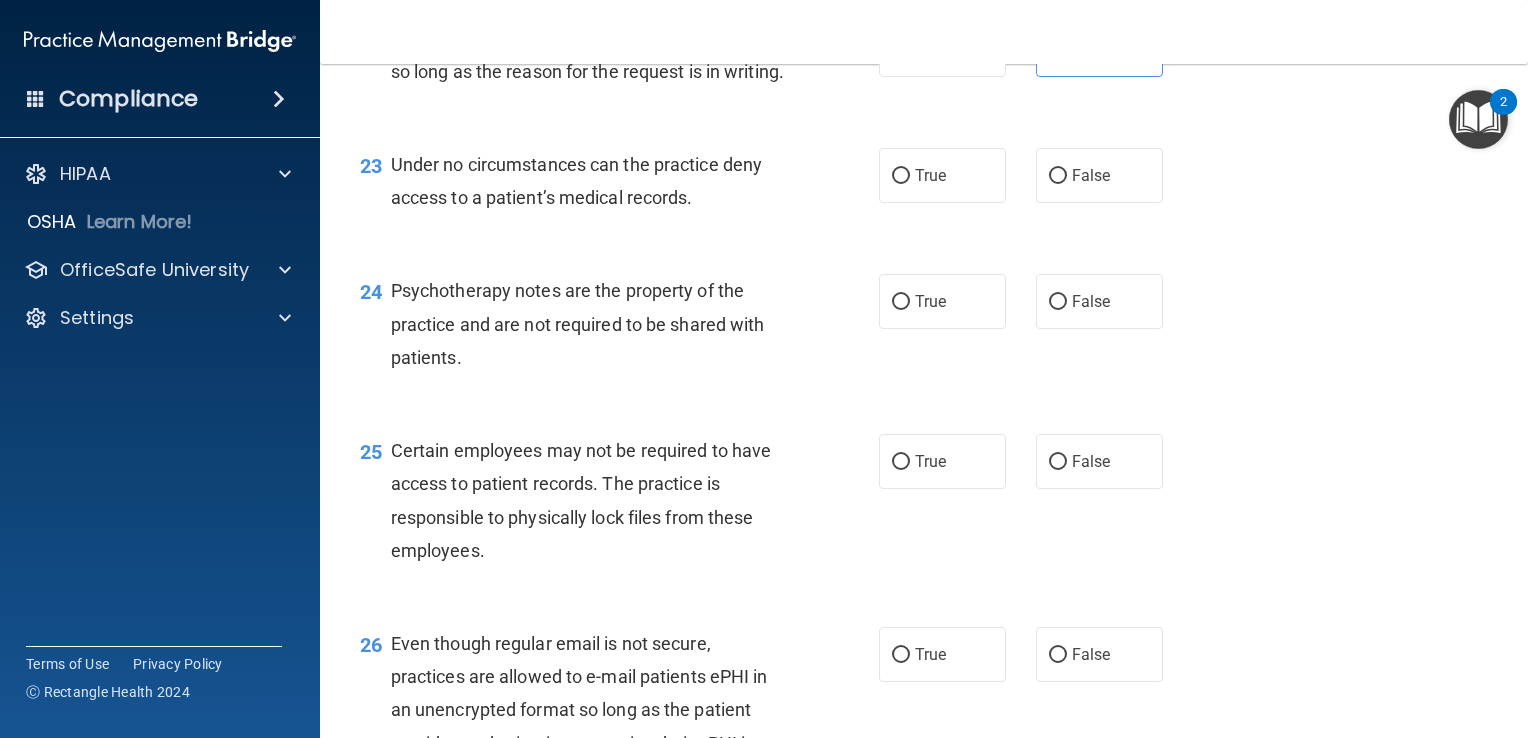 scroll, scrollTop: 4200, scrollLeft: 0, axis: vertical 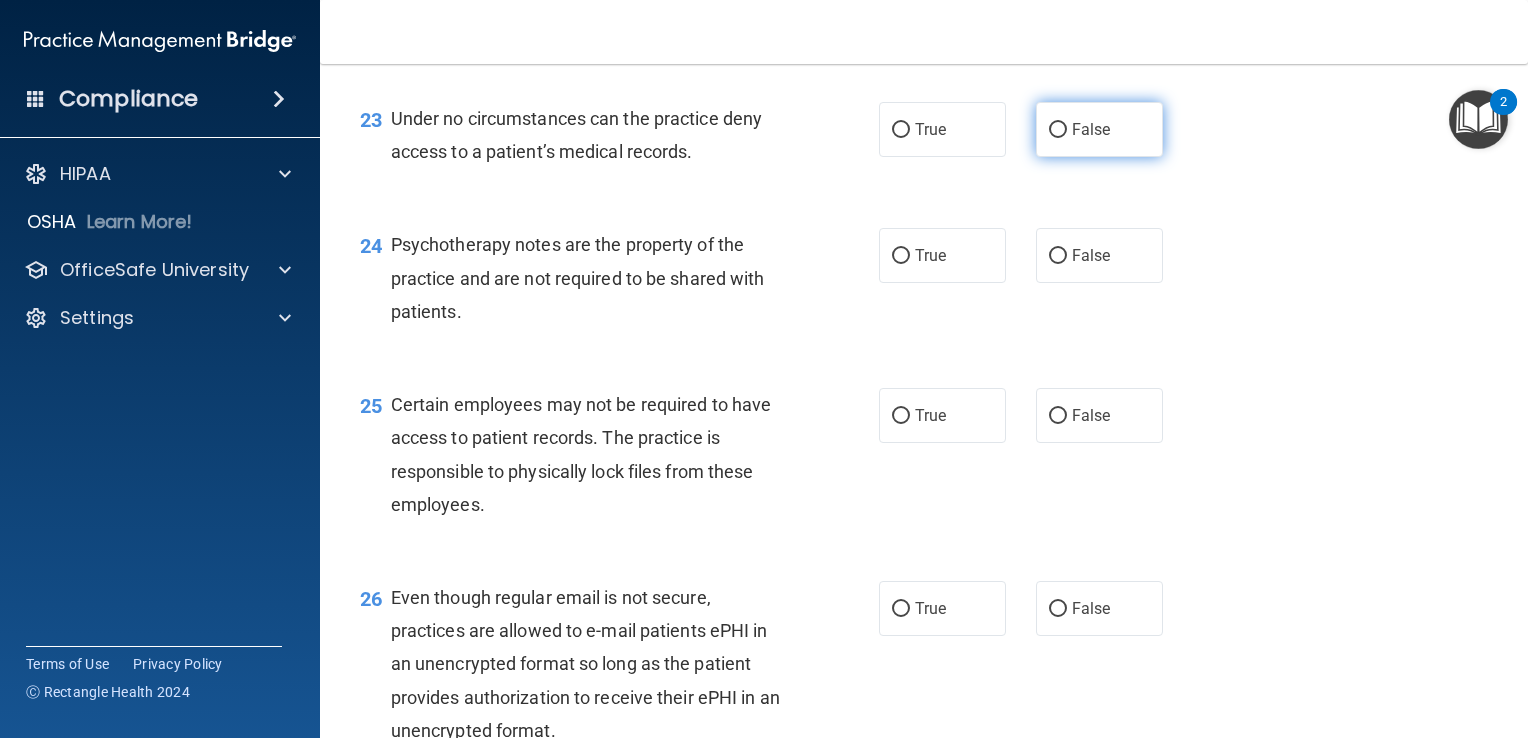 click on "False" at bounding box center (1091, 129) 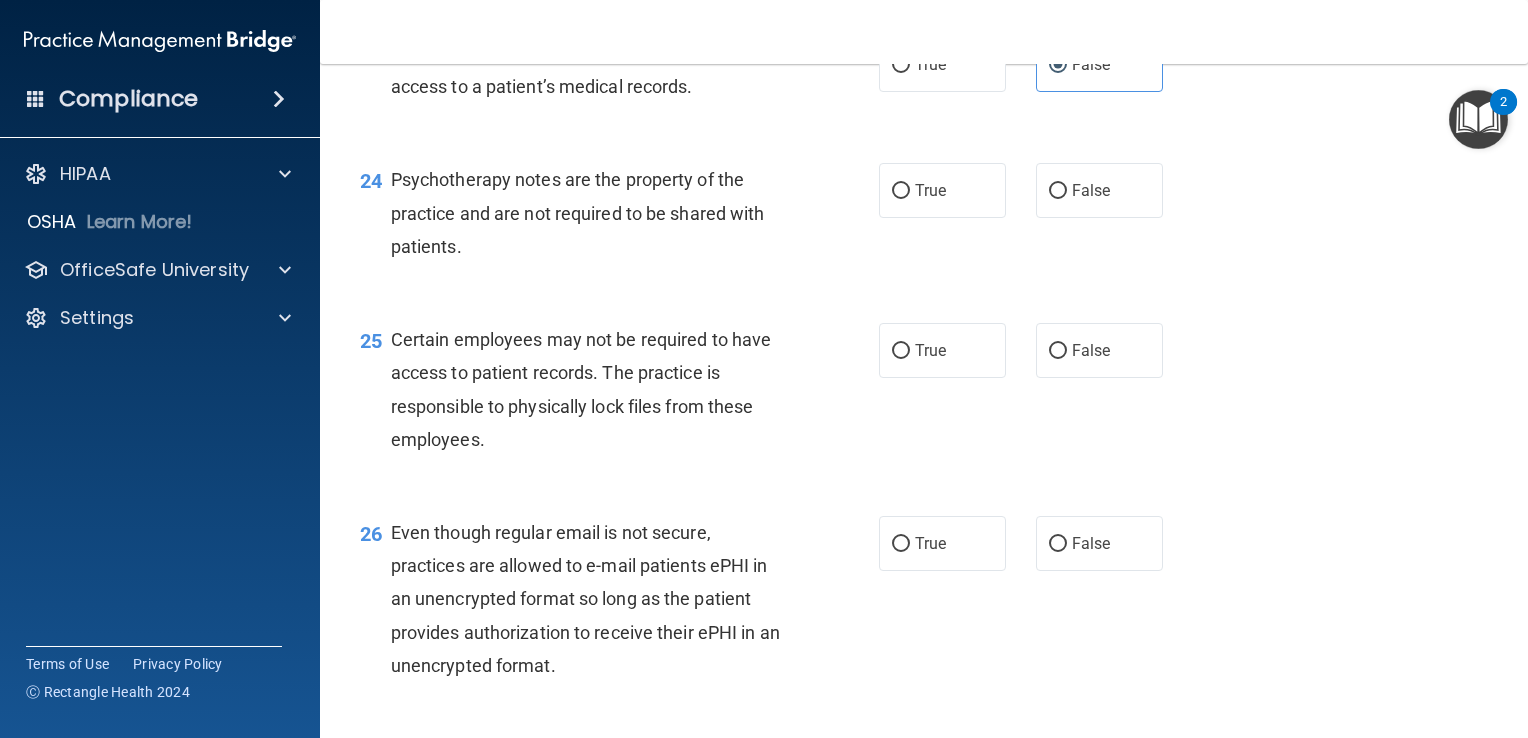 scroll, scrollTop: 4300, scrollLeft: 0, axis: vertical 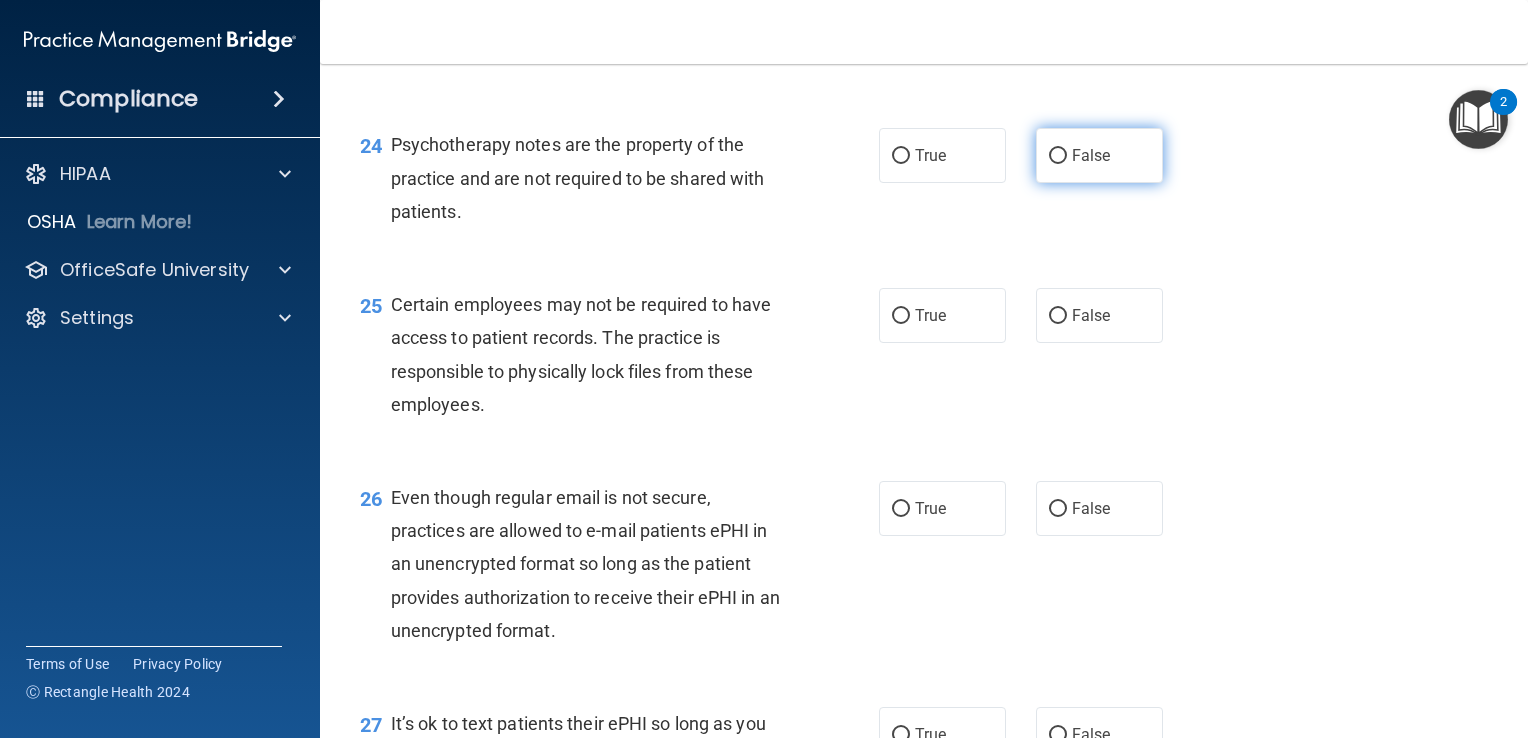 click on "False" at bounding box center [1058, 156] 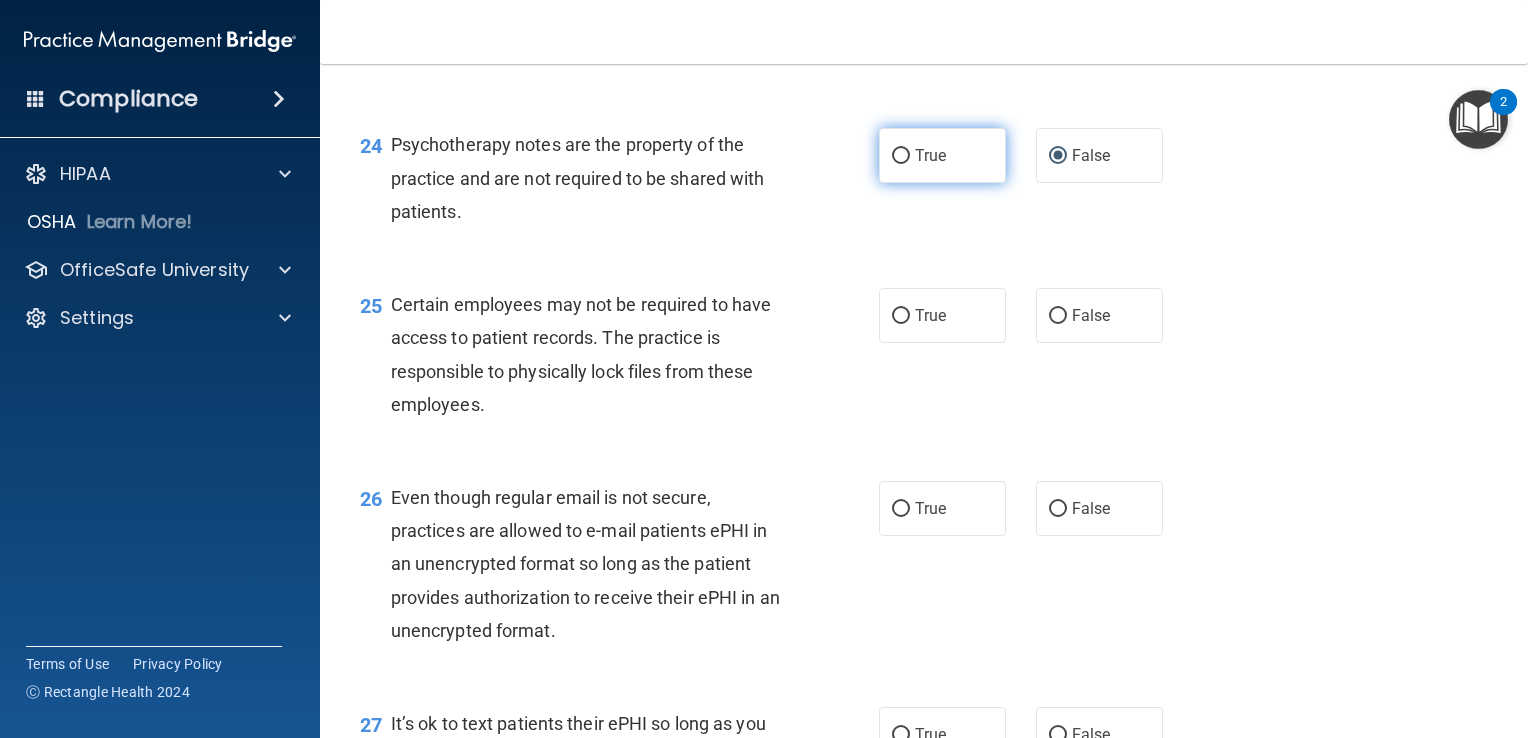 click on "True" at bounding box center (942, 155) 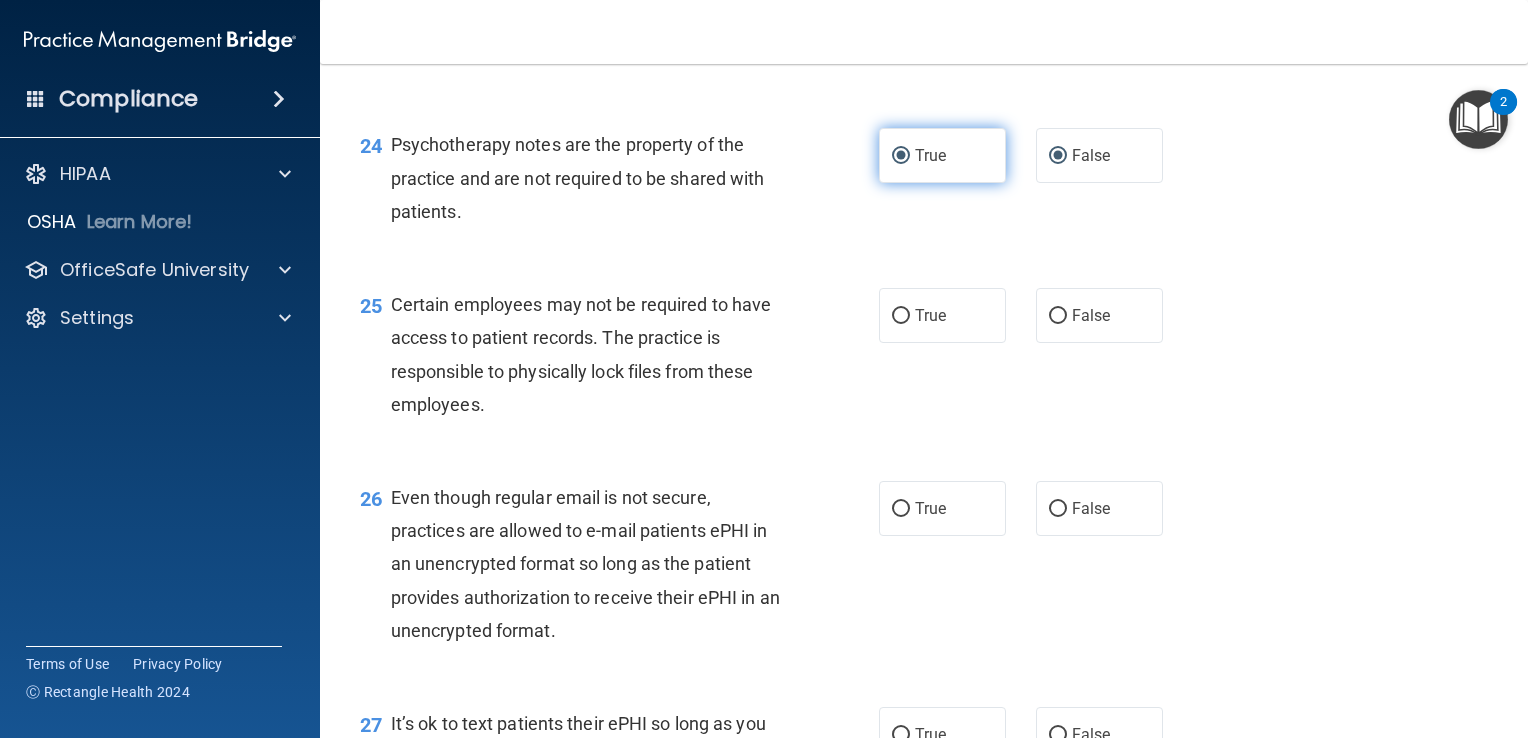 radio on "false" 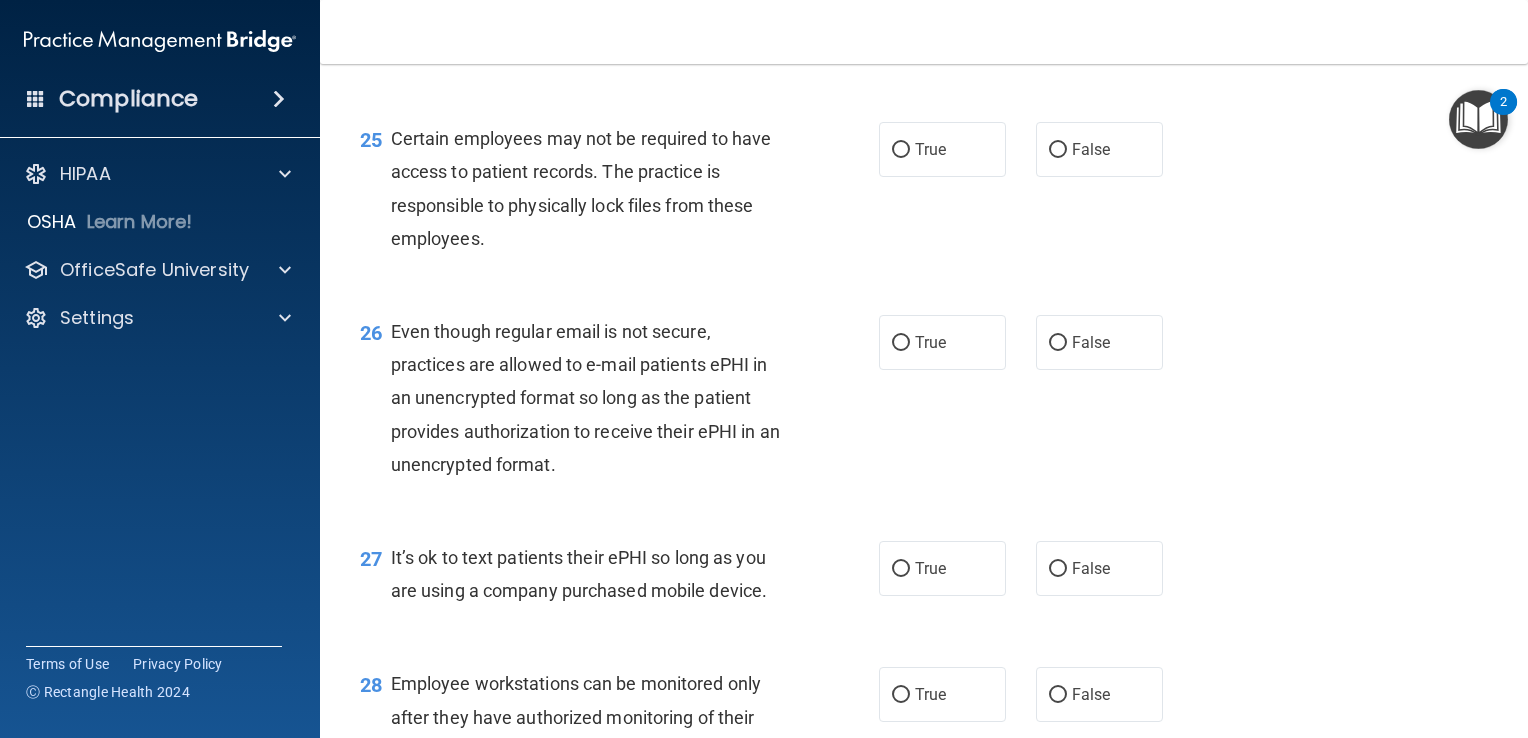 scroll, scrollTop: 4500, scrollLeft: 0, axis: vertical 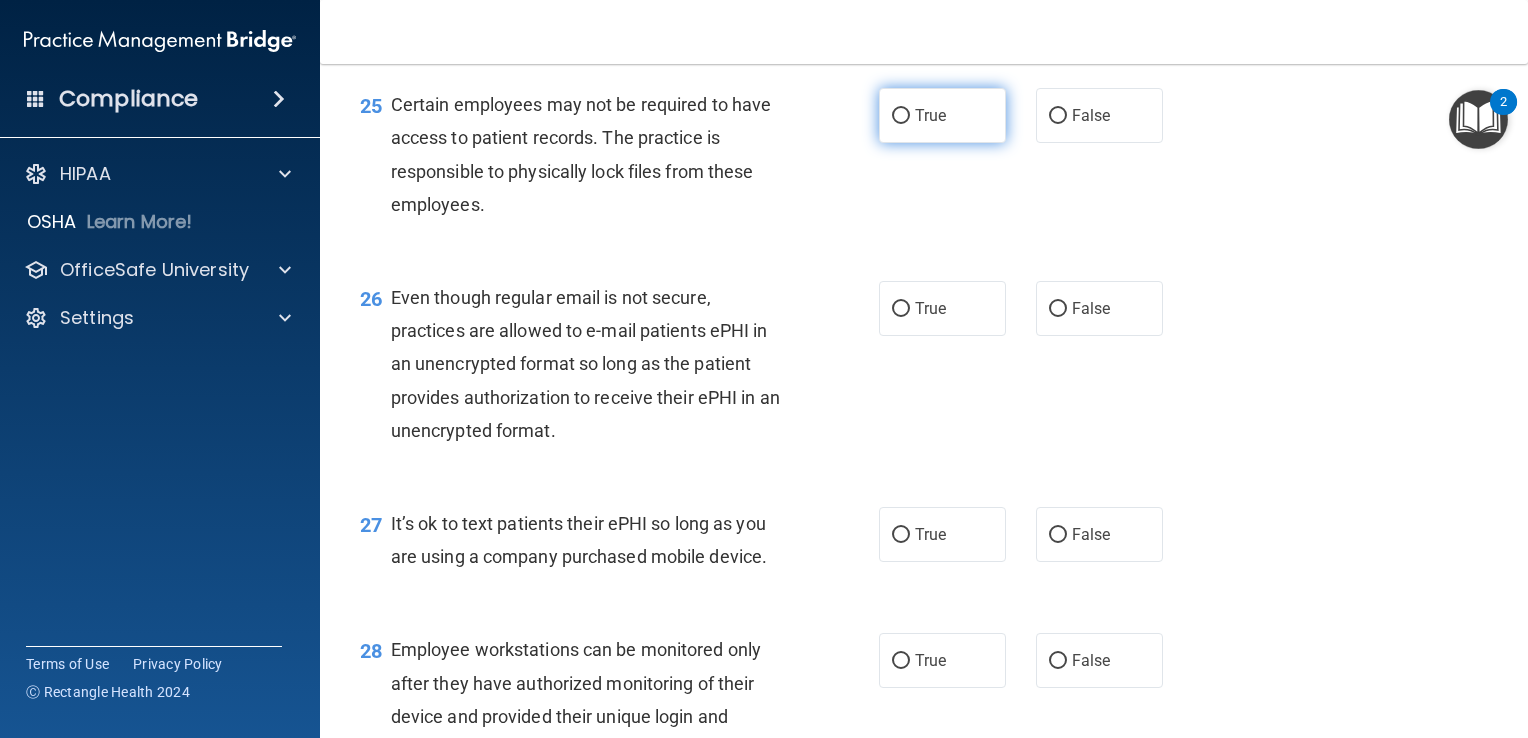 click on "True" at bounding box center (942, 115) 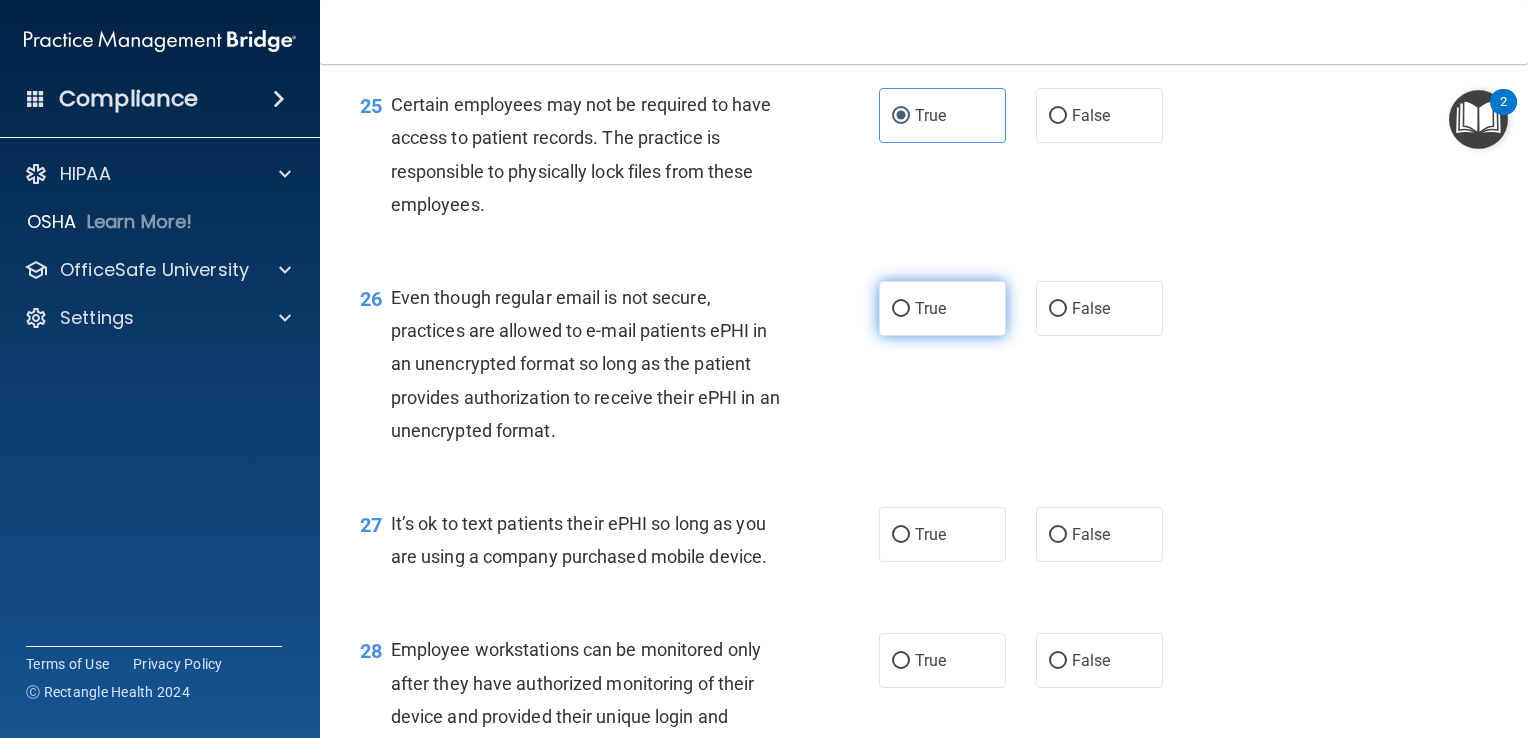 click on "True" at bounding box center (942, 308) 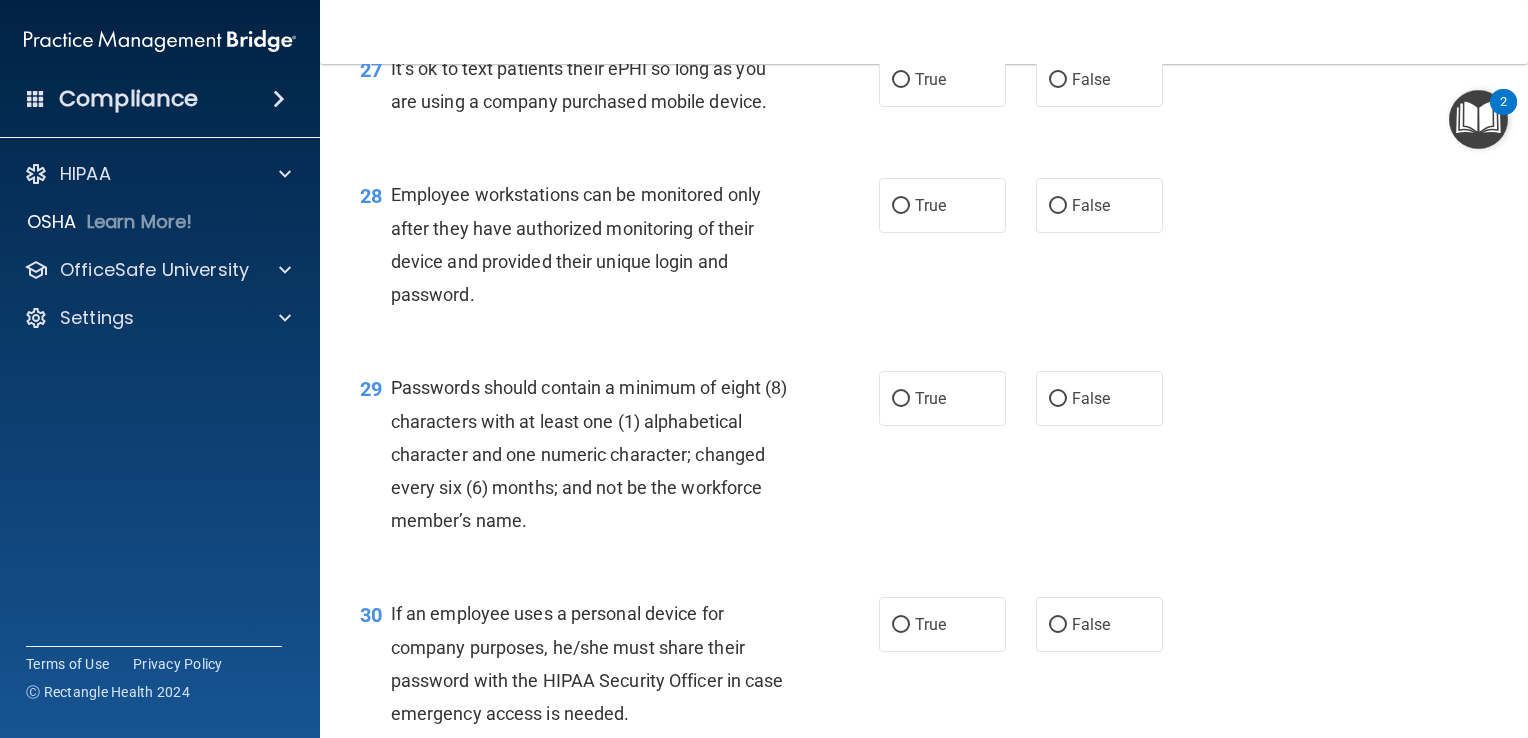 scroll, scrollTop: 5000, scrollLeft: 0, axis: vertical 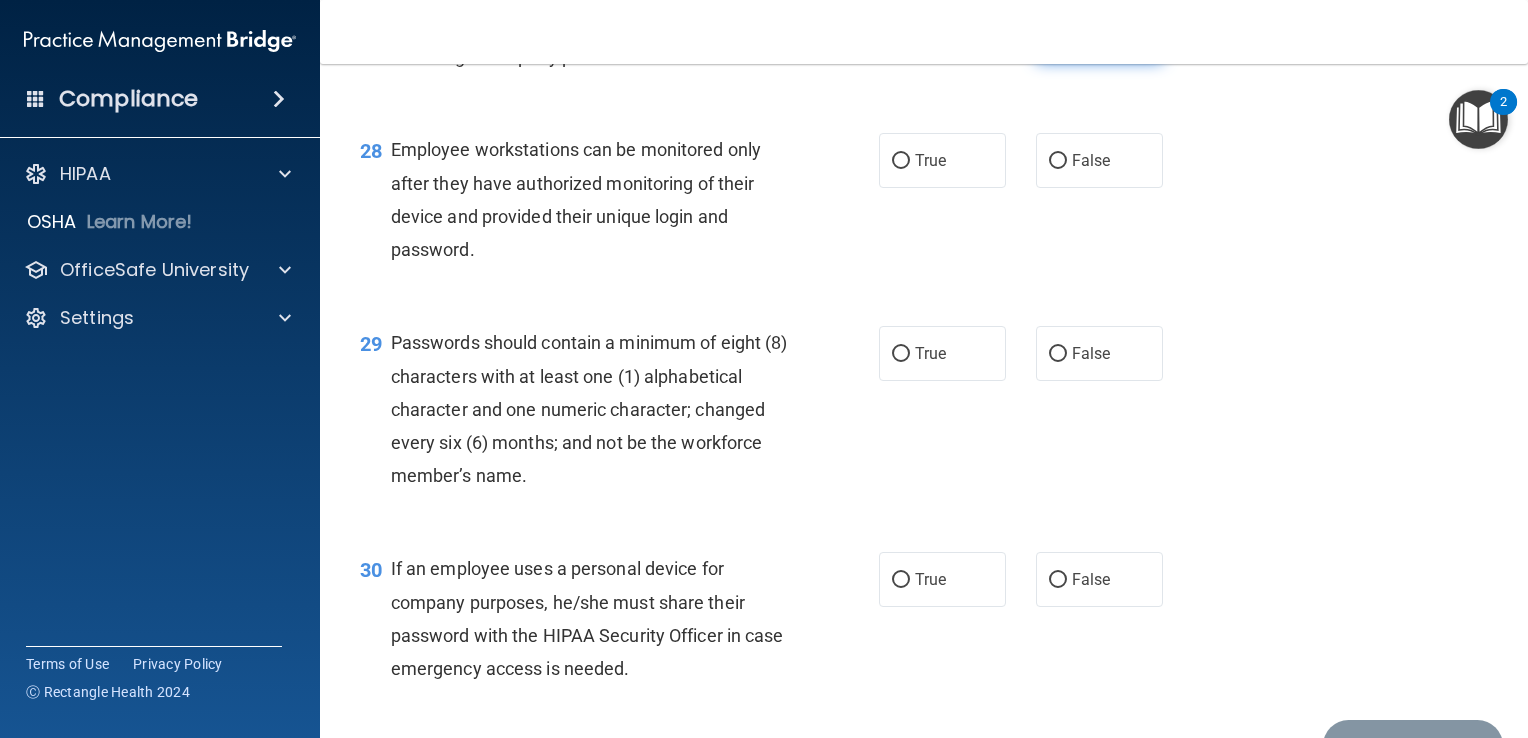 click on "False" at bounding box center [1099, 34] 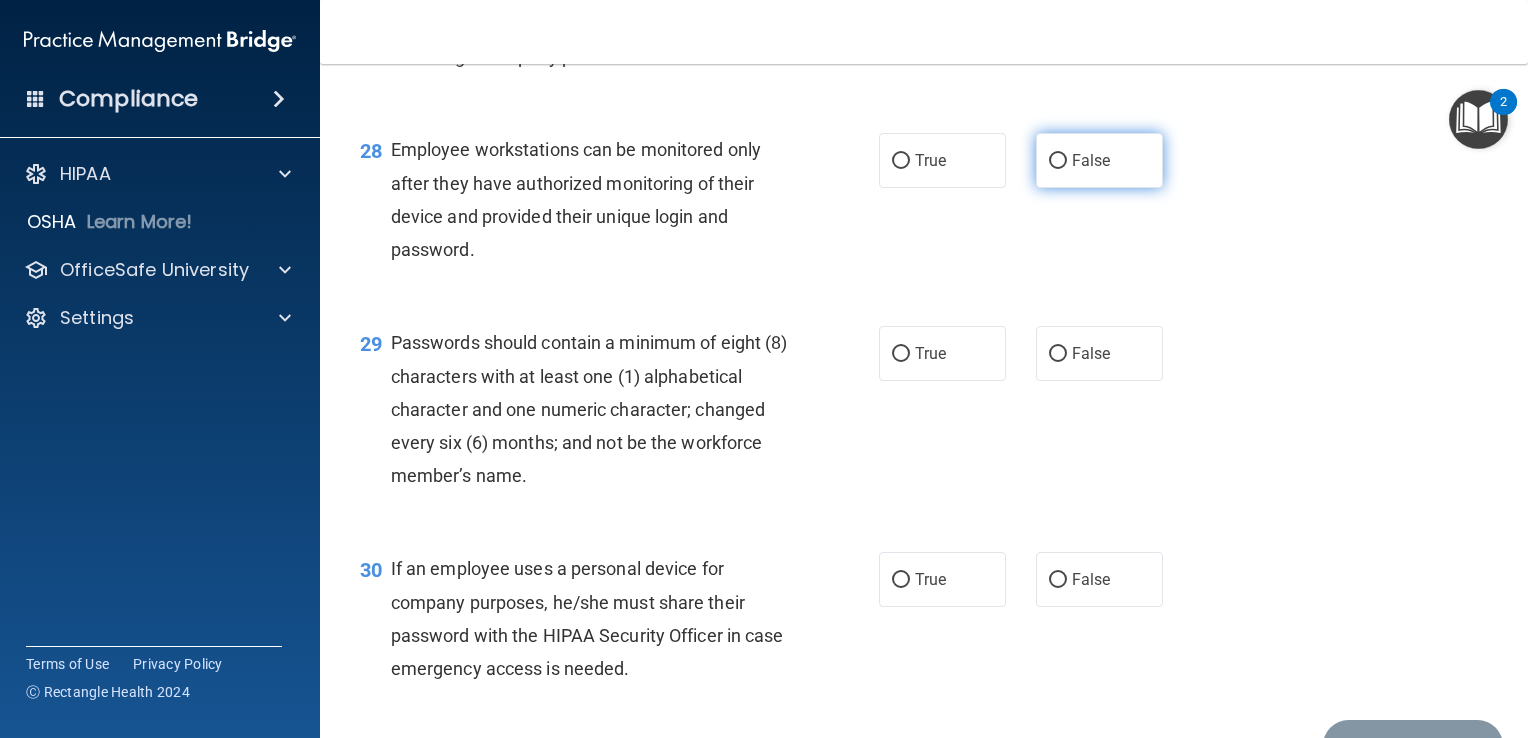 click on "False" at bounding box center [1099, 160] 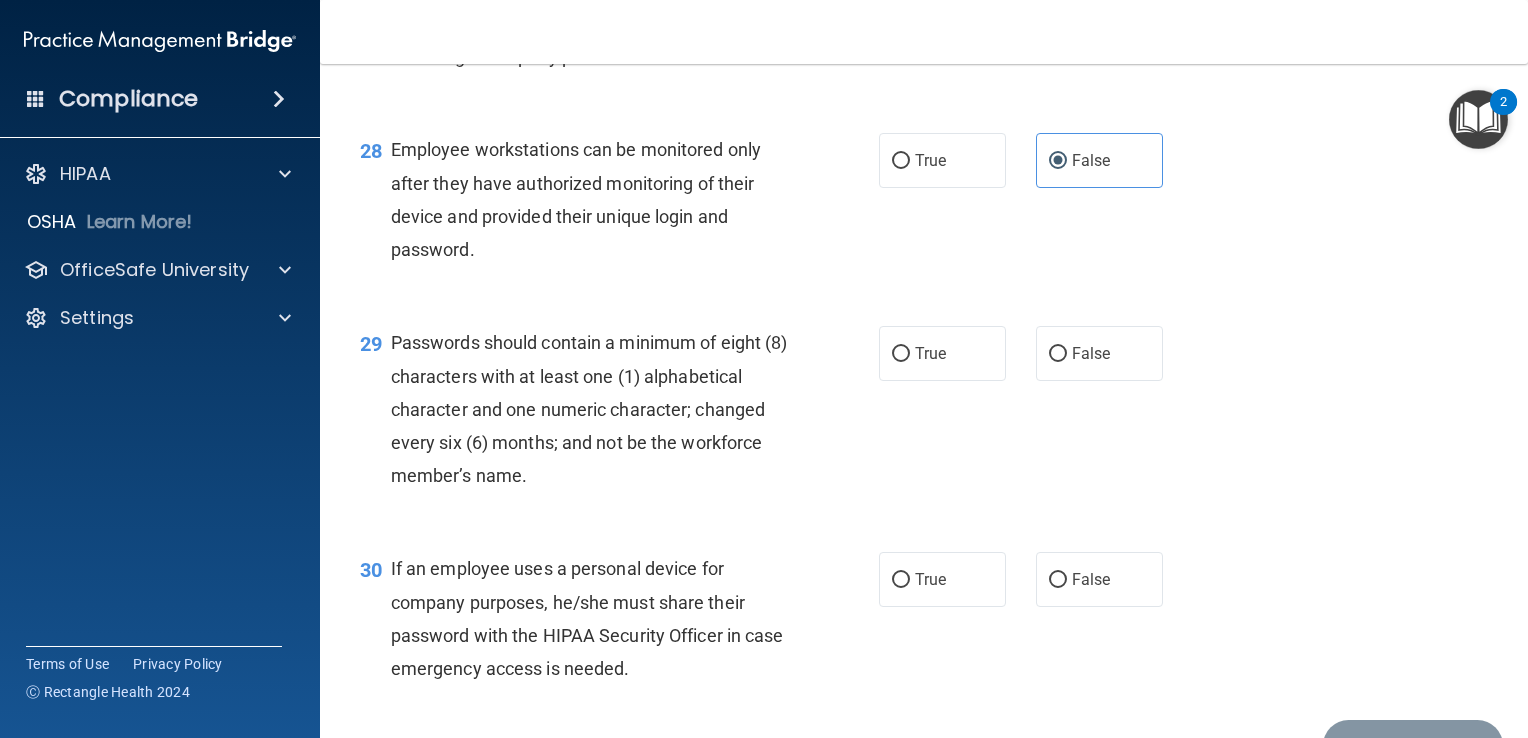 scroll, scrollTop: 5100, scrollLeft: 0, axis: vertical 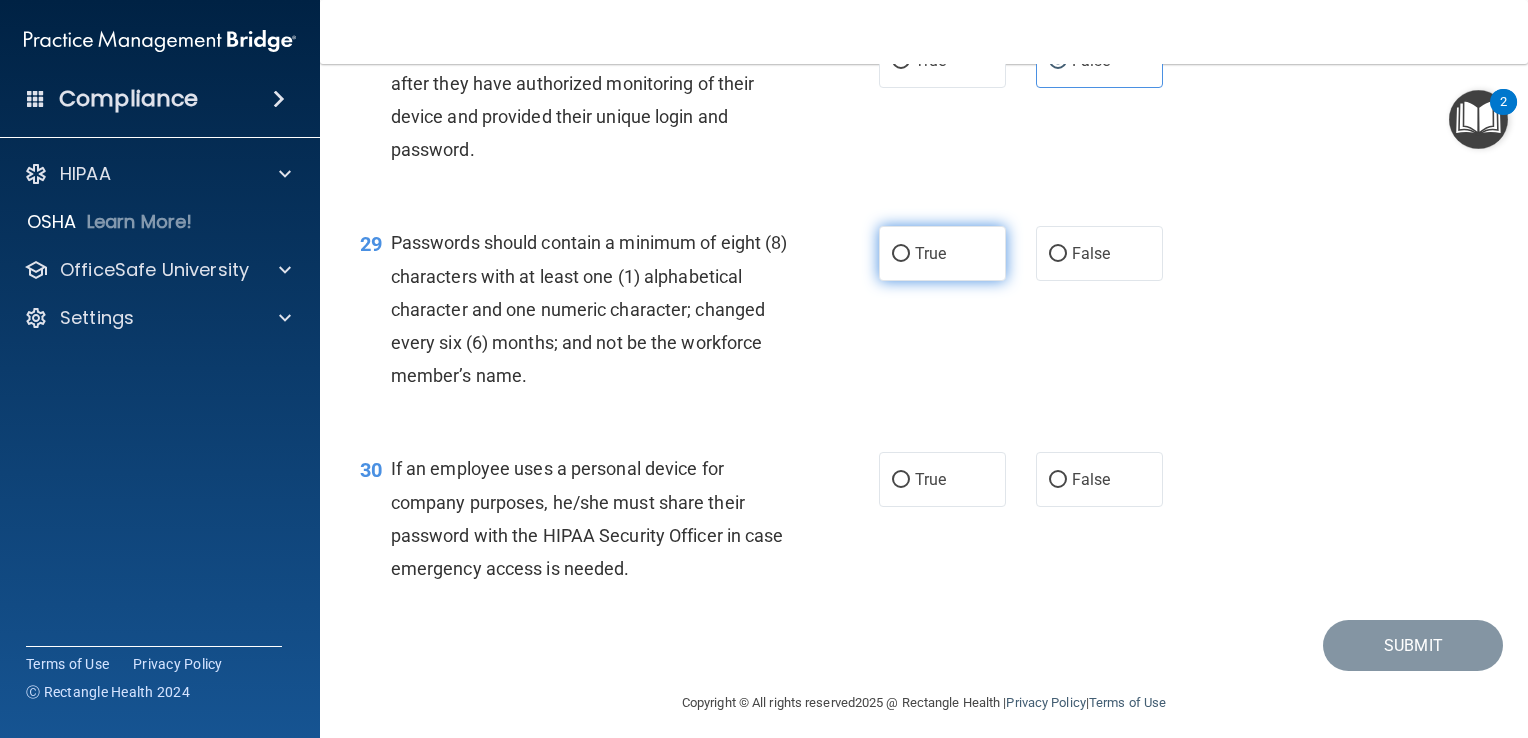 click on "True" at bounding box center [942, 253] 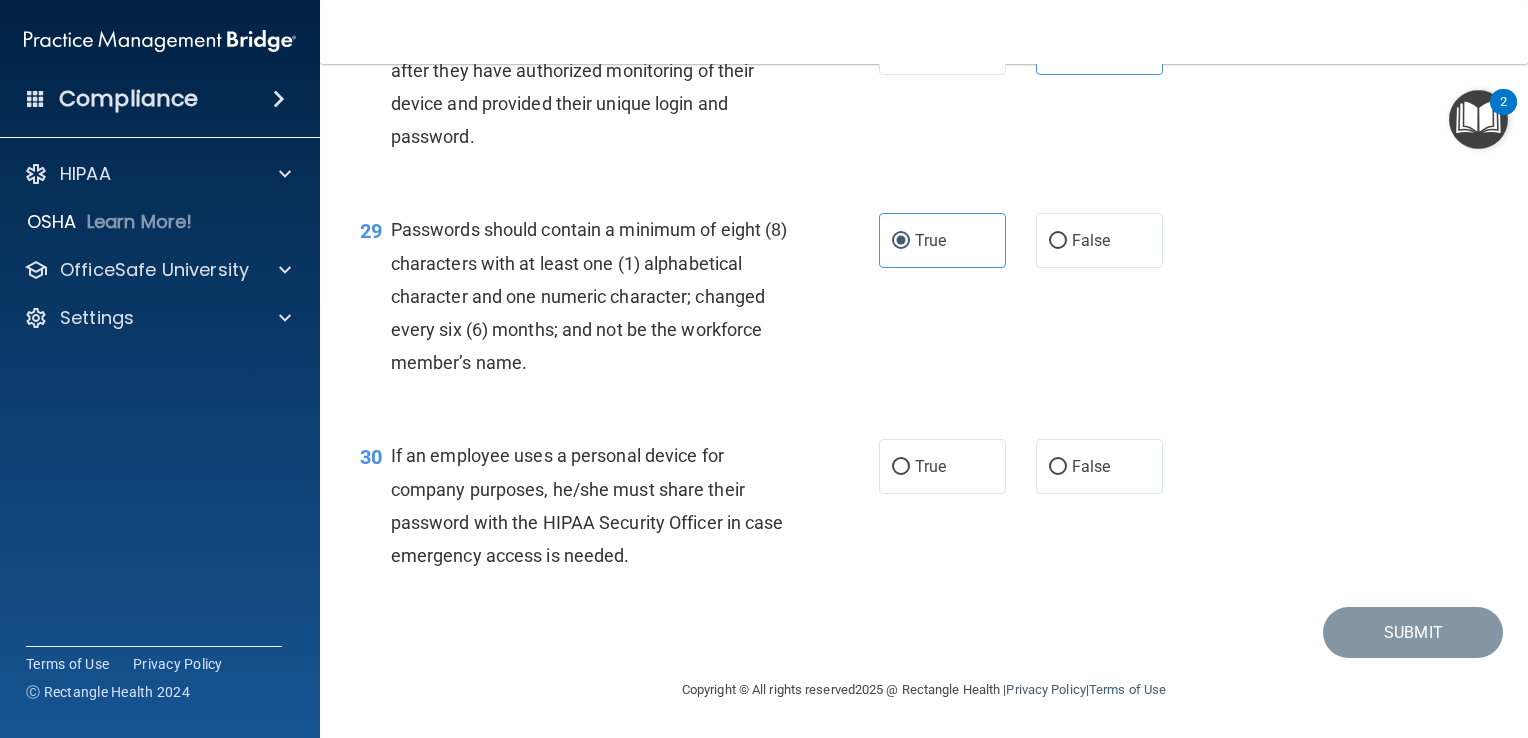 scroll, scrollTop: 5212, scrollLeft: 0, axis: vertical 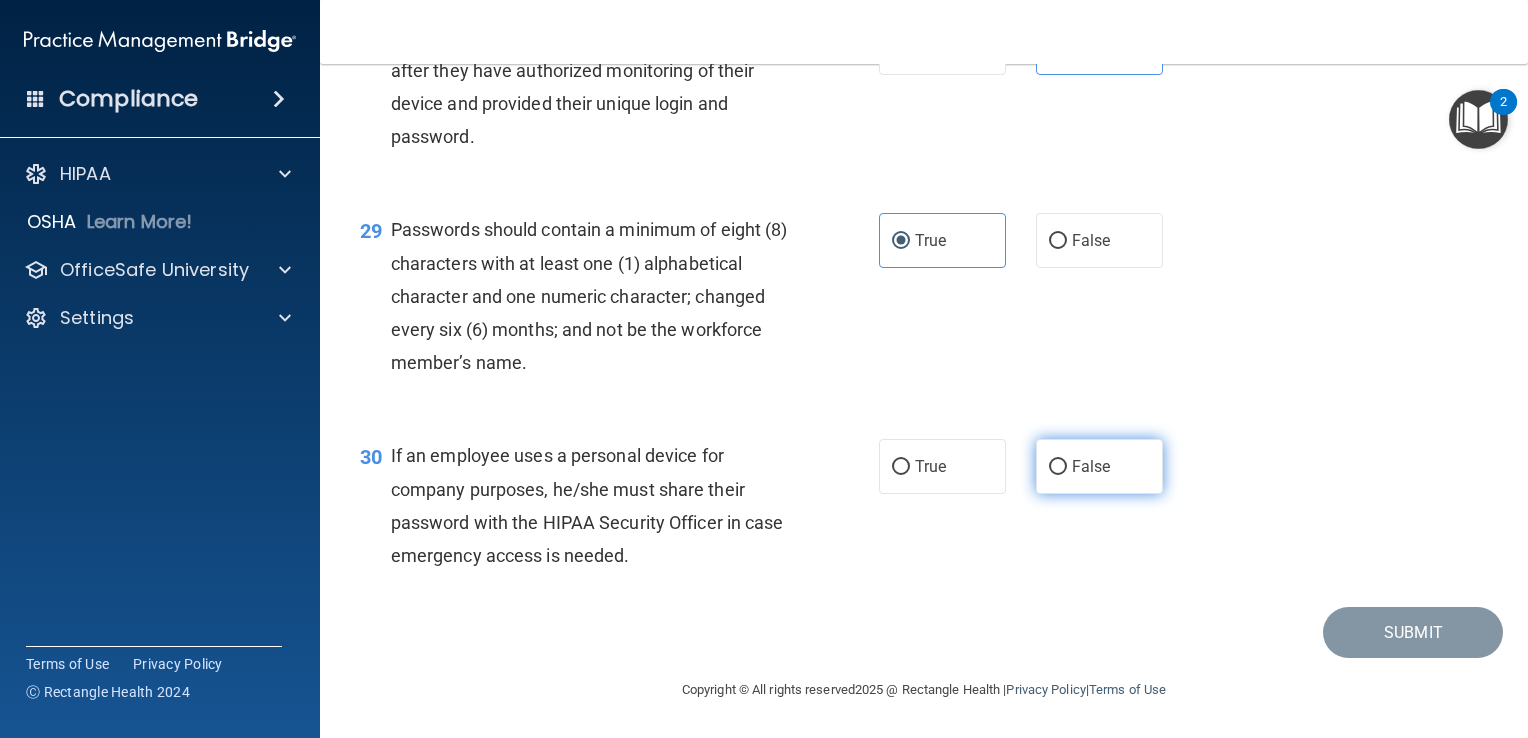 click on "False" at bounding box center (1091, 466) 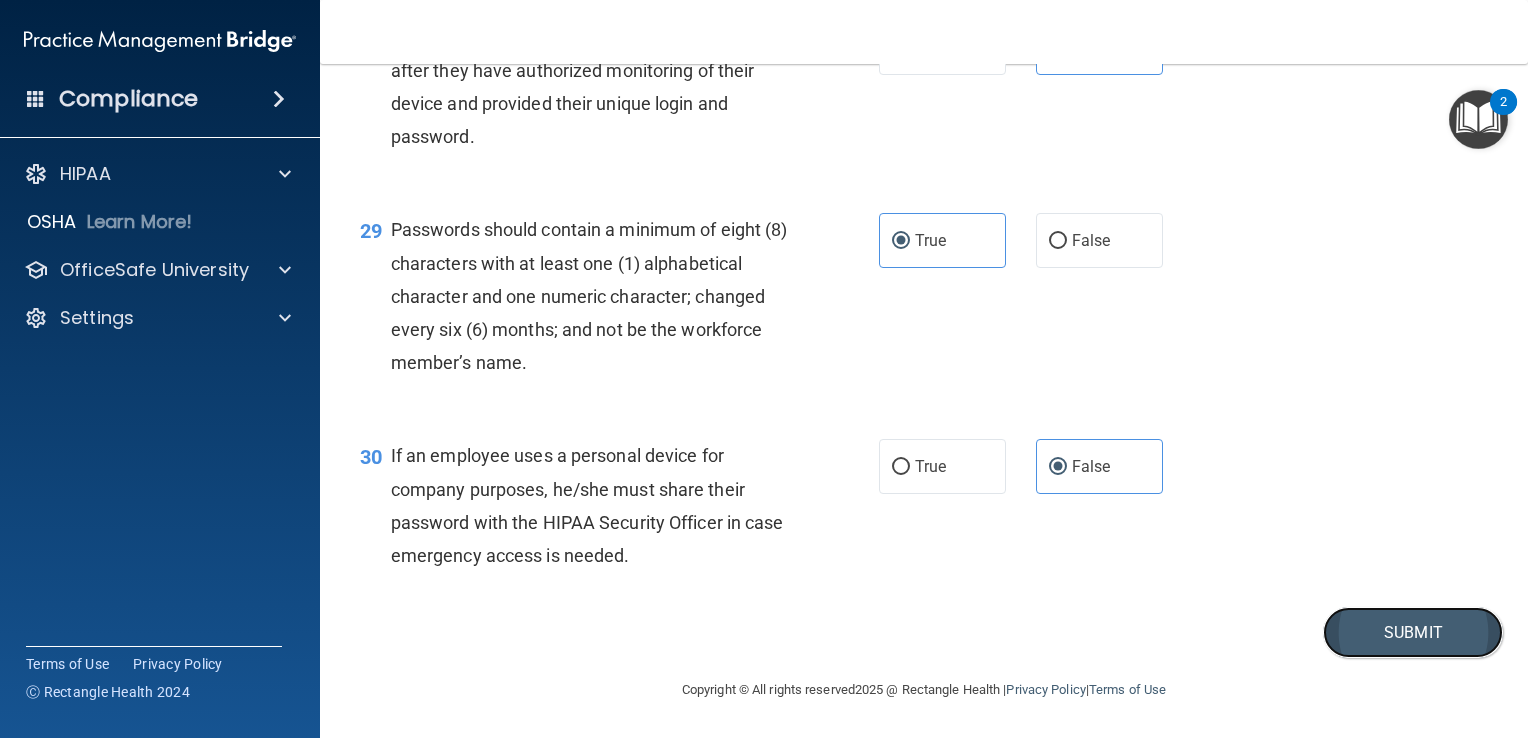 click on "Submit" at bounding box center [1413, 632] 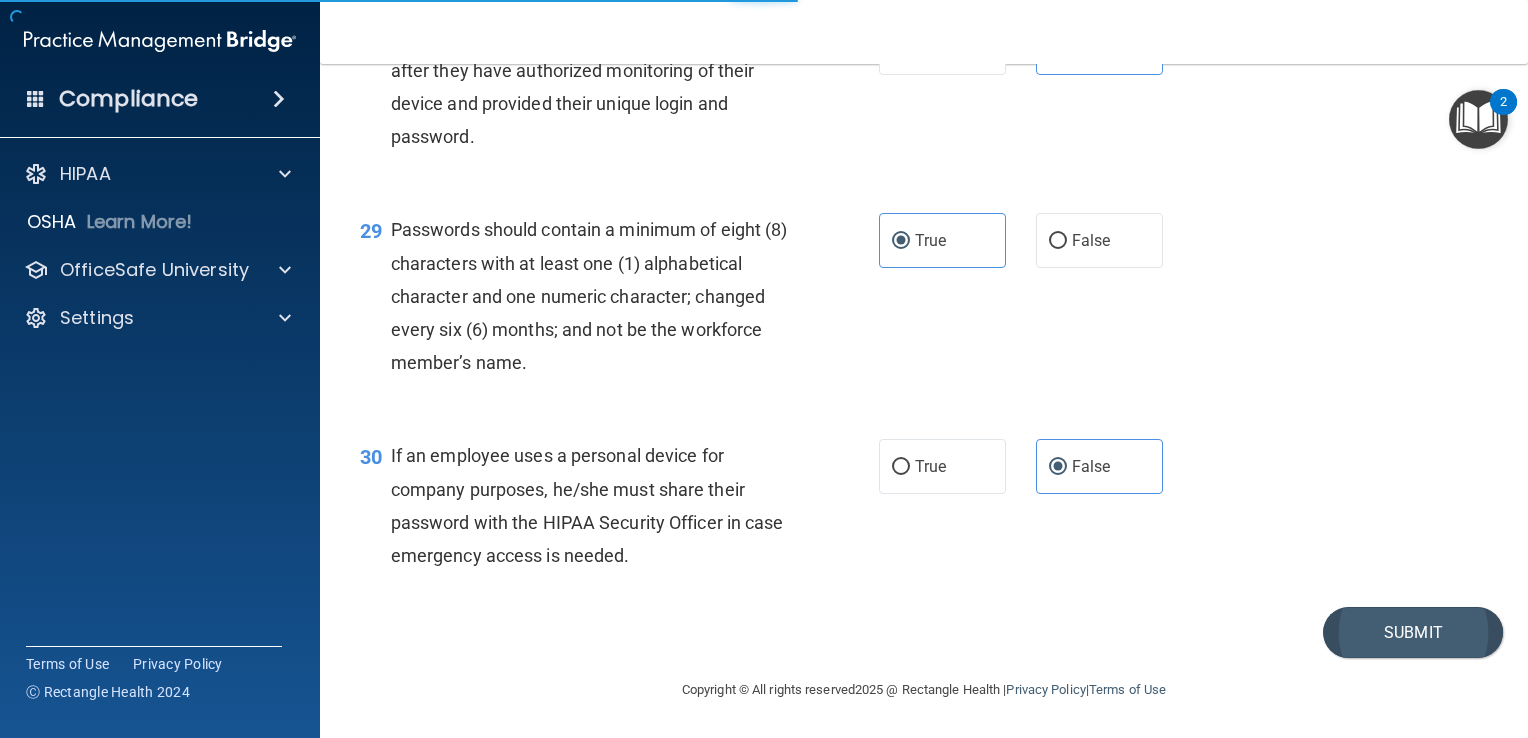 scroll, scrollTop: 0, scrollLeft: 0, axis: both 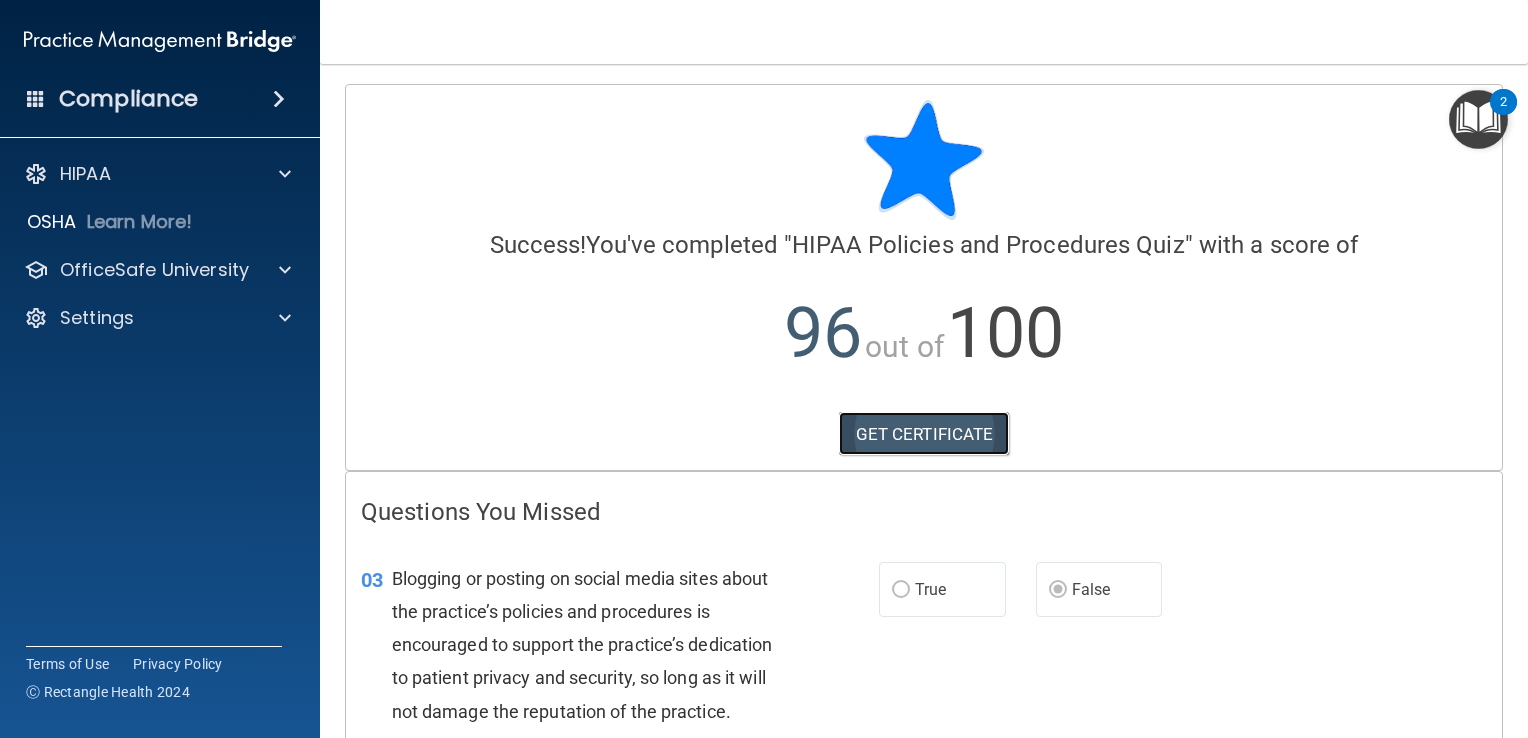 click on "GET CERTIFICATE" at bounding box center (924, 434) 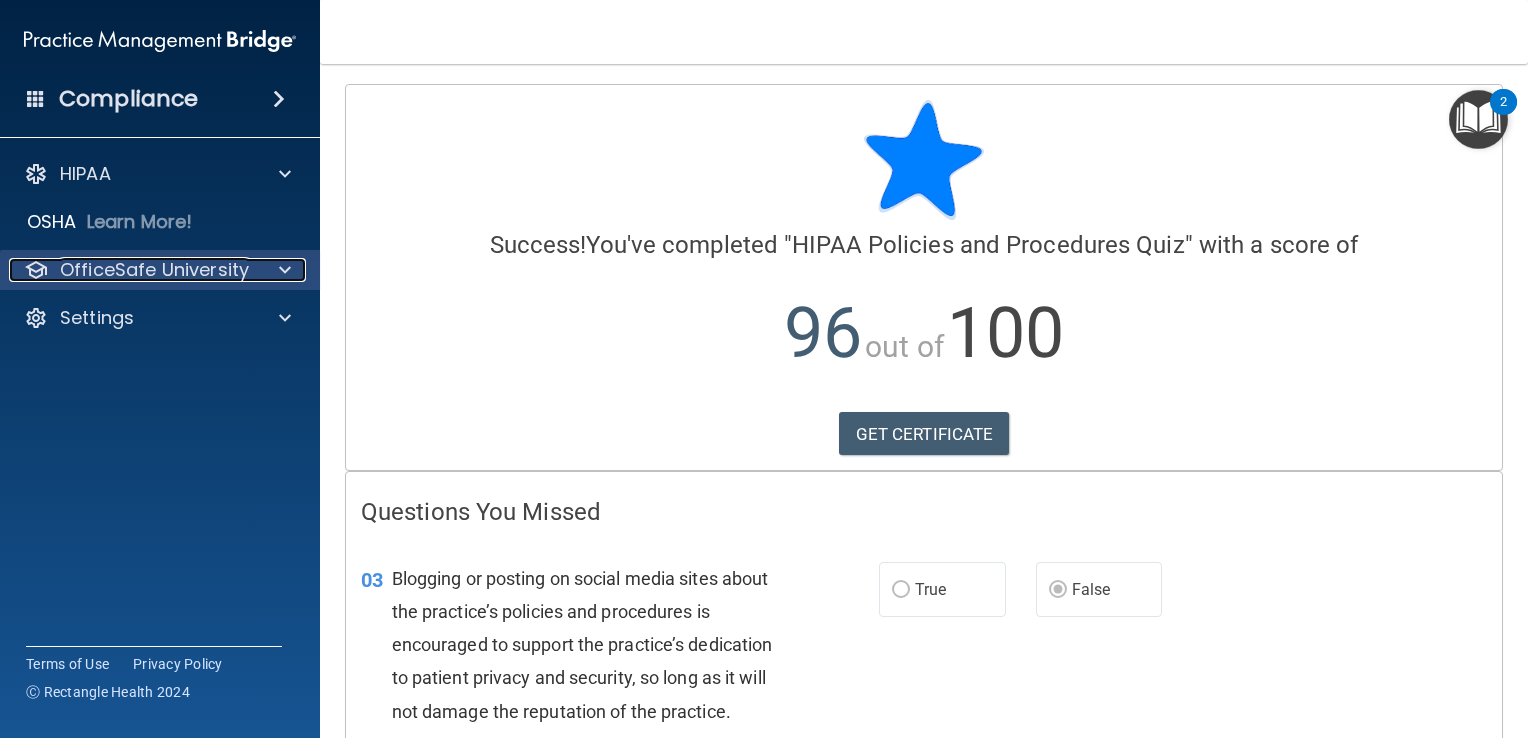 click at bounding box center (285, 270) 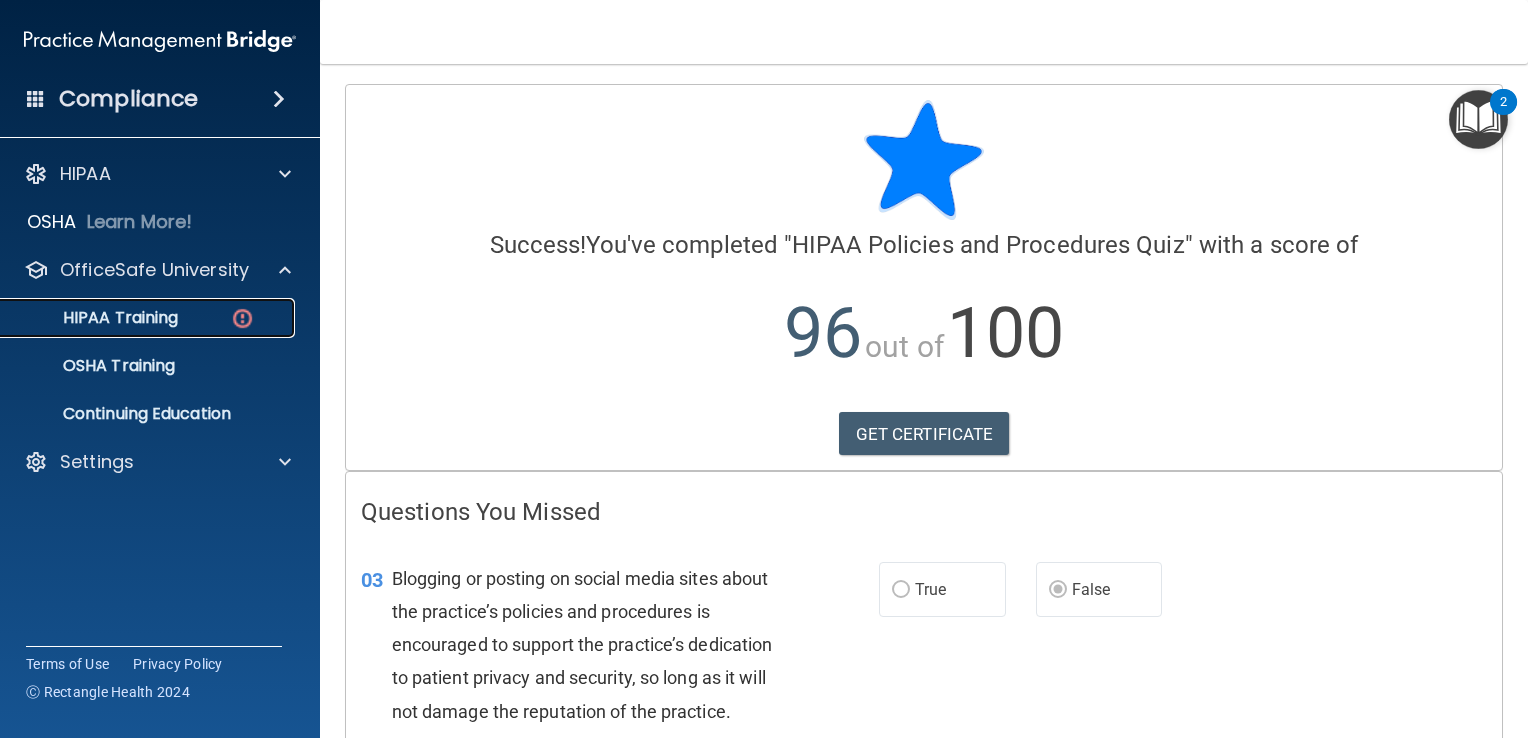 click on "HIPAA Training" at bounding box center (149, 318) 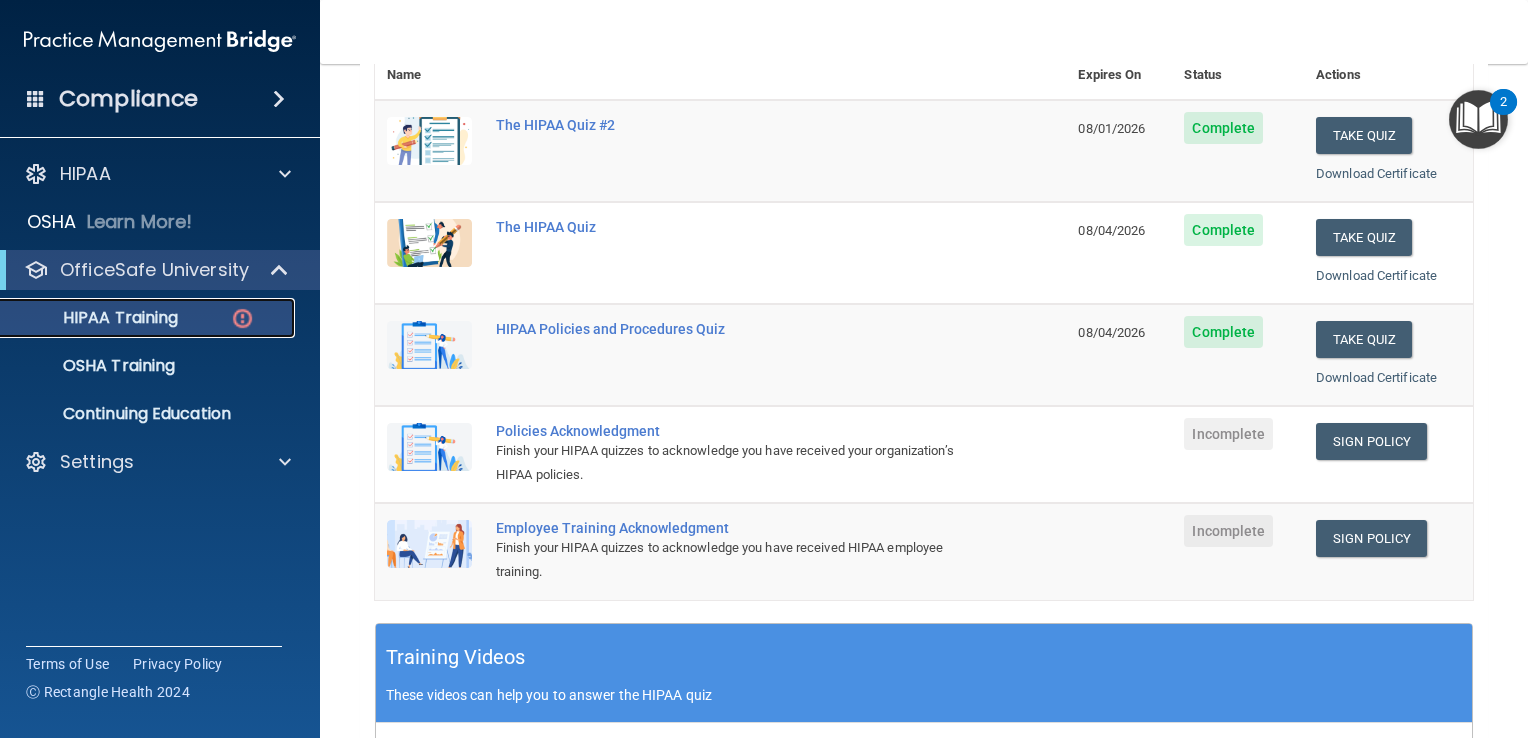 scroll, scrollTop: 300, scrollLeft: 0, axis: vertical 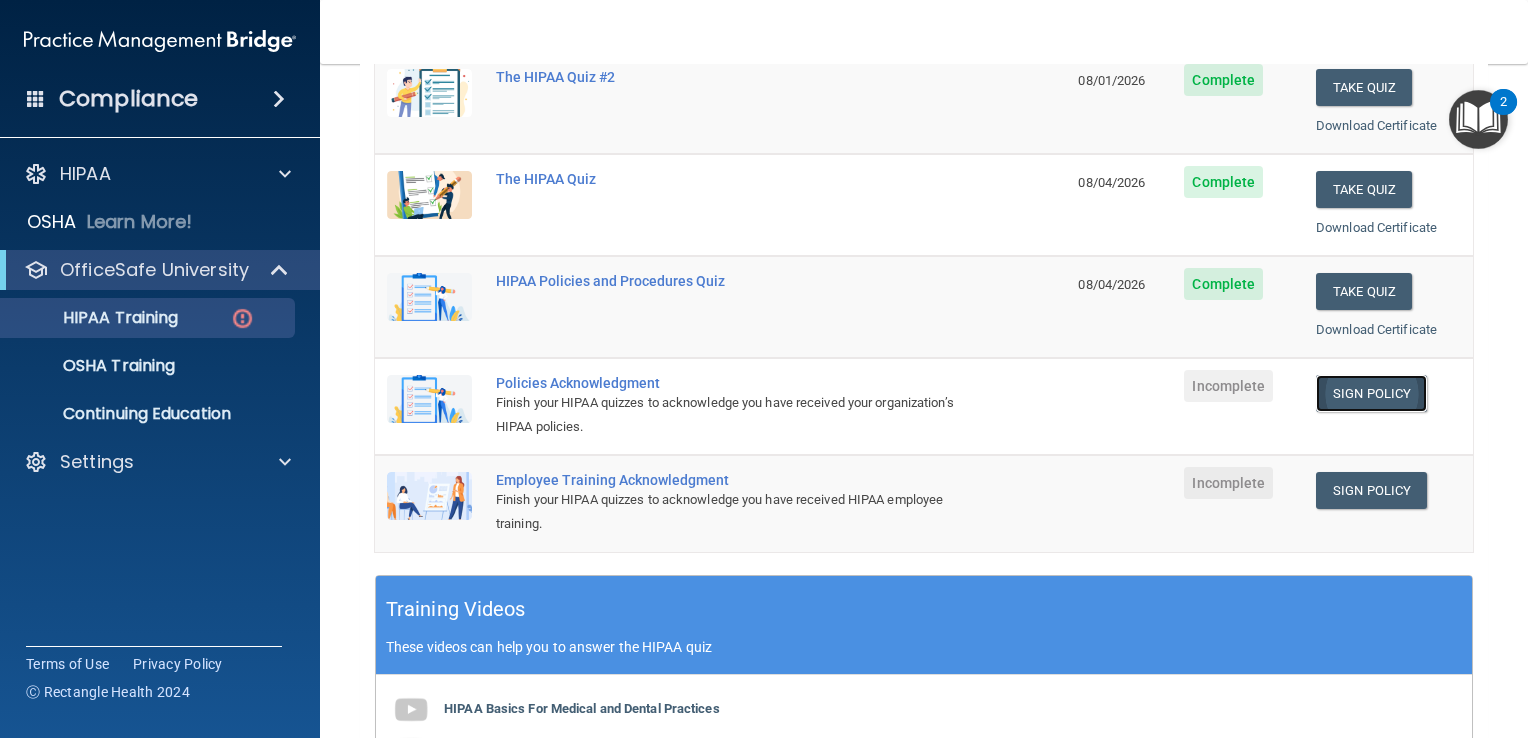 click on "Sign Policy" at bounding box center [1371, 393] 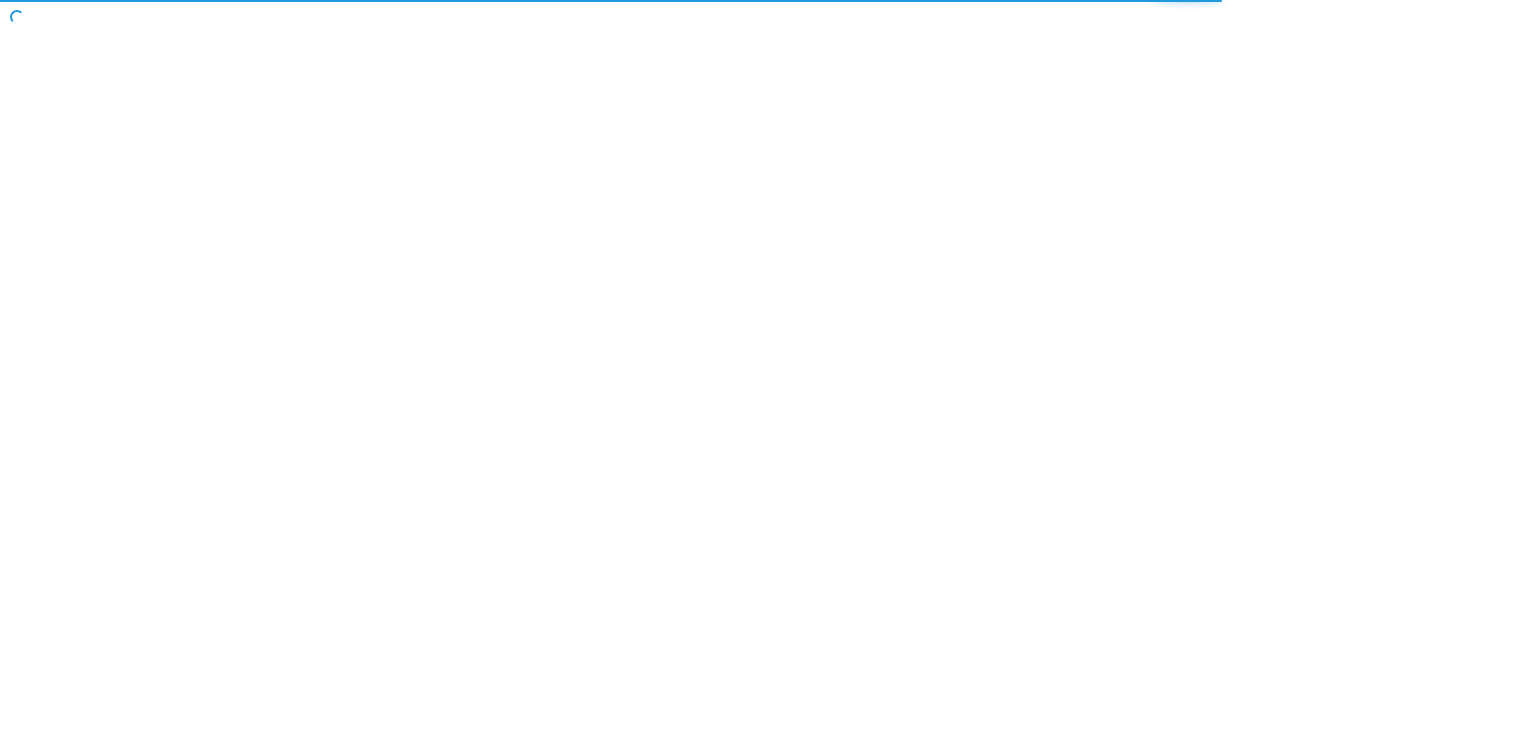 scroll, scrollTop: 0, scrollLeft: 0, axis: both 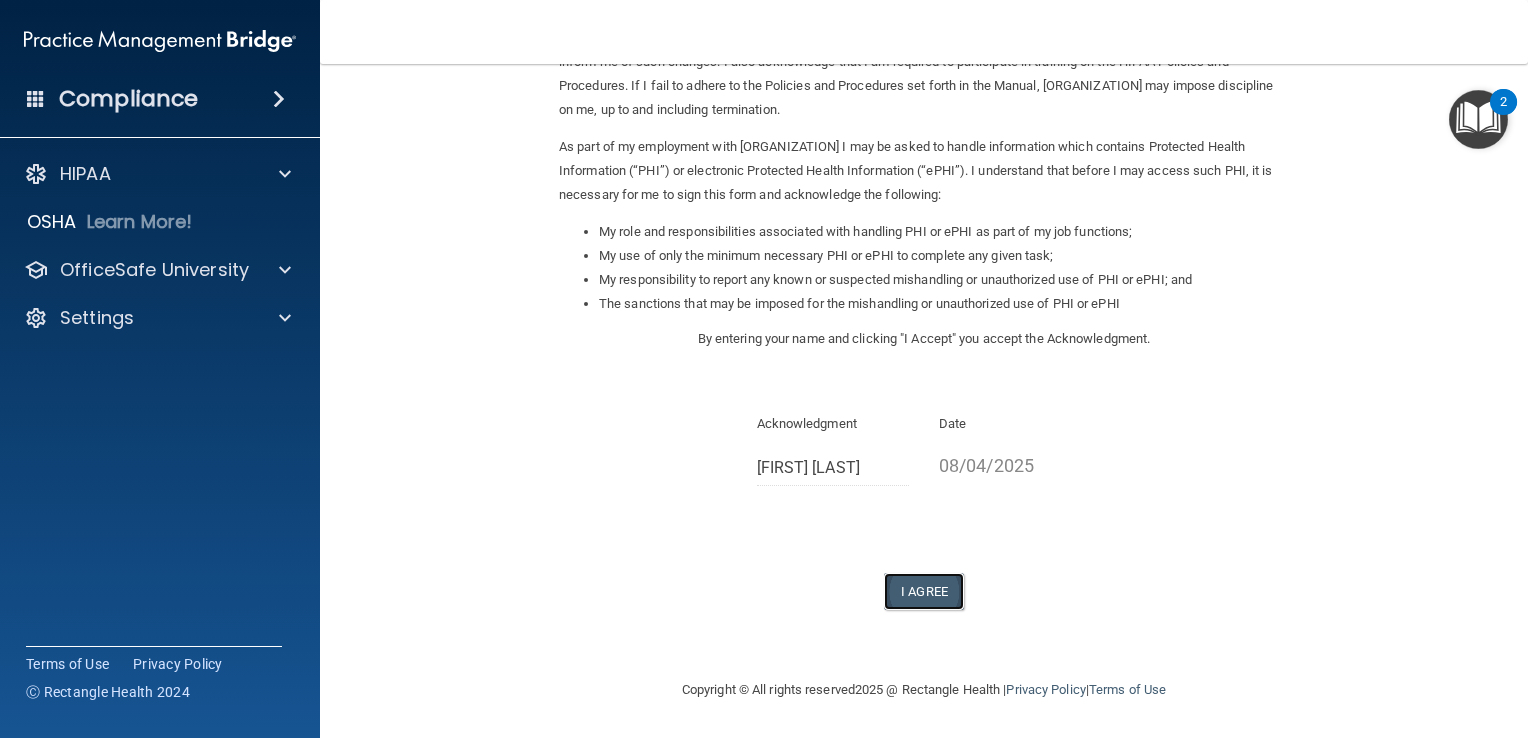 click on "I Agree" at bounding box center [924, 591] 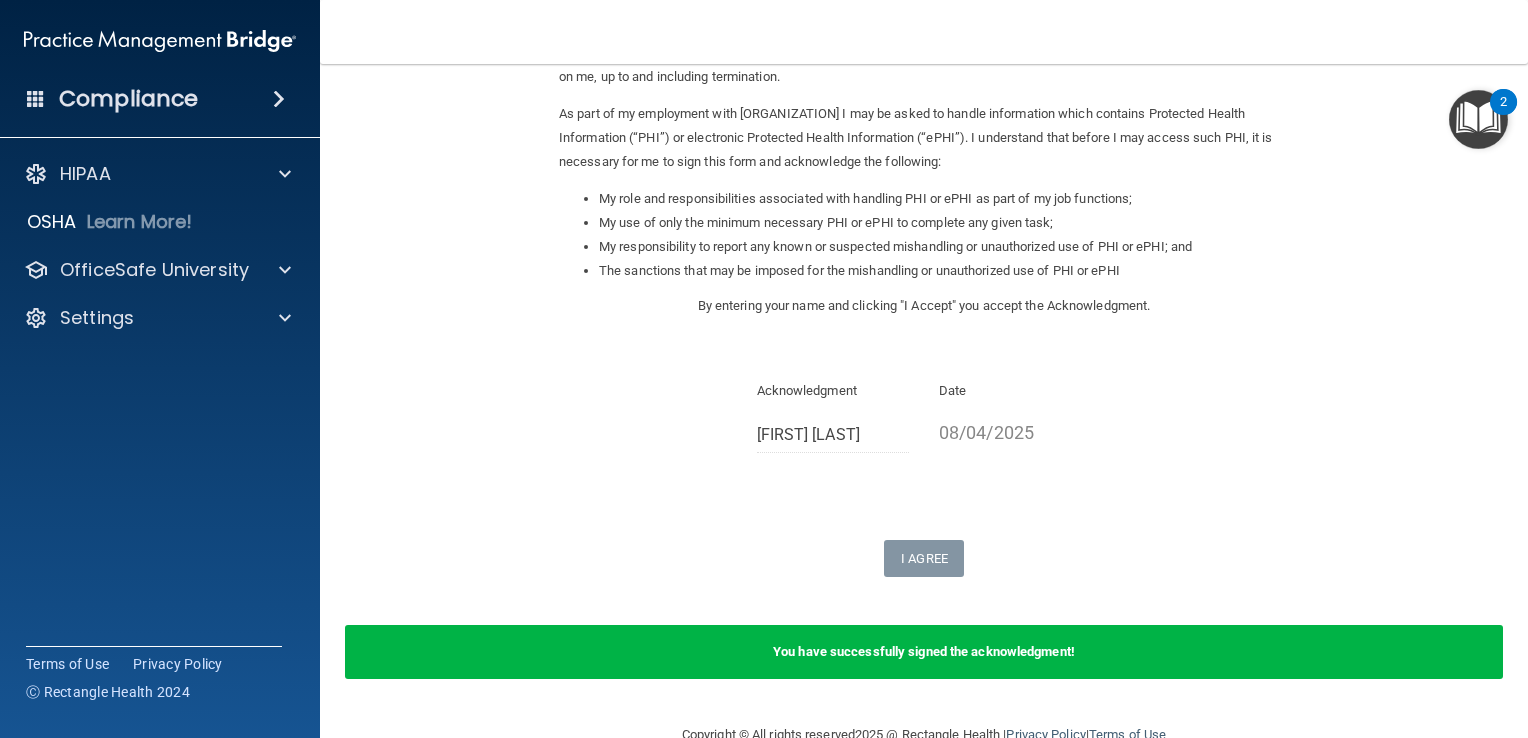 scroll, scrollTop: 279, scrollLeft: 0, axis: vertical 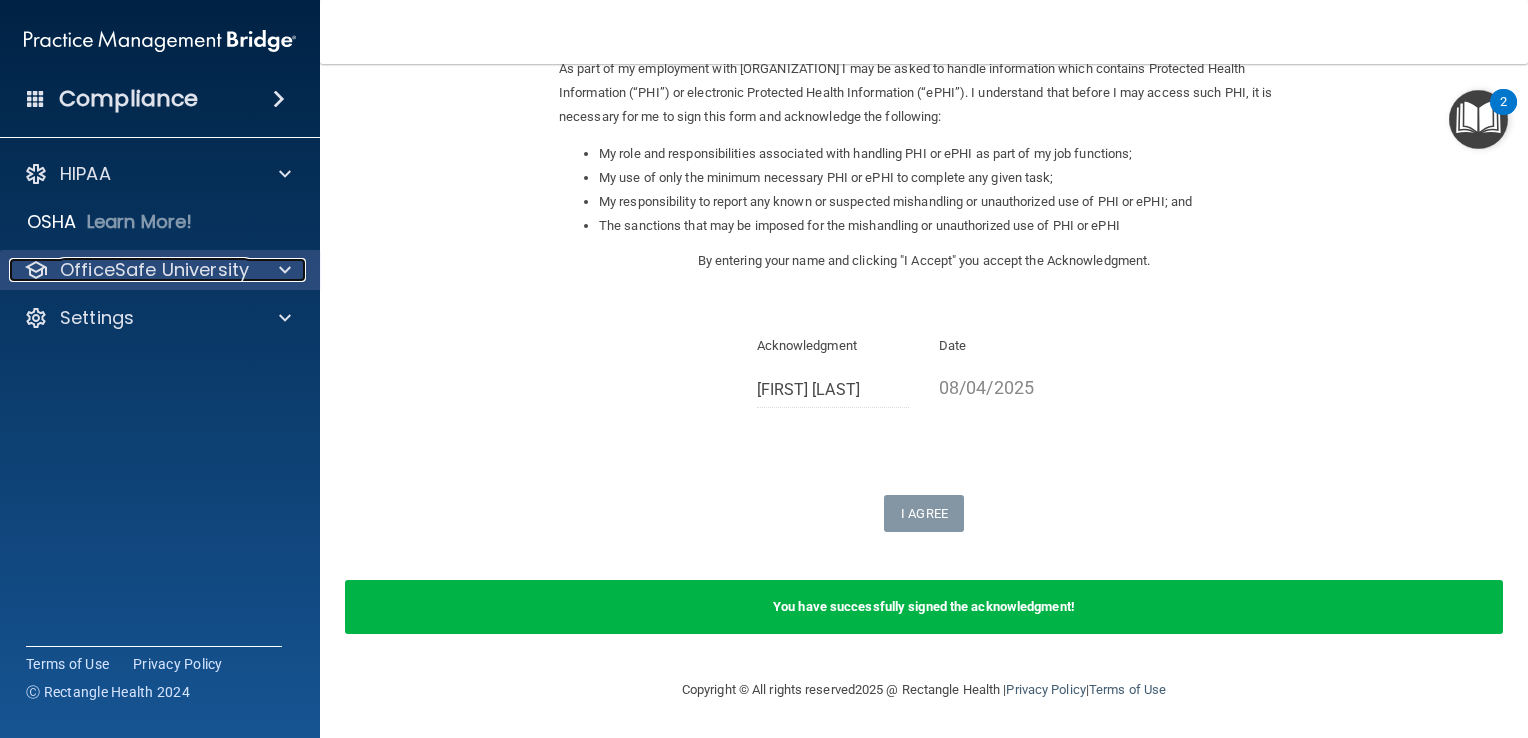 click at bounding box center [282, 270] 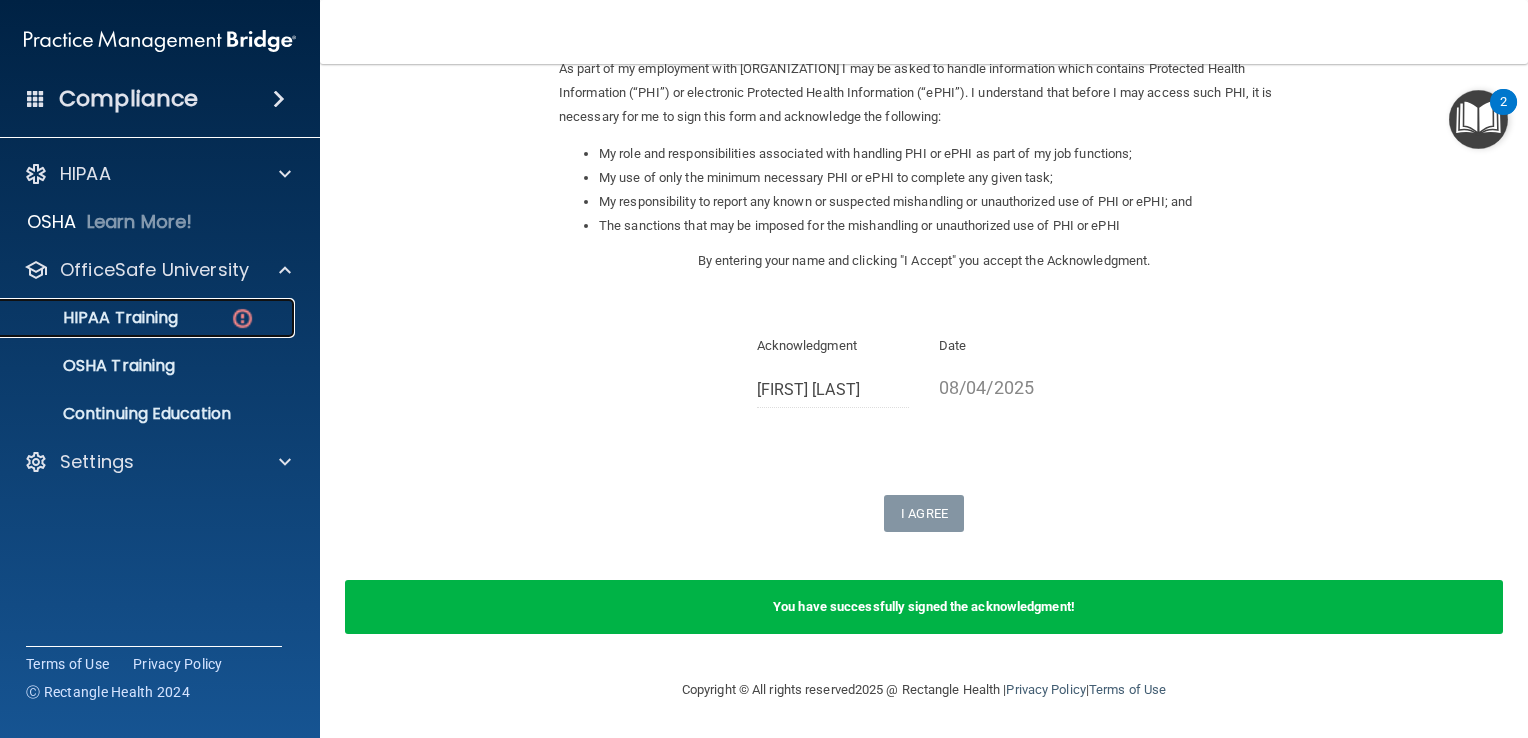 click on "HIPAA Training" at bounding box center (149, 318) 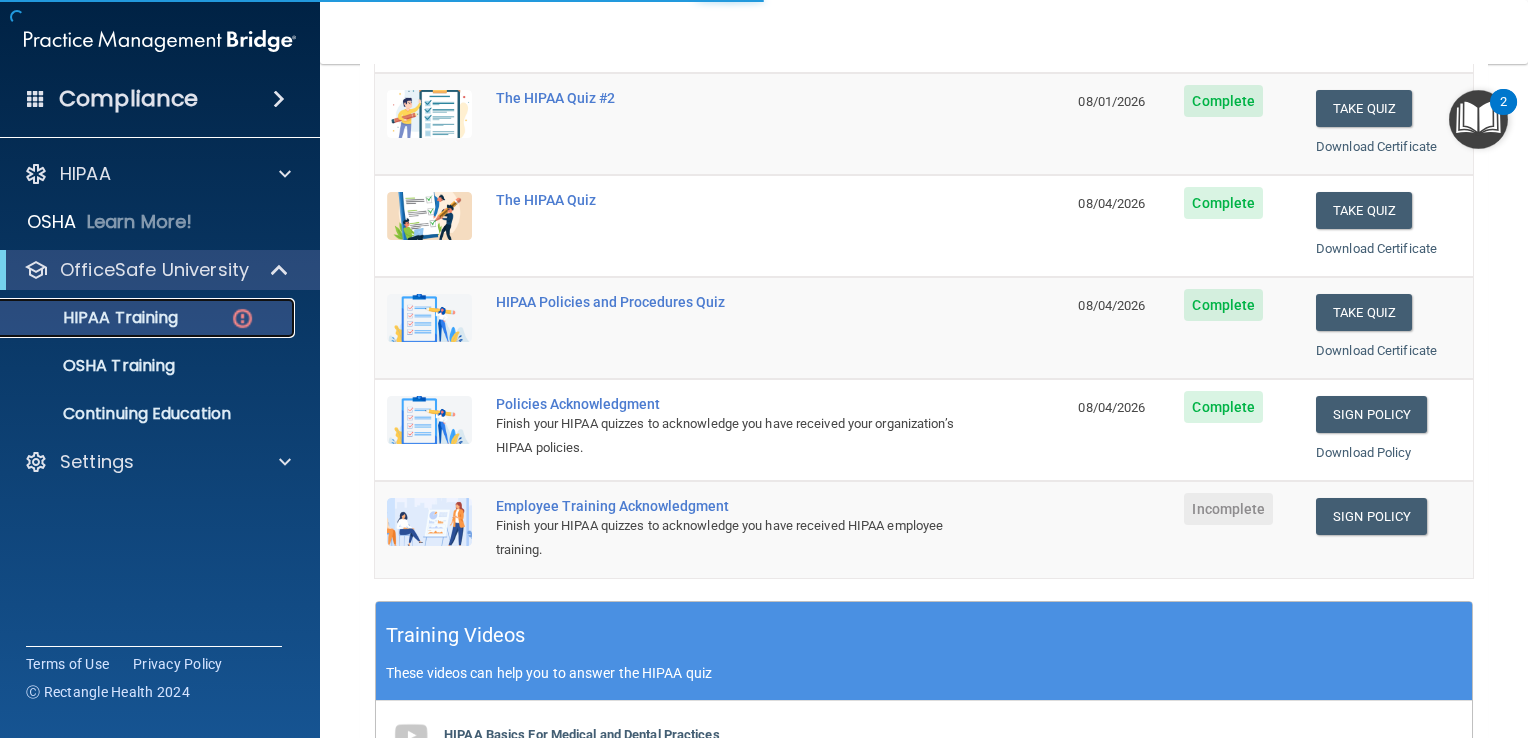 scroll, scrollTop: 759, scrollLeft: 0, axis: vertical 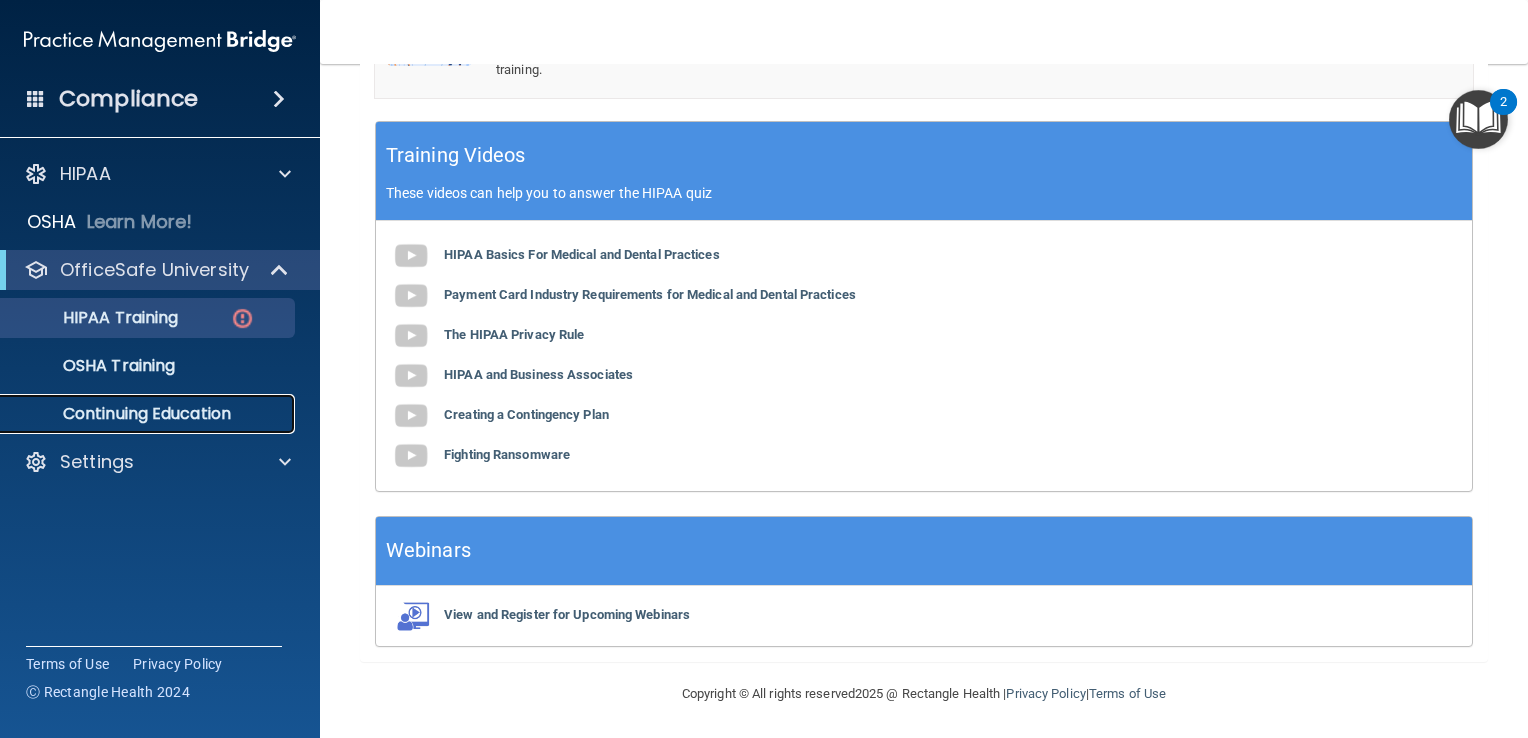 click on "Continuing Education" at bounding box center (149, 414) 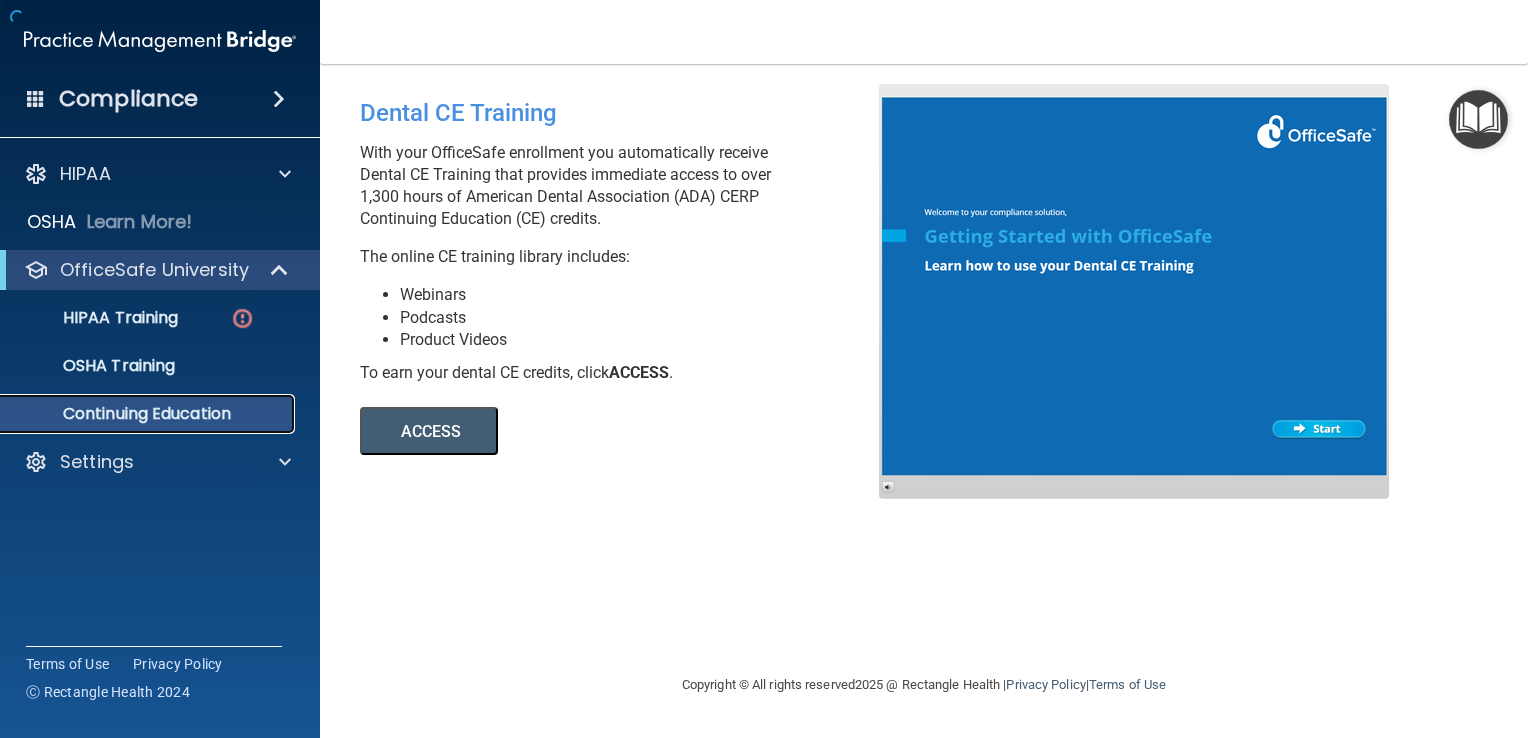 scroll, scrollTop: 0, scrollLeft: 0, axis: both 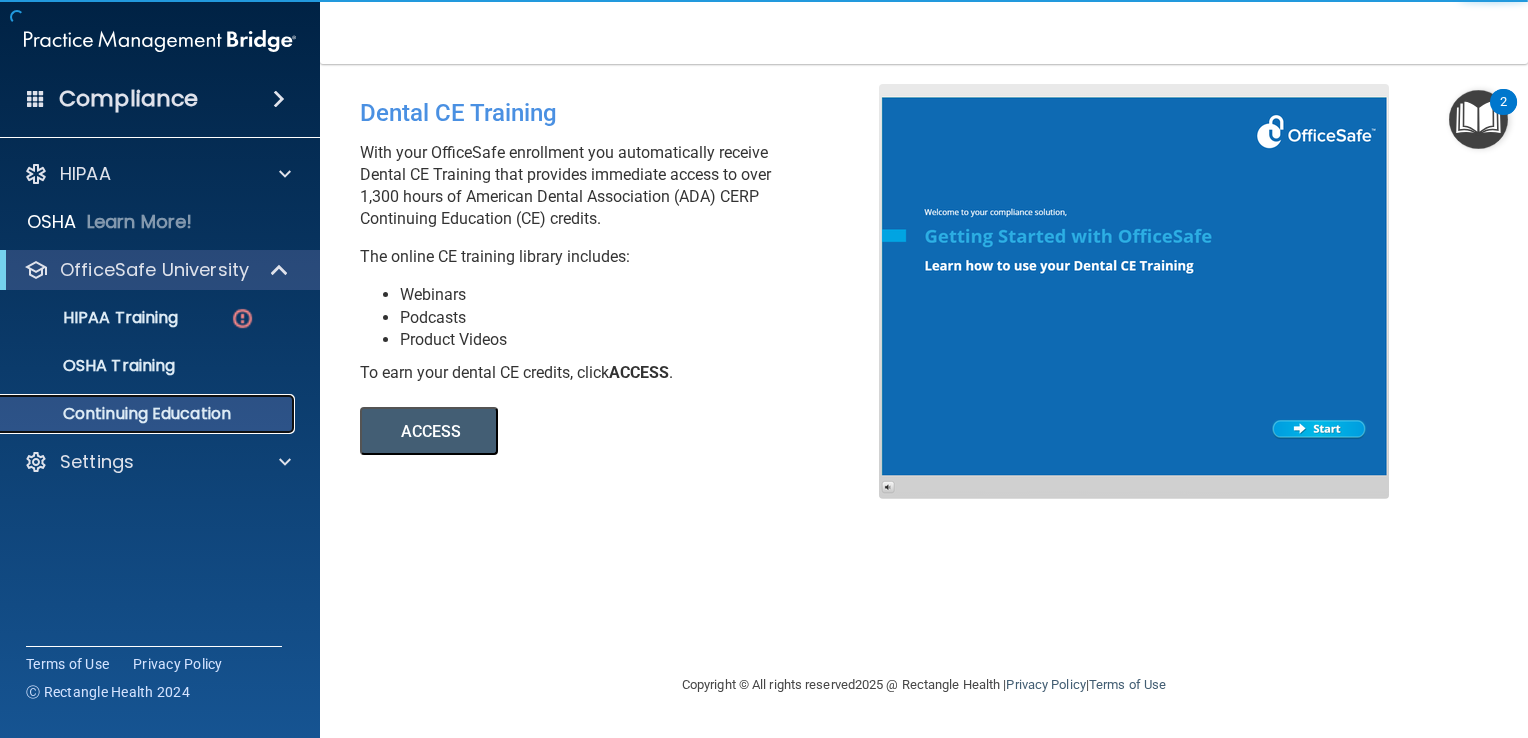 click on "Continuing Education" at bounding box center [149, 414] 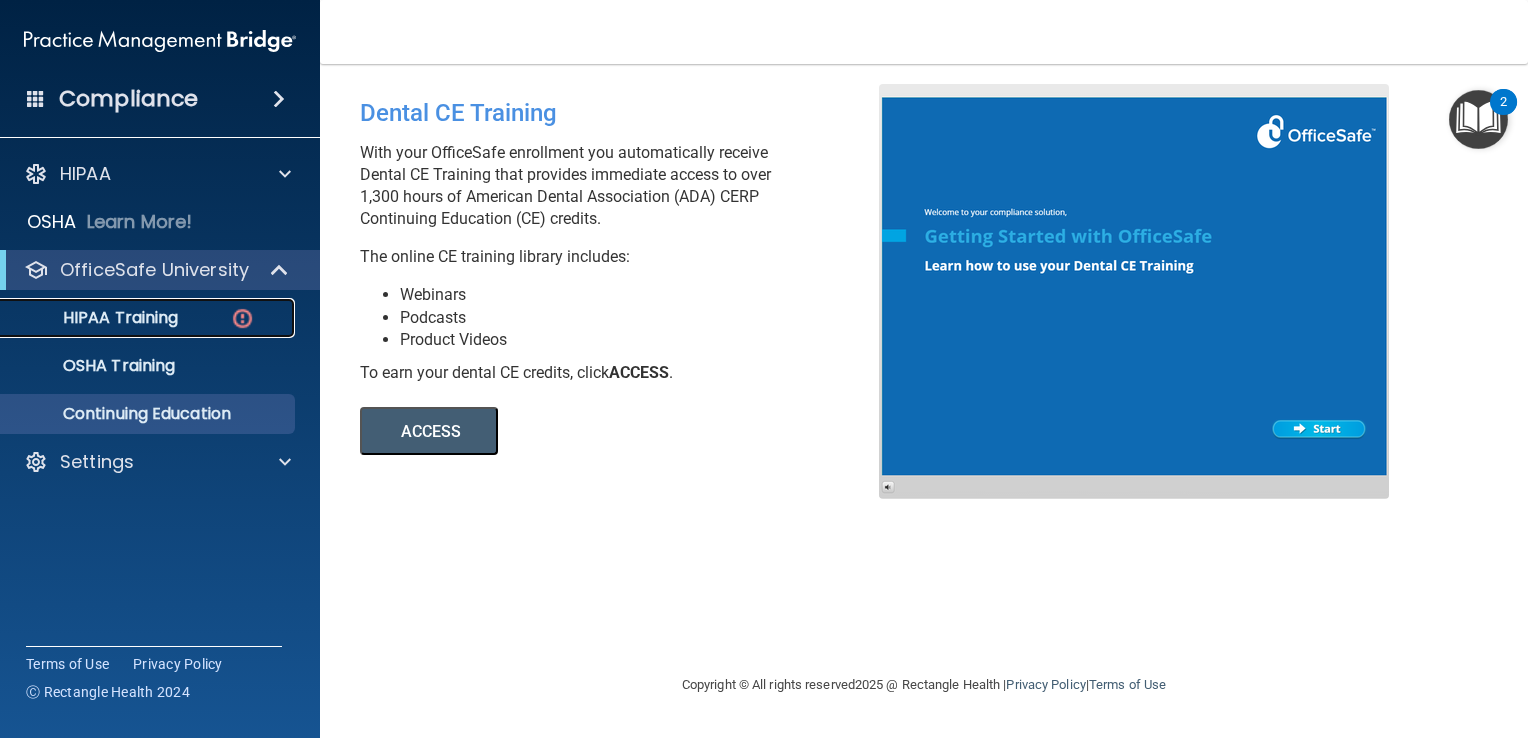 click on "HIPAA Training" at bounding box center [149, 318] 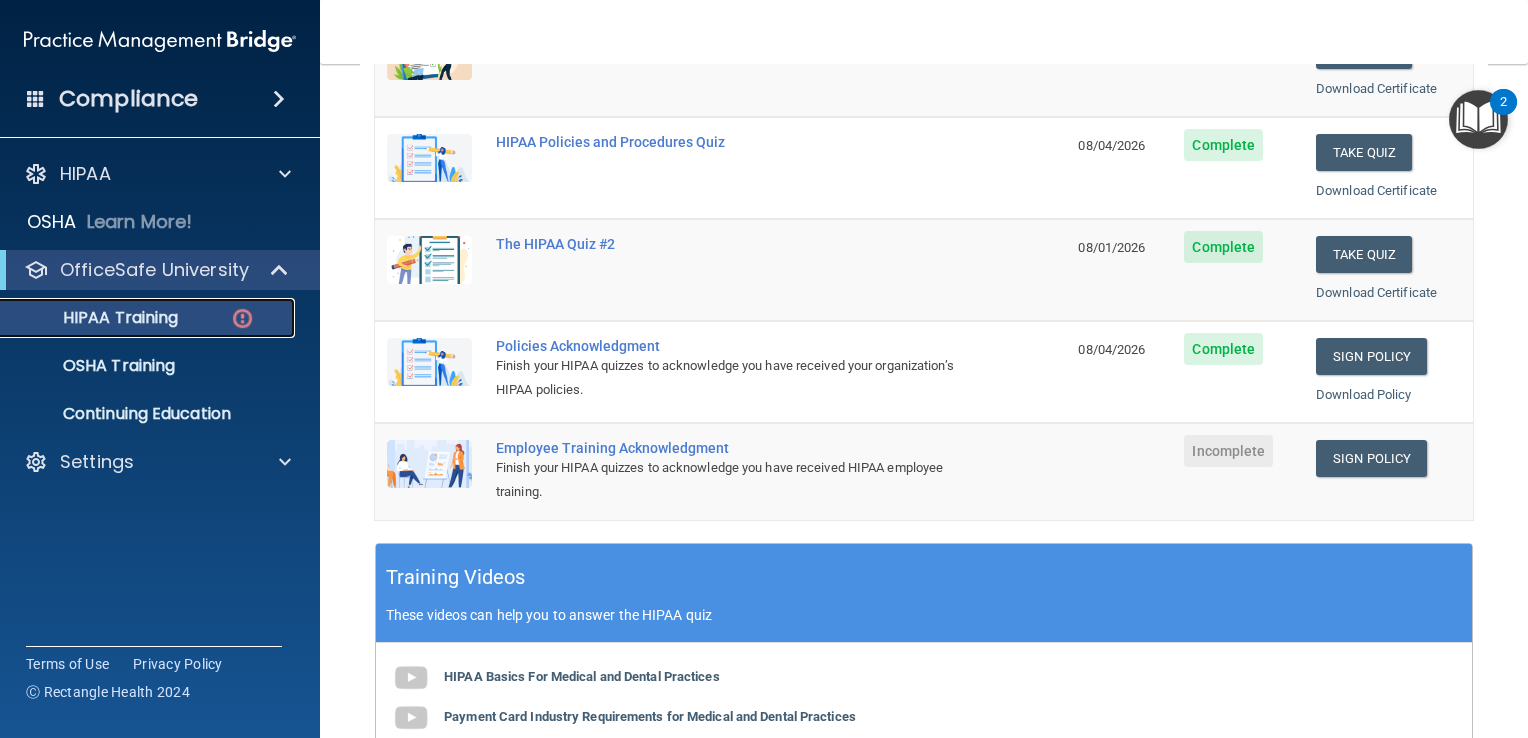 scroll, scrollTop: 400, scrollLeft: 0, axis: vertical 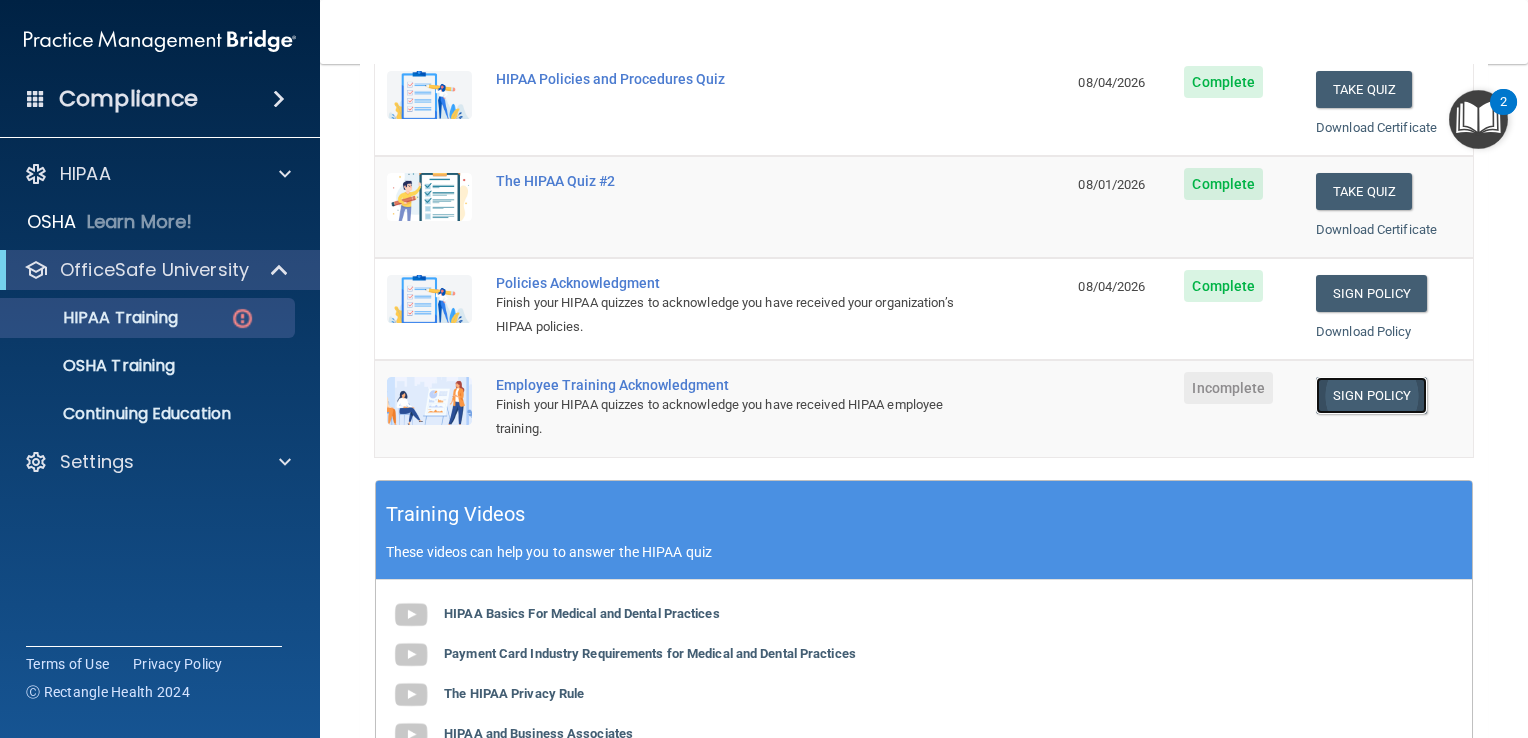 click on "Sign Policy" at bounding box center [1371, 395] 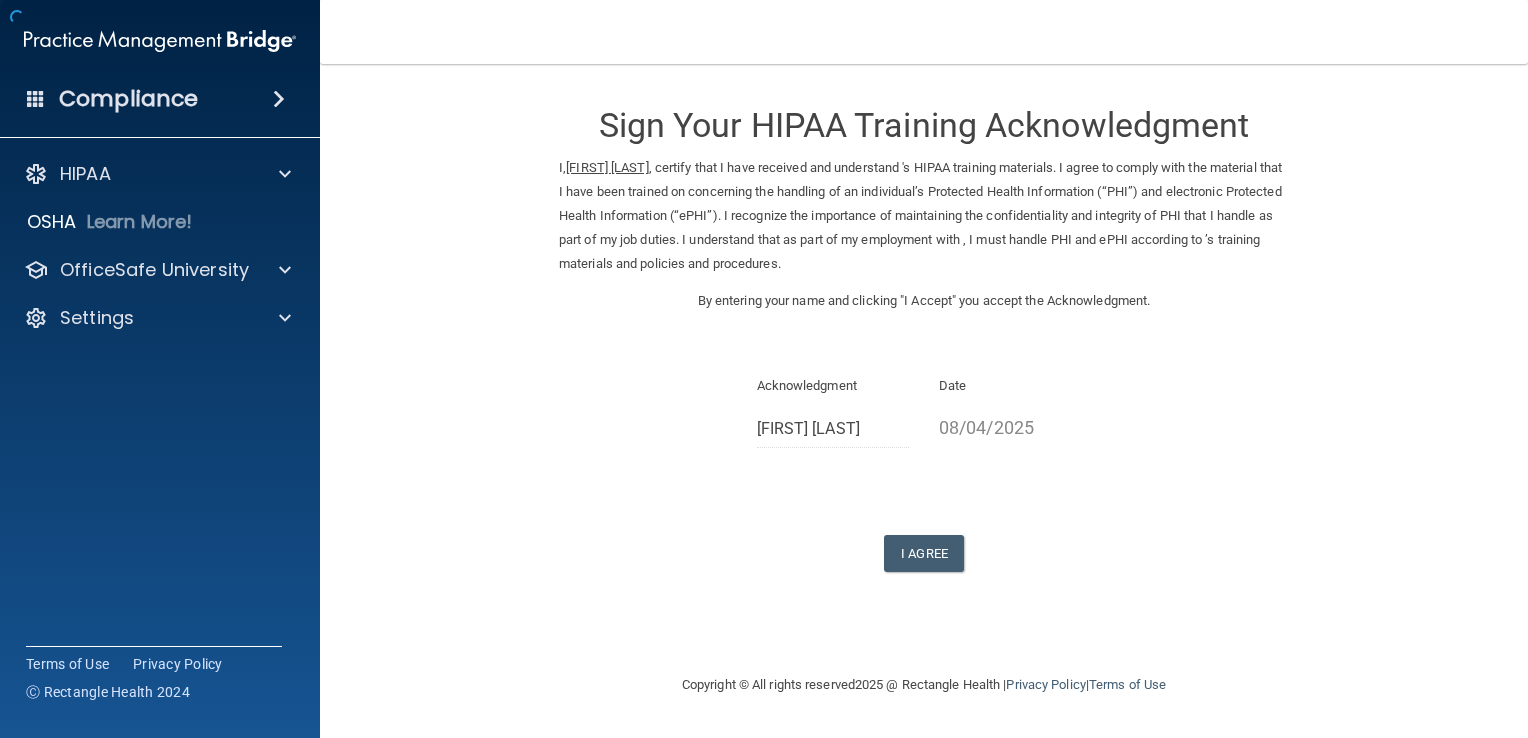 scroll, scrollTop: 0, scrollLeft: 0, axis: both 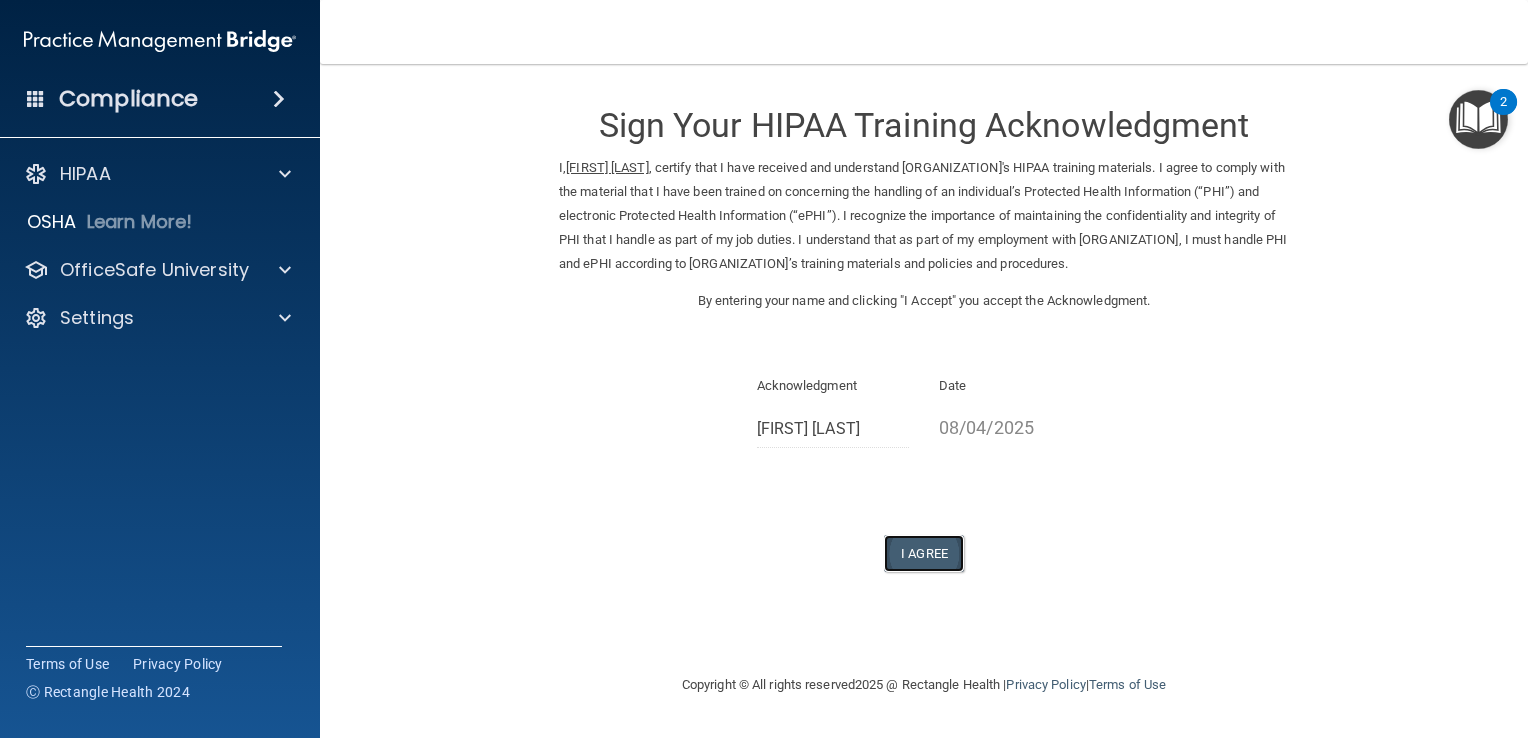 click on "I Agree" at bounding box center [924, 553] 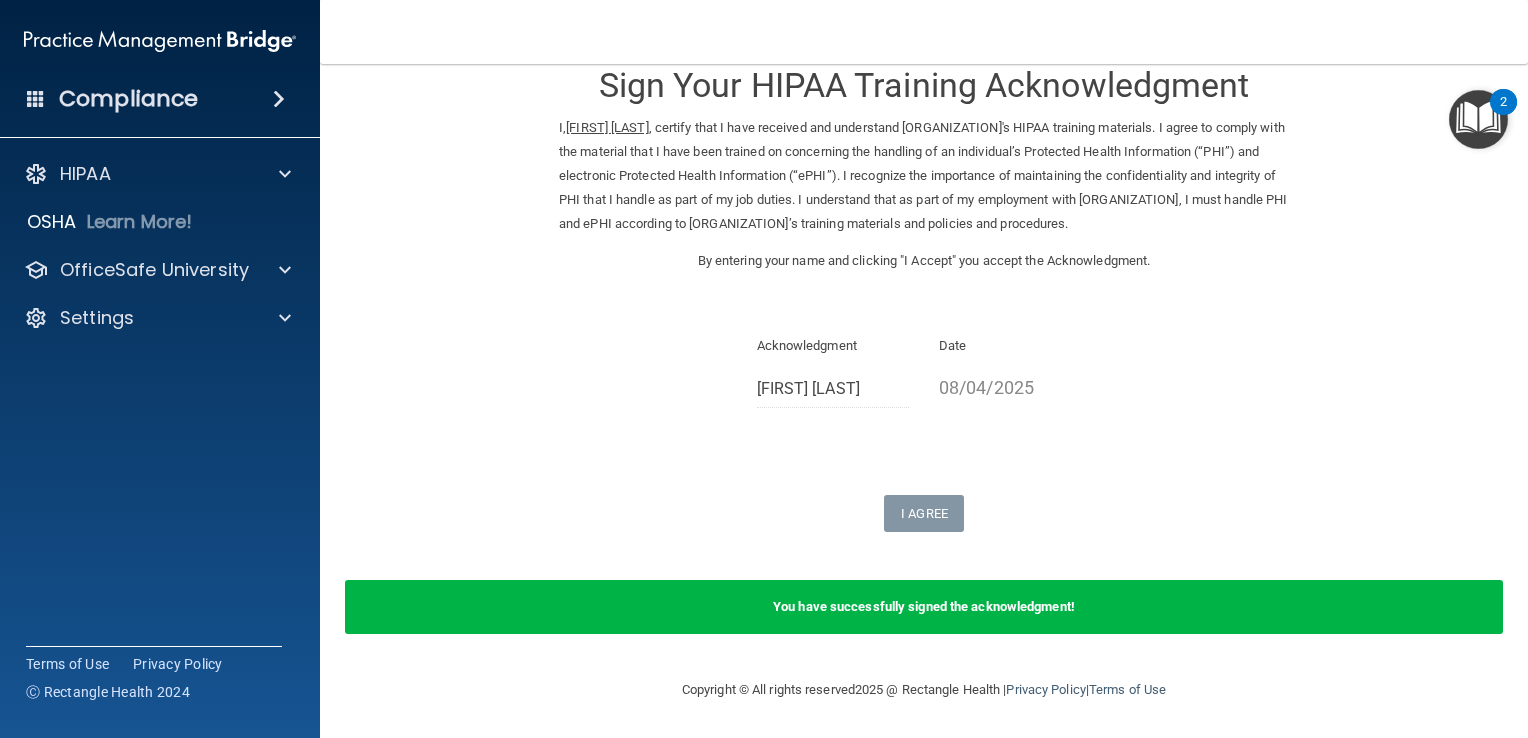 scroll, scrollTop: 0, scrollLeft: 0, axis: both 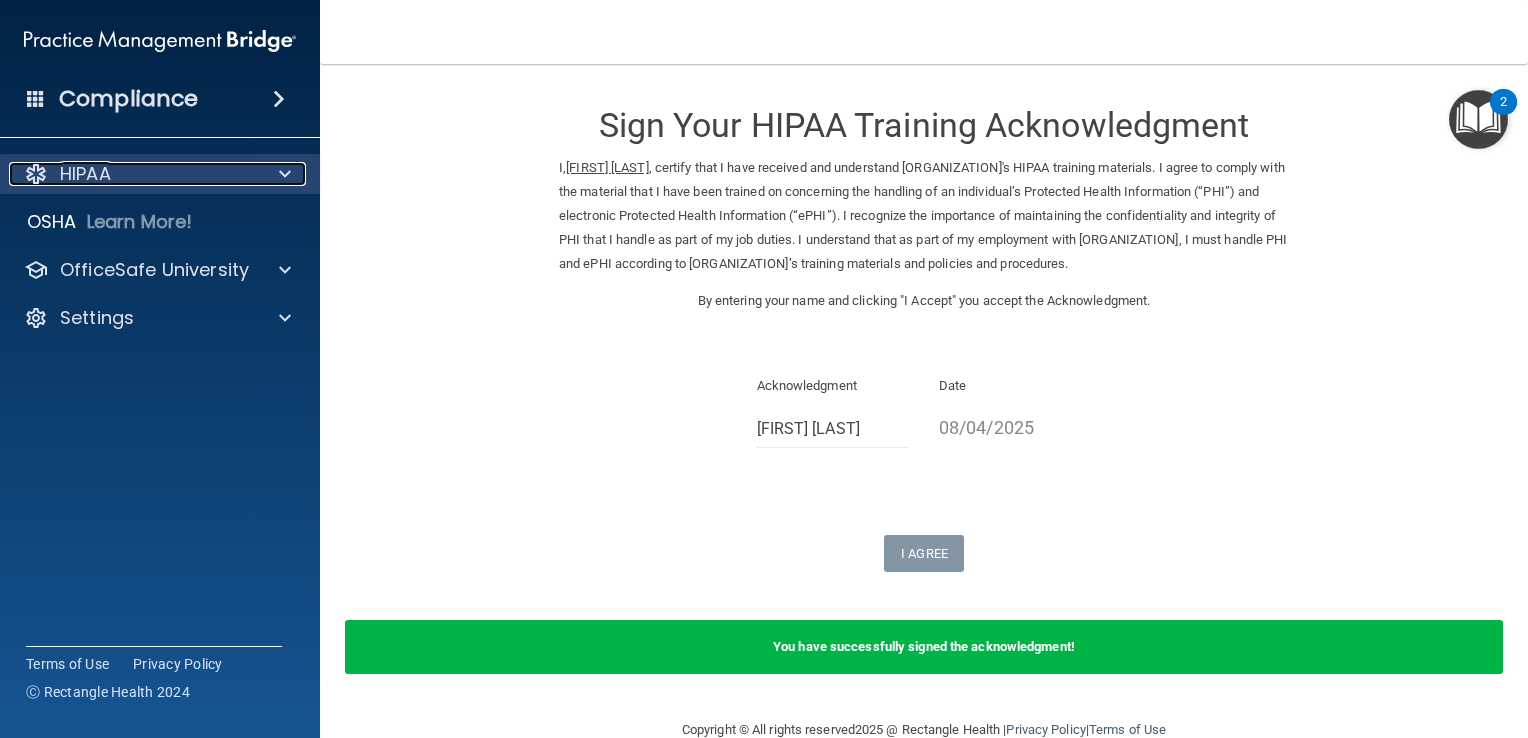 click at bounding box center [285, 174] 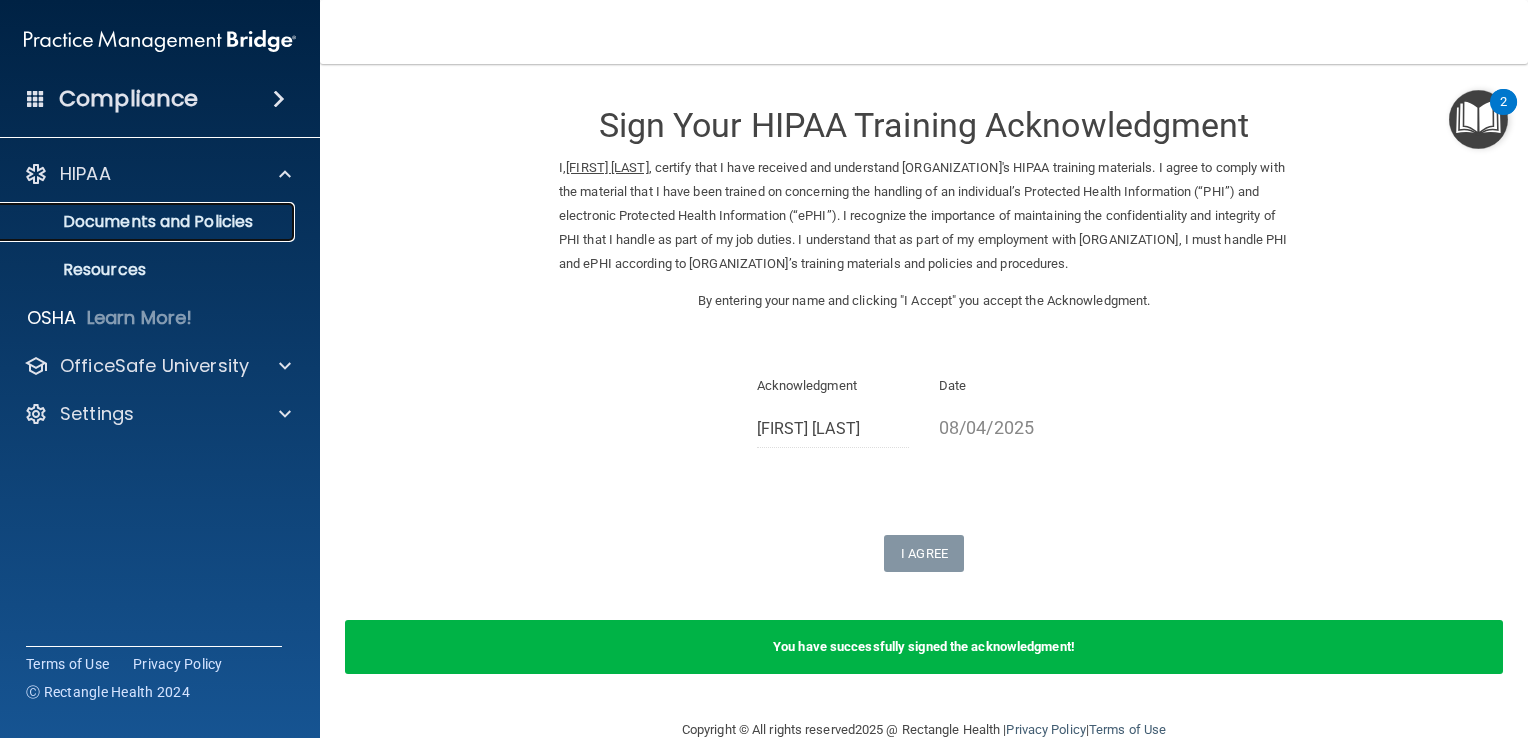 click on "Documents and Policies" at bounding box center [149, 222] 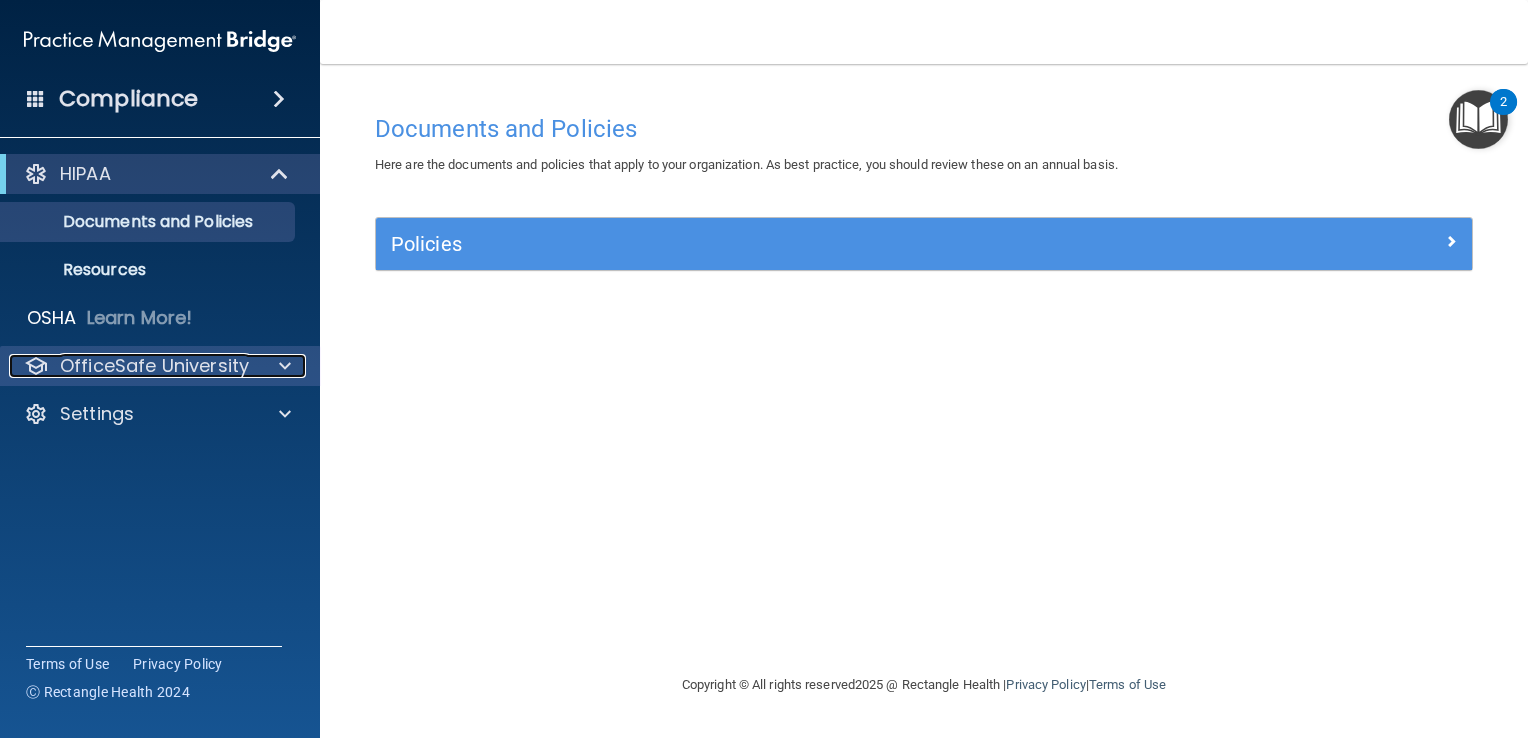 click on "OfficeSafe University" at bounding box center (154, 366) 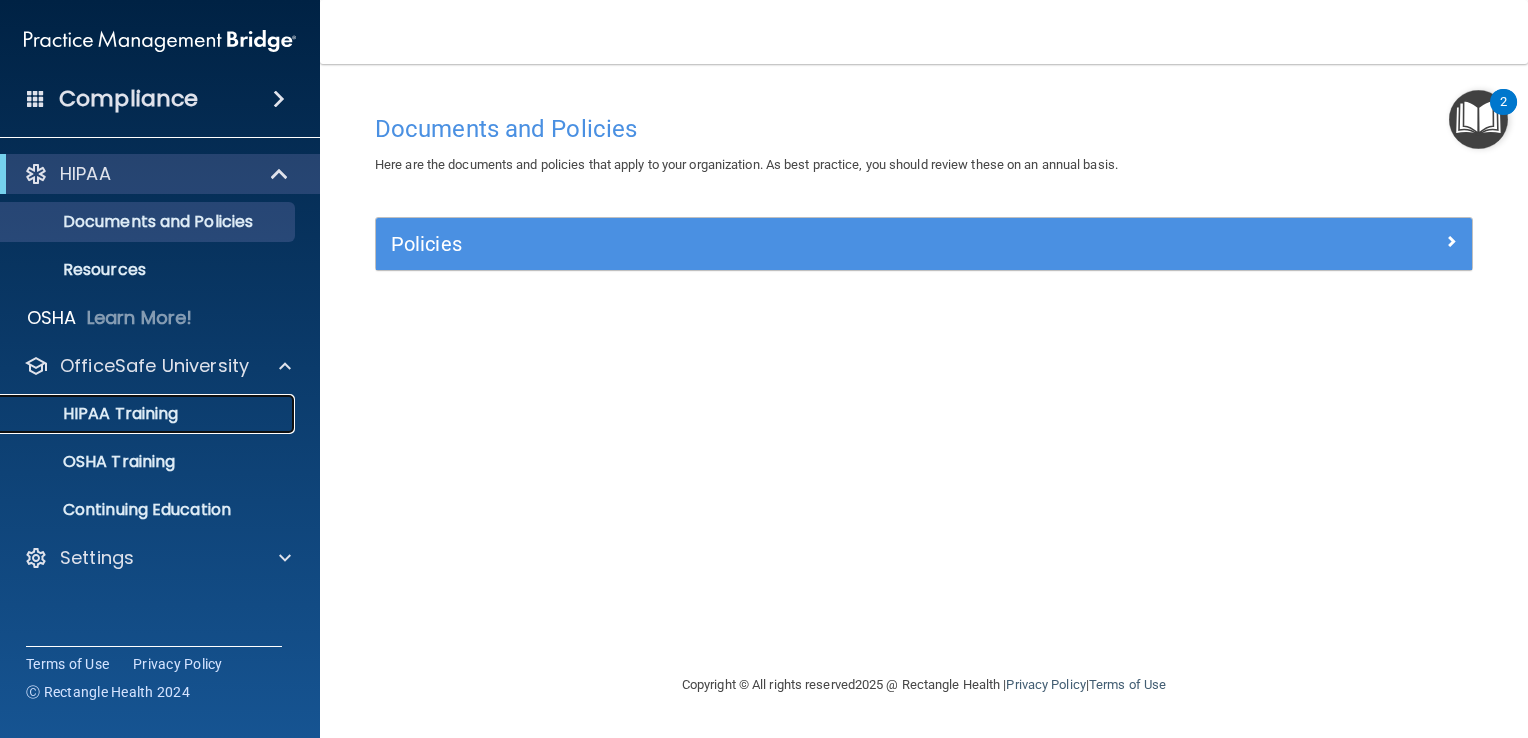 click on "HIPAA Training" at bounding box center [95, 414] 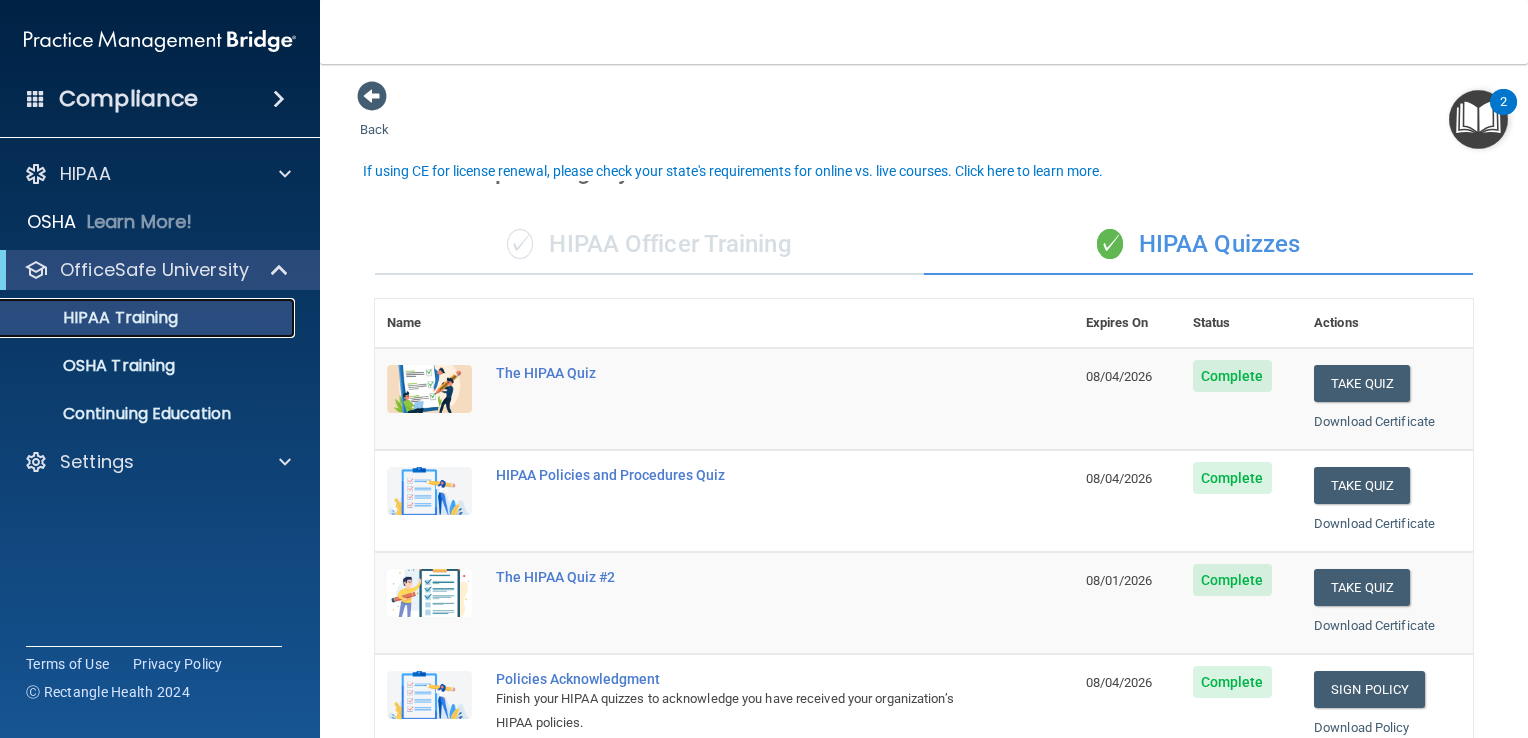 scroll, scrollTop: 0, scrollLeft: 0, axis: both 